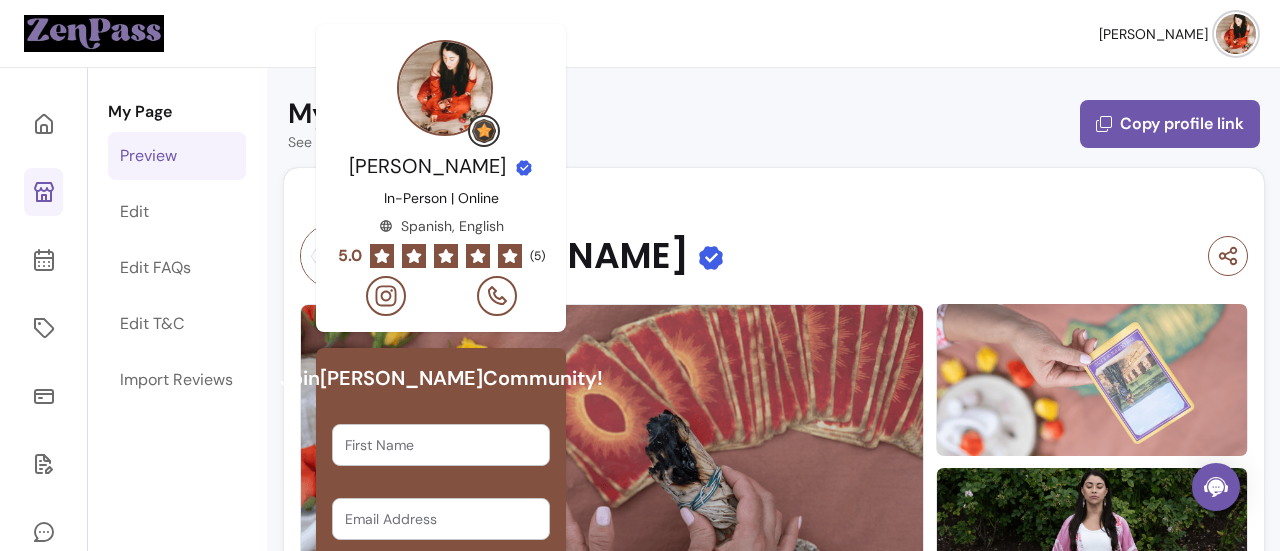 scroll, scrollTop: 0, scrollLeft: 0, axis: both 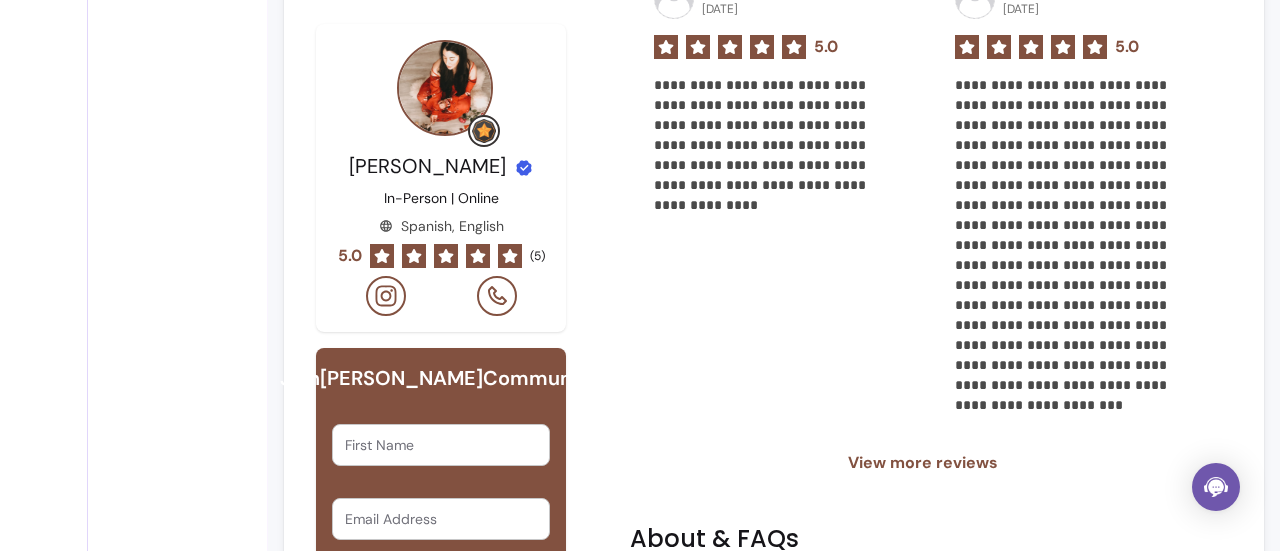 click on "View more reviews" at bounding box center [923, 463] 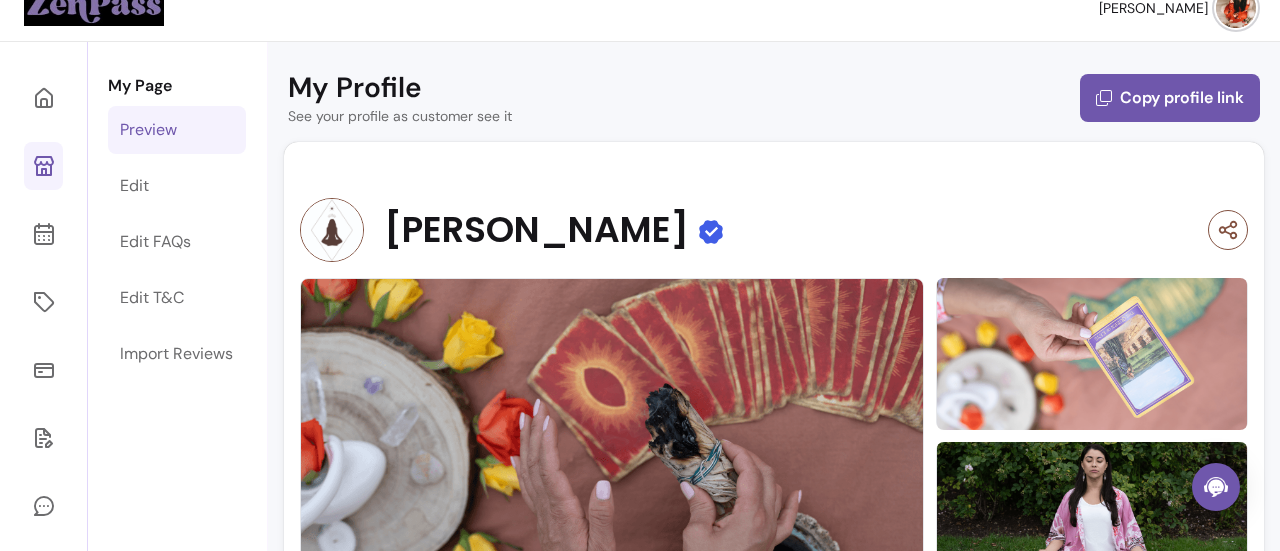 scroll, scrollTop: 25, scrollLeft: 0, axis: vertical 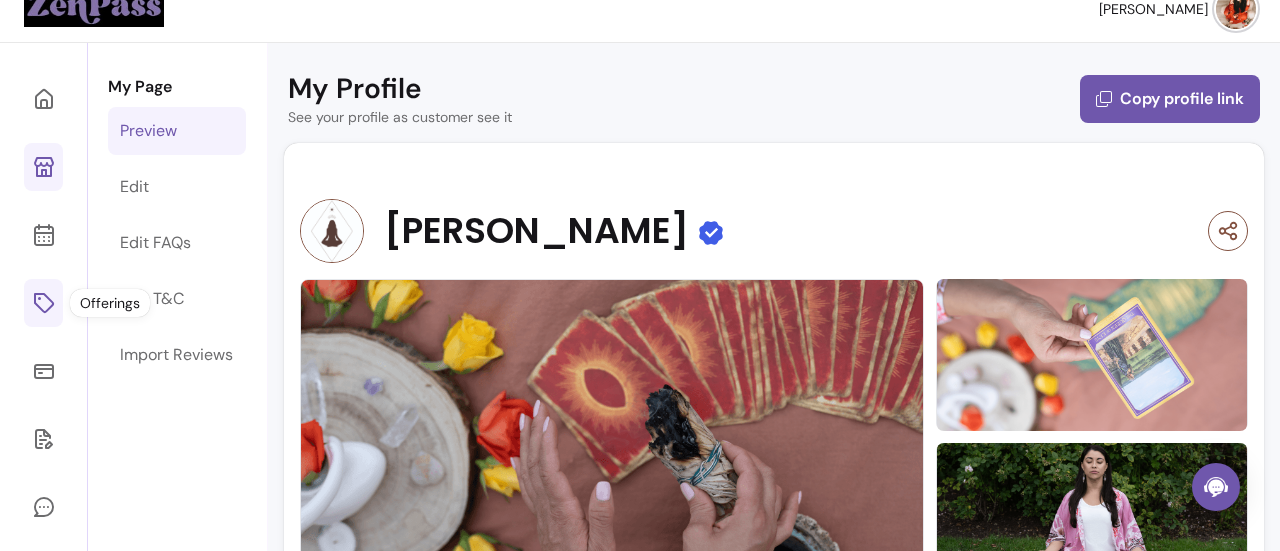 click 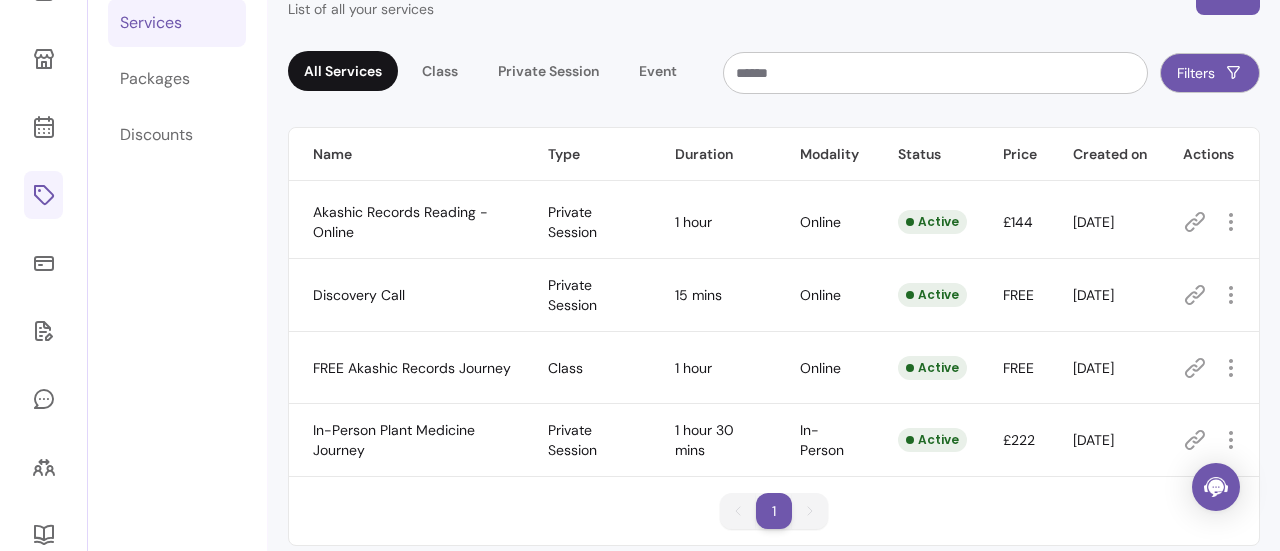scroll, scrollTop: 163, scrollLeft: 0, axis: vertical 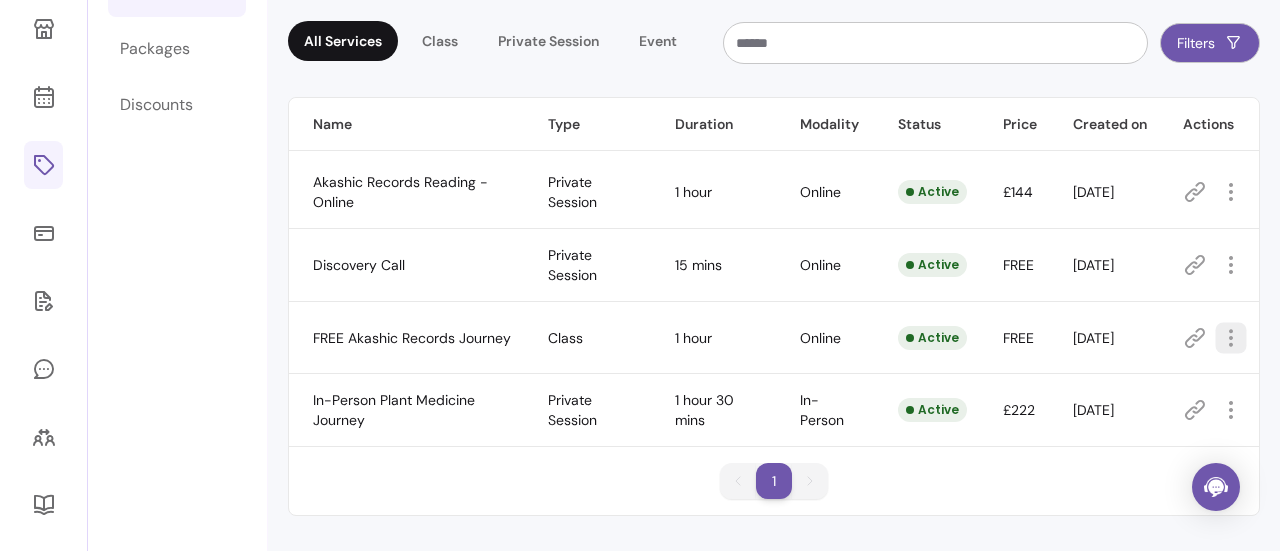 click 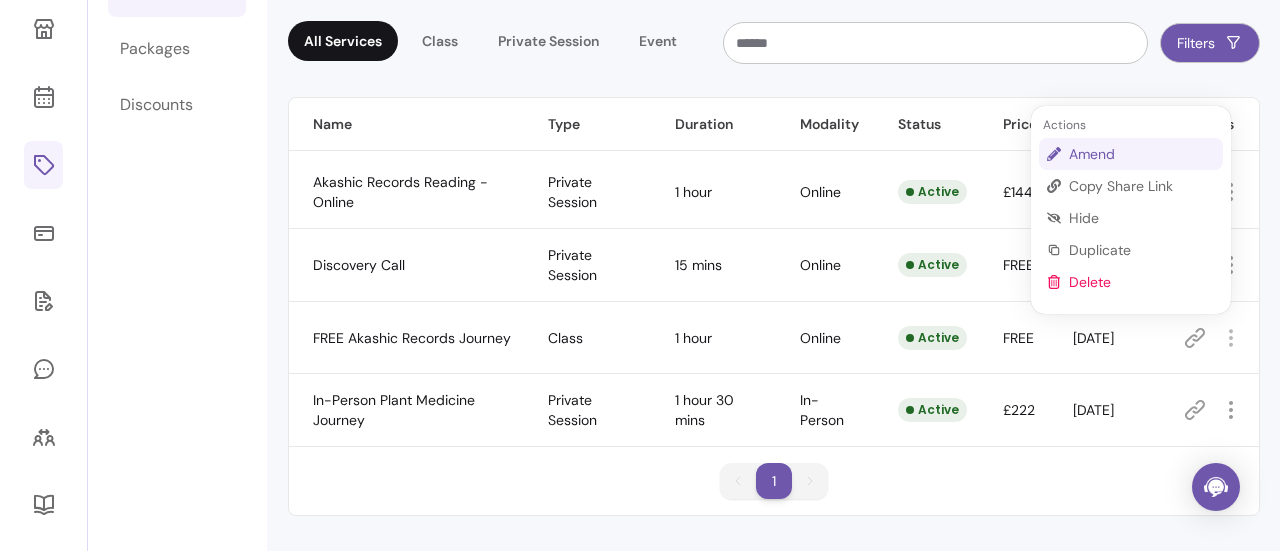 click on "Amend" at bounding box center (1142, 154) 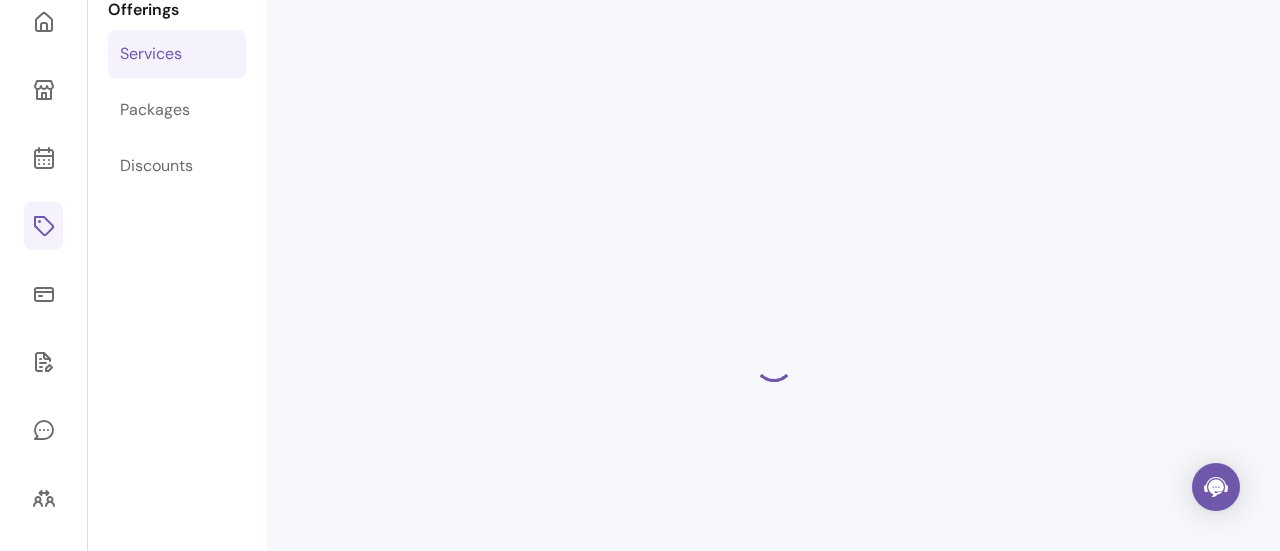 scroll, scrollTop: 68, scrollLeft: 0, axis: vertical 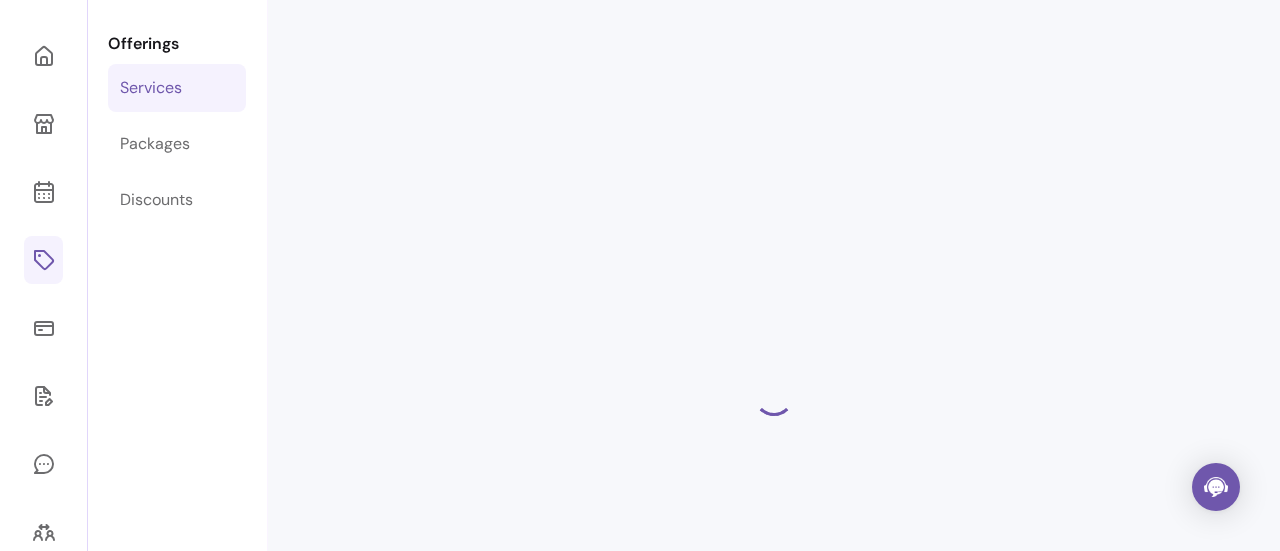 select on "**" 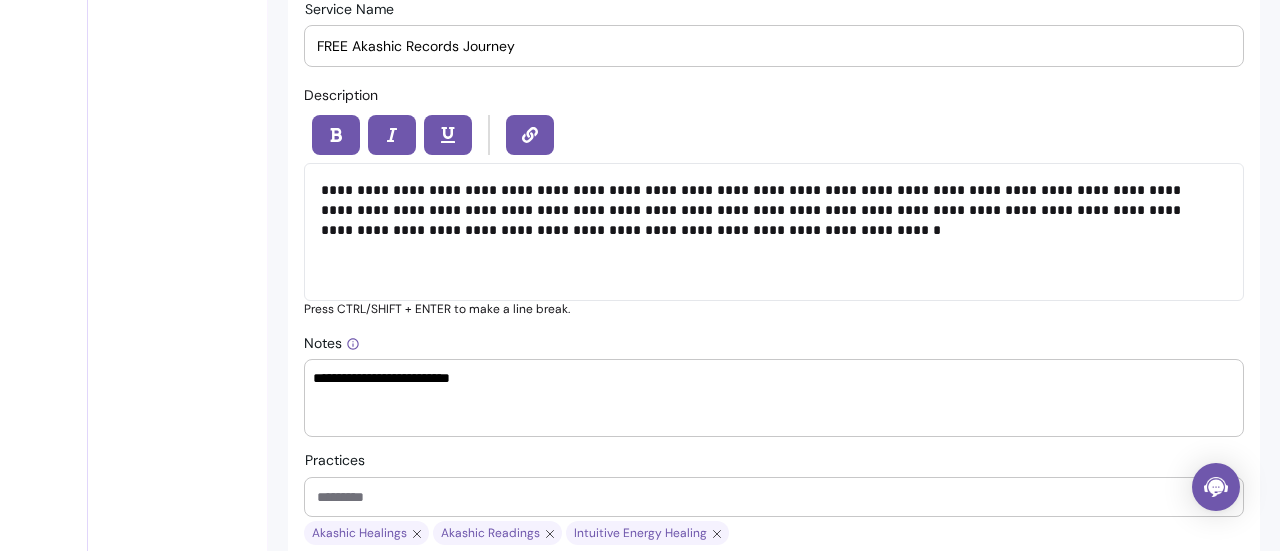 scroll, scrollTop: 863, scrollLeft: 0, axis: vertical 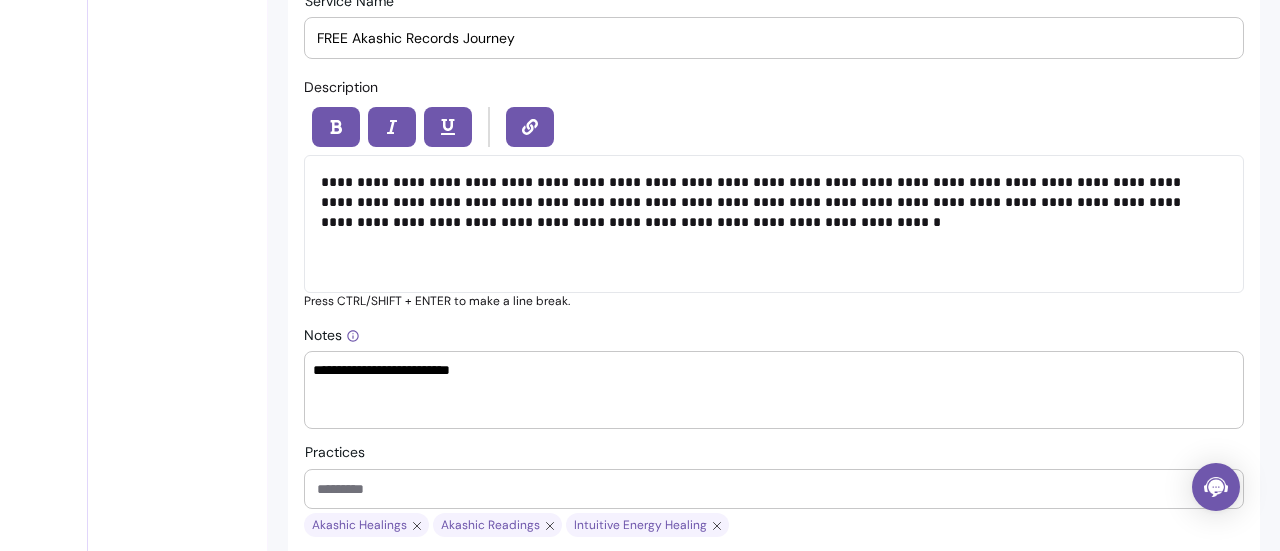 click on "**********" at bounding box center (774, 224) 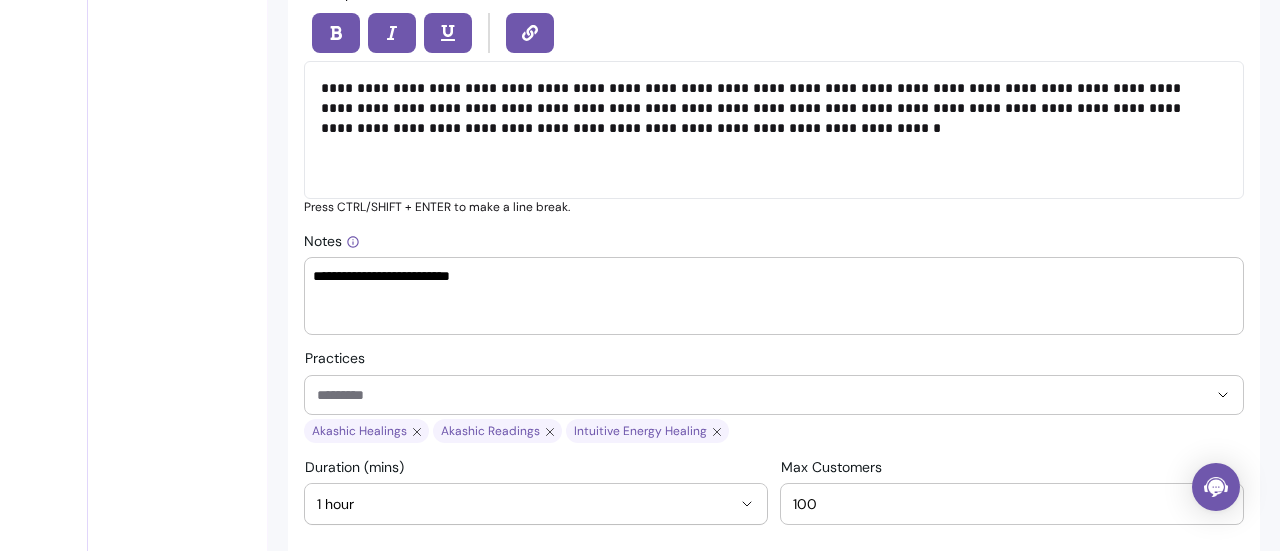 scroll, scrollTop: 799, scrollLeft: 0, axis: vertical 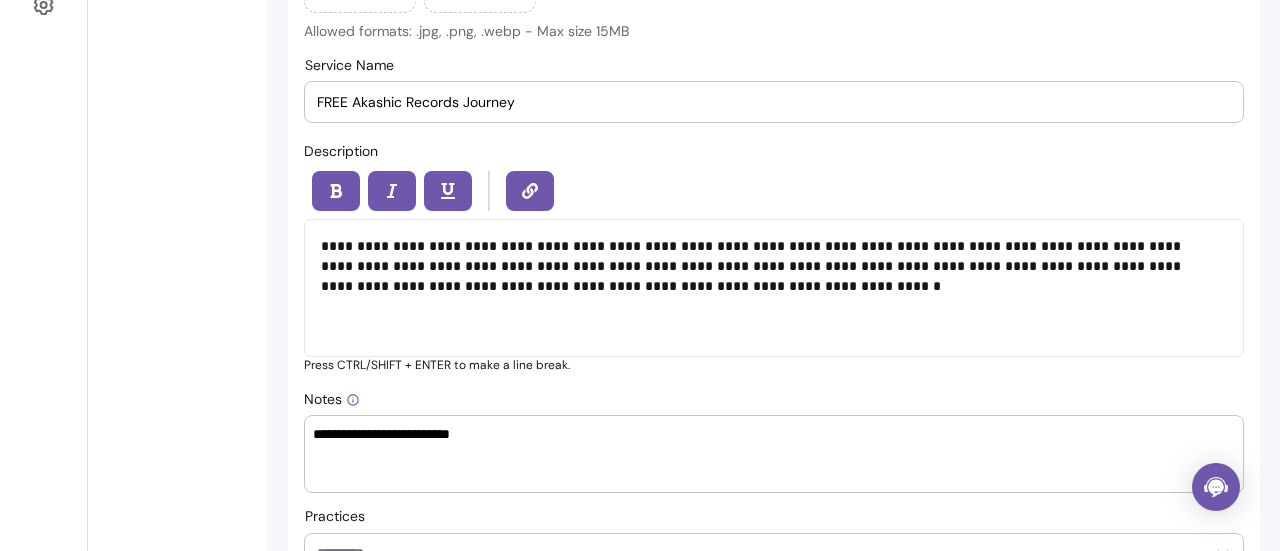 type 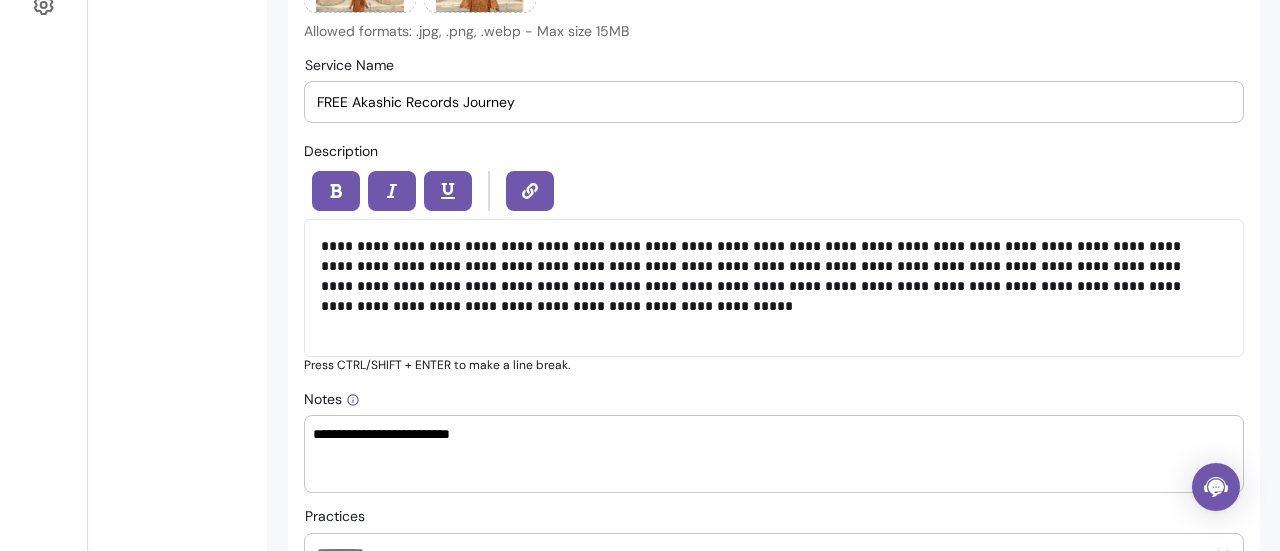 click on "**********" at bounding box center (774, 288) 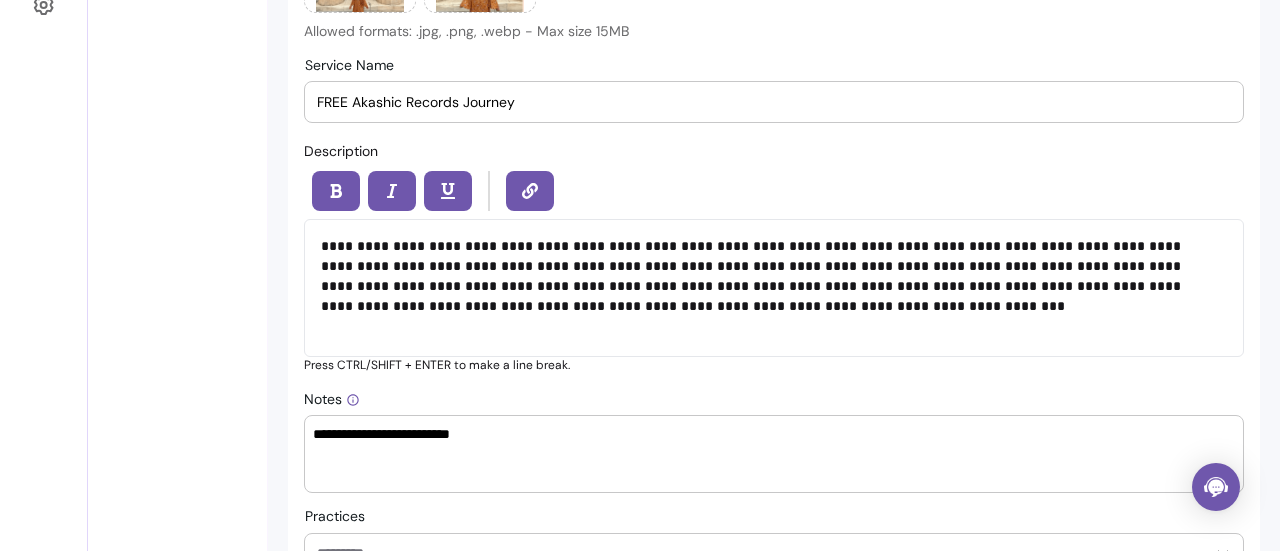 click on "**********" at bounding box center (766, 276) 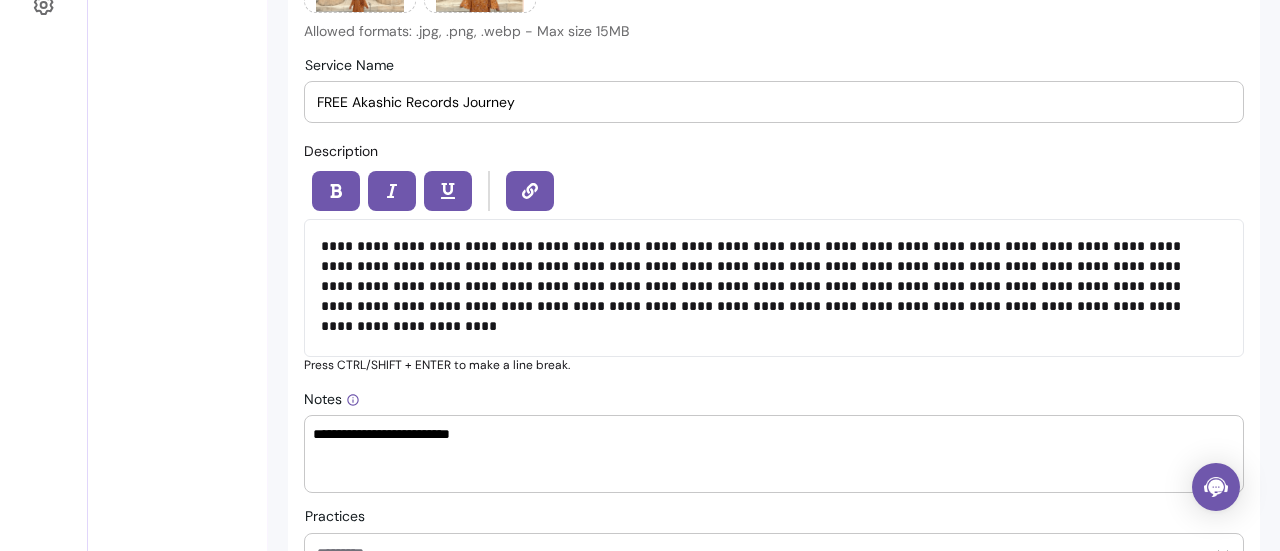 click on "**********" at bounding box center (766, 276) 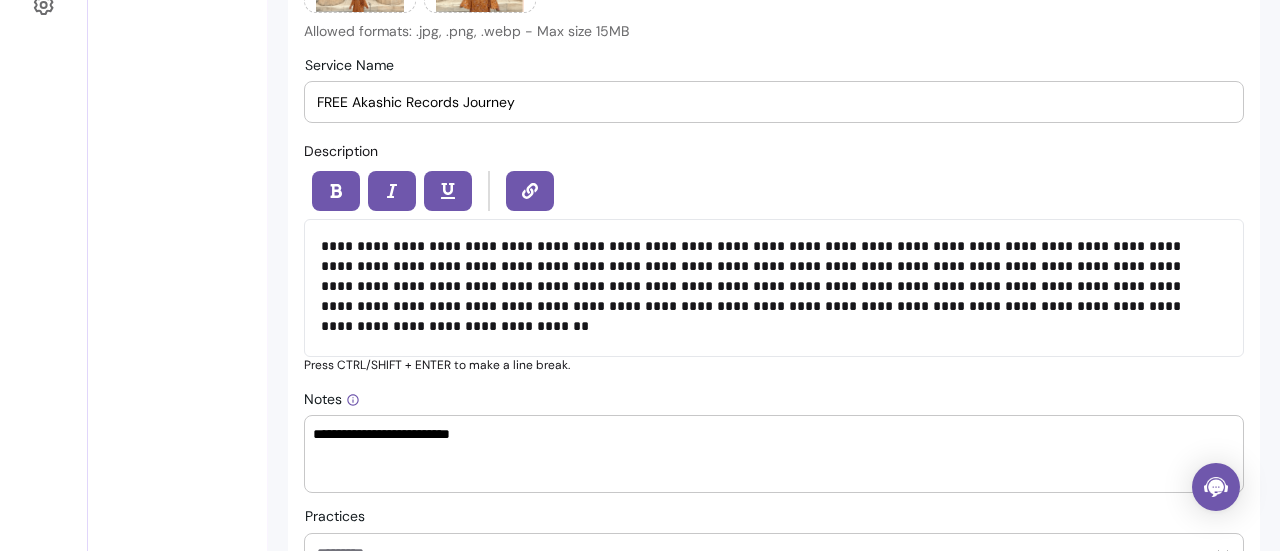 click on "**********" at bounding box center (766, 276) 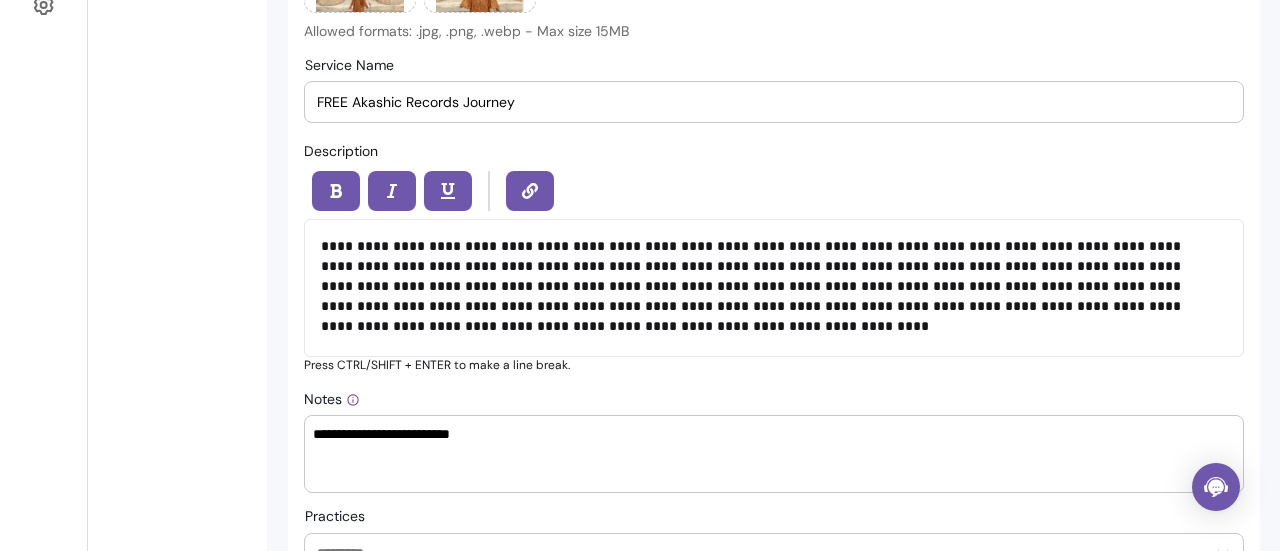 click on "**********" at bounding box center (766, 286) 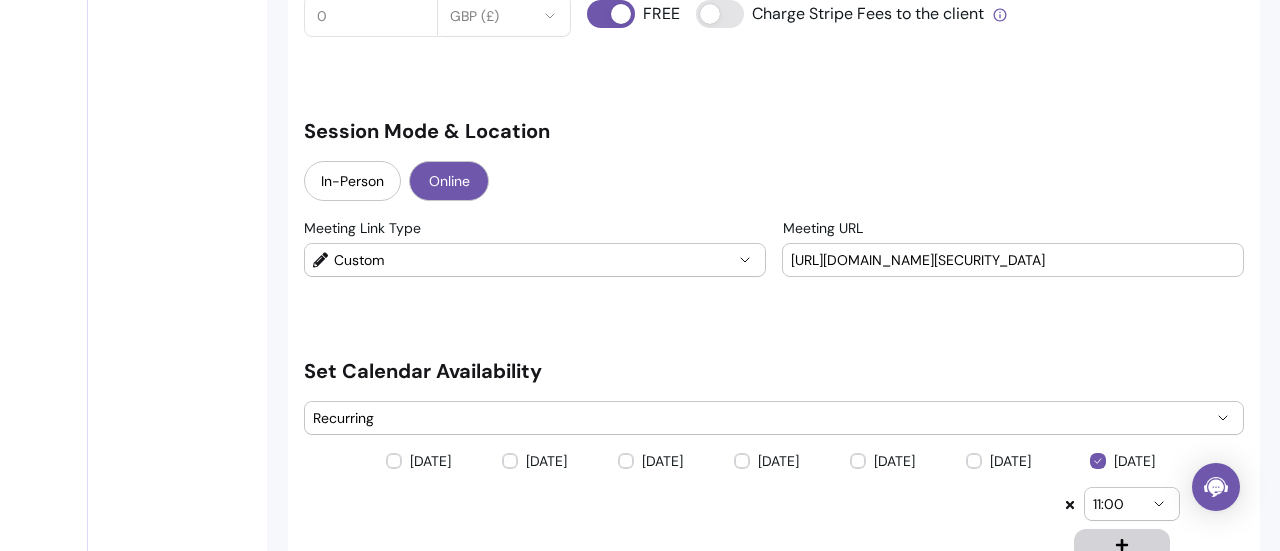 scroll, scrollTop: 1636, scrollLeft: 0, axis: vertical 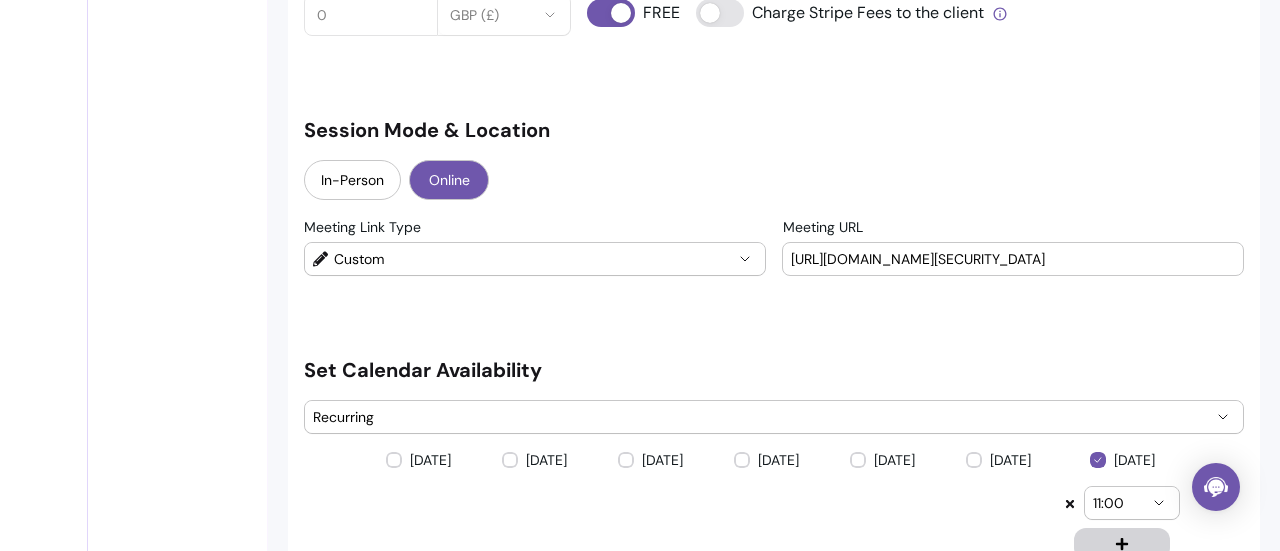 click on "[URL][DOMAIN_NAME][SECURITY_DATA]" at bounding box center [1013, 259] 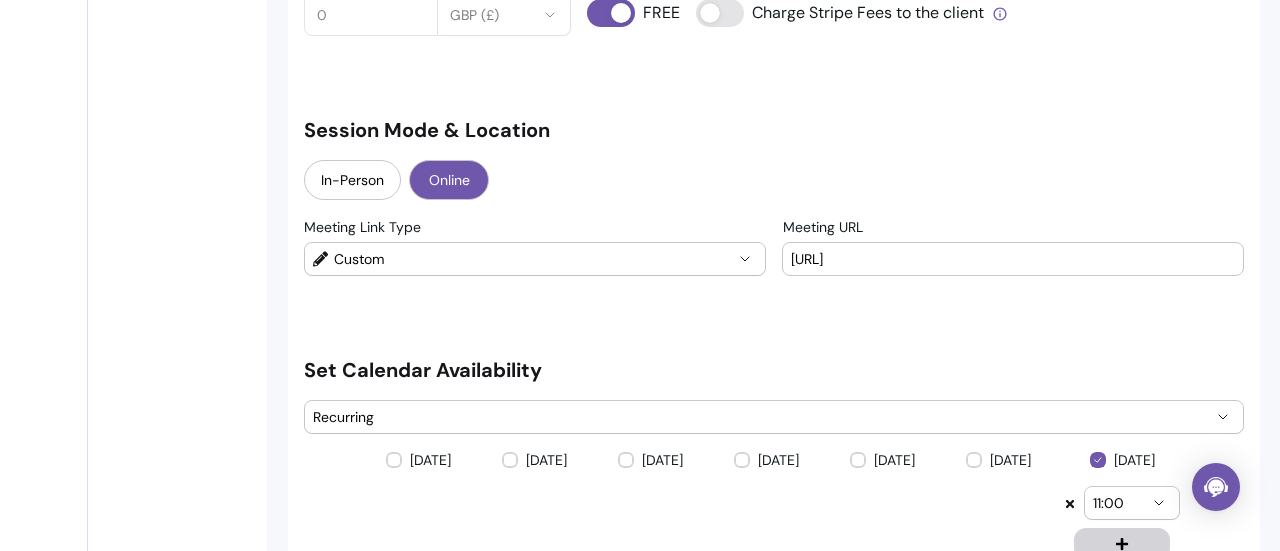 click on "[URL]" at bounding box center [1013, 259] 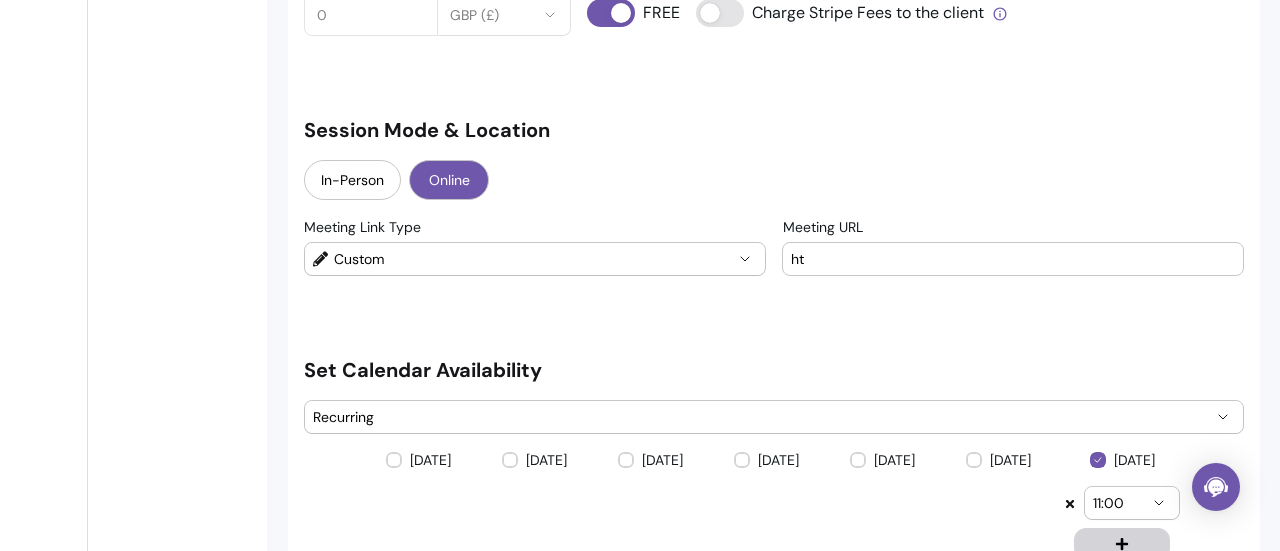 type on "h" 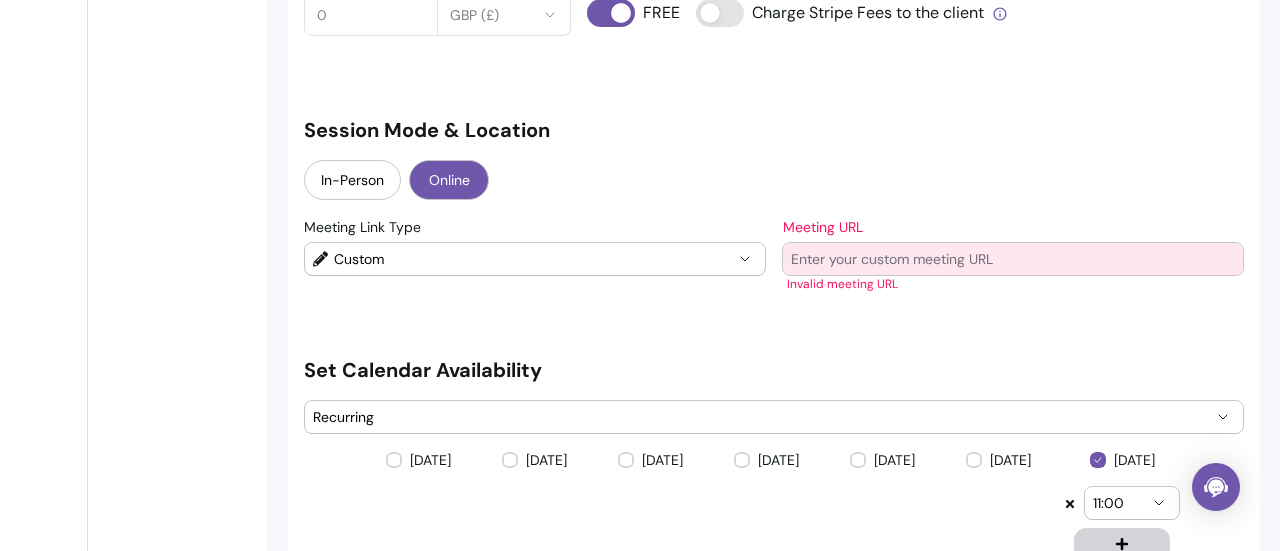 paste on "[URL][DOMAIN_NAME][SECURITY_DATA]" 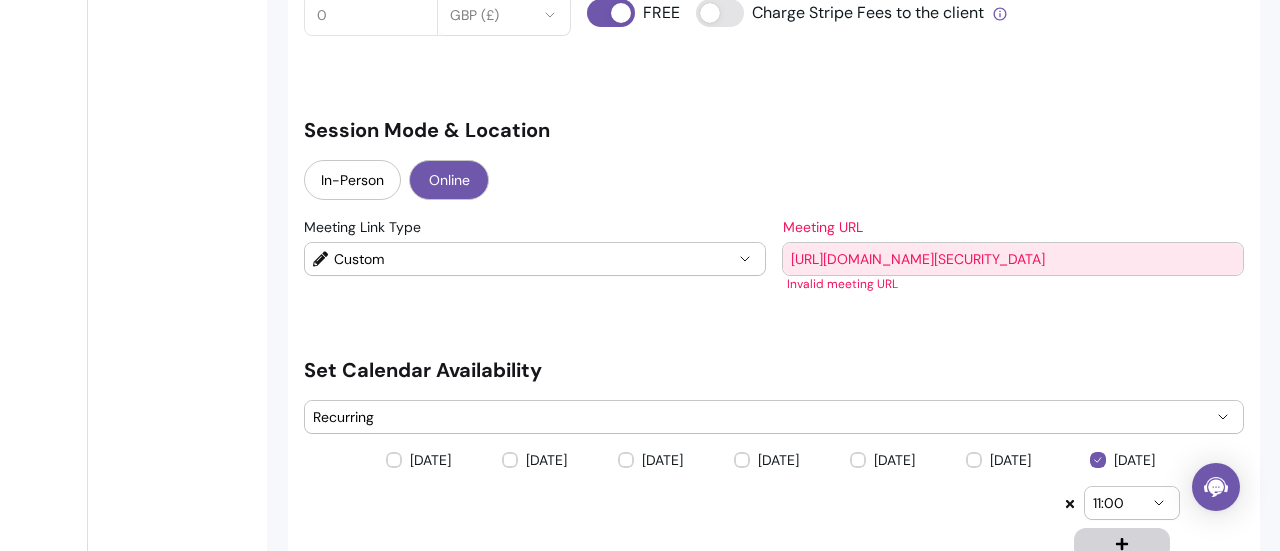 scroll, scrollTop: 0, scrollLeft: 116, axis: horizontal 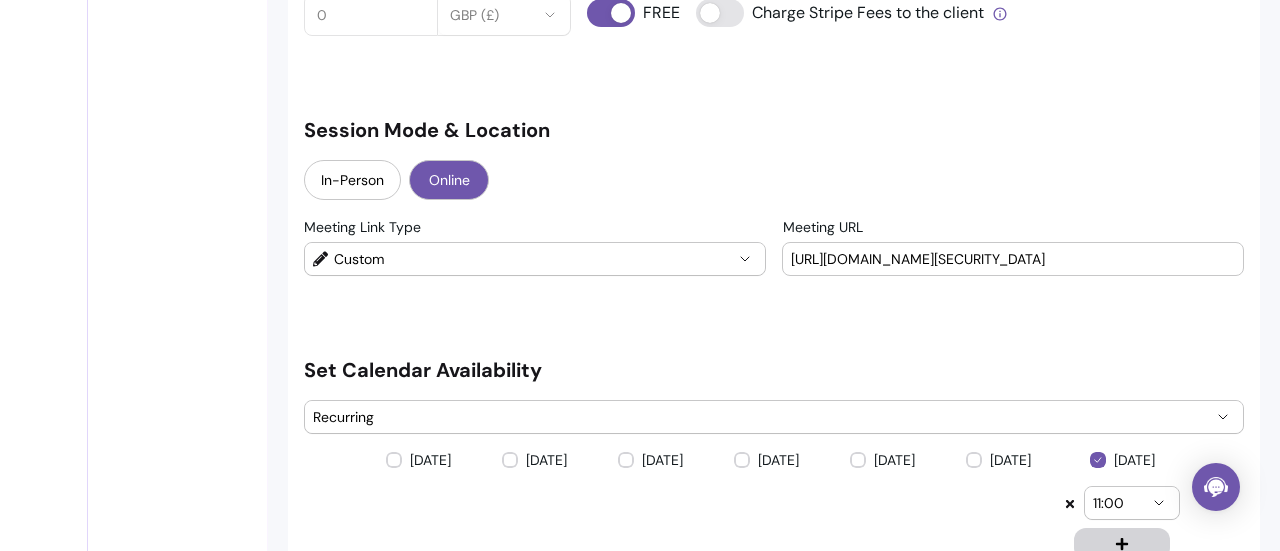 click on "[URL][DOMAIN_NAME][SECURITY_DATA]" at bounding box center (1013, 259) 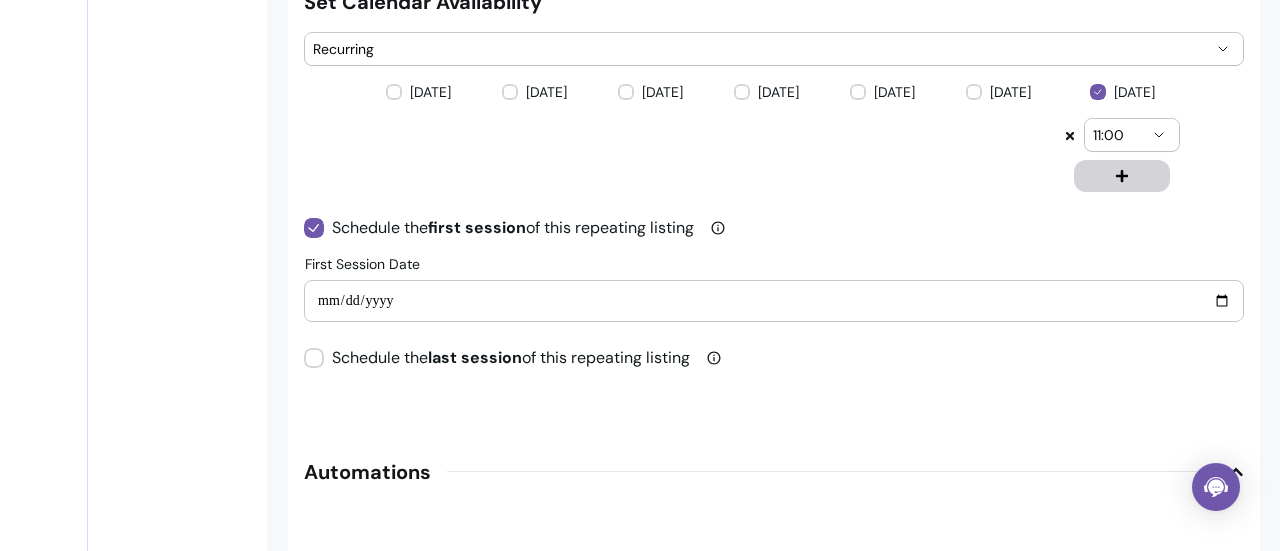 scroll, scrollTop: 2016, scrollLeft: 0, axis: vertical 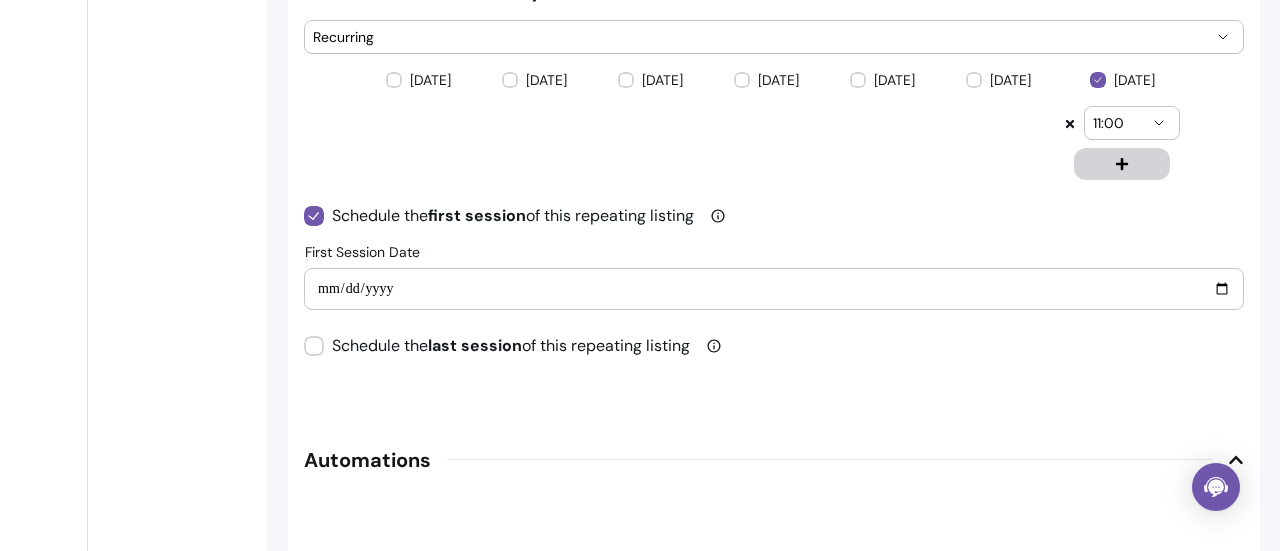 click on "**********" at bounding box center [774, 289] 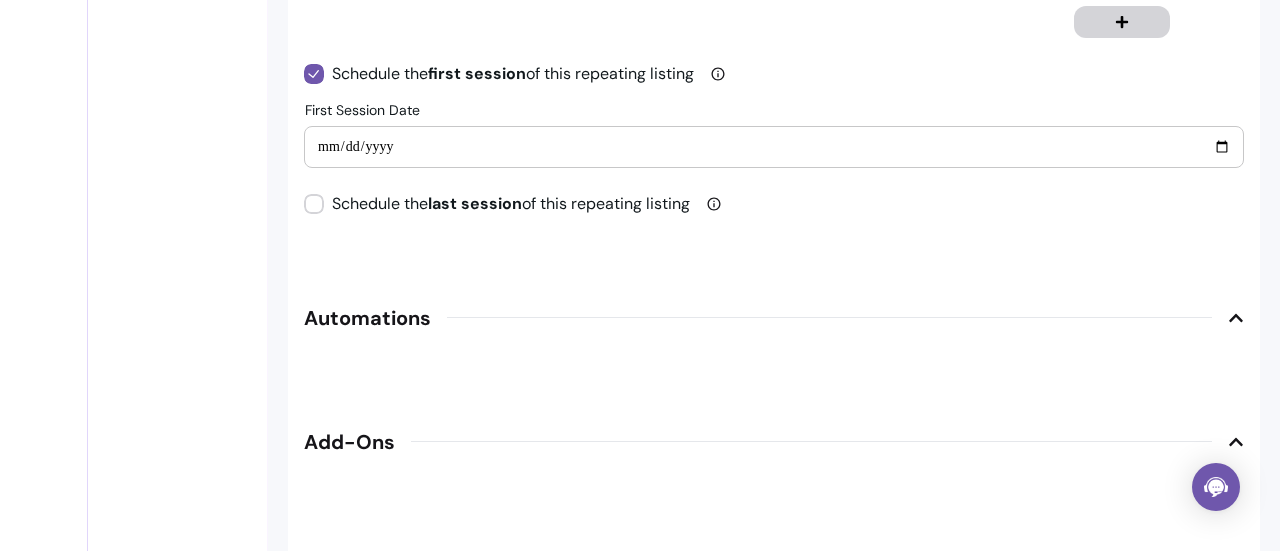 scroll, scrollTop: 2155, scrollLeft: 0, axis: vertical 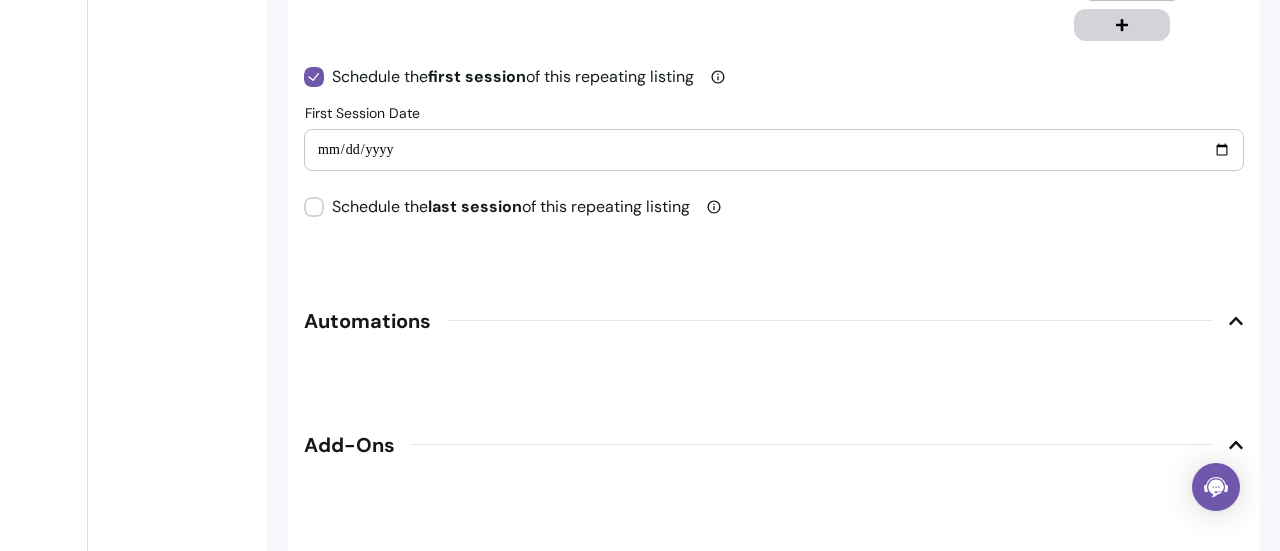 click 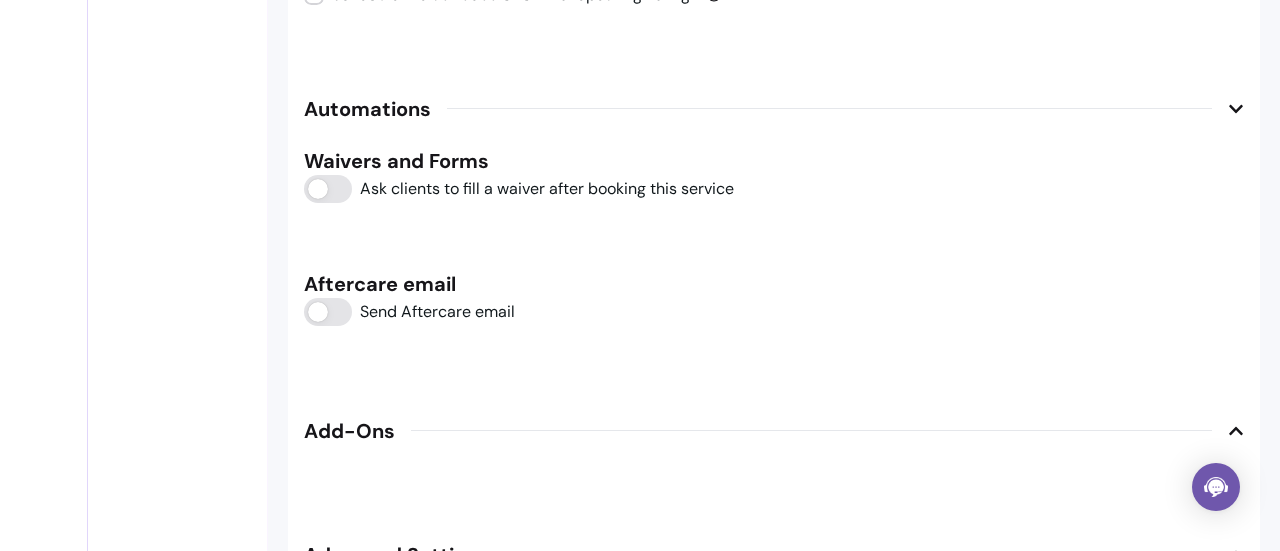 scroll, scrollTop: 2443, scrollLeft: 0, axis: vertical 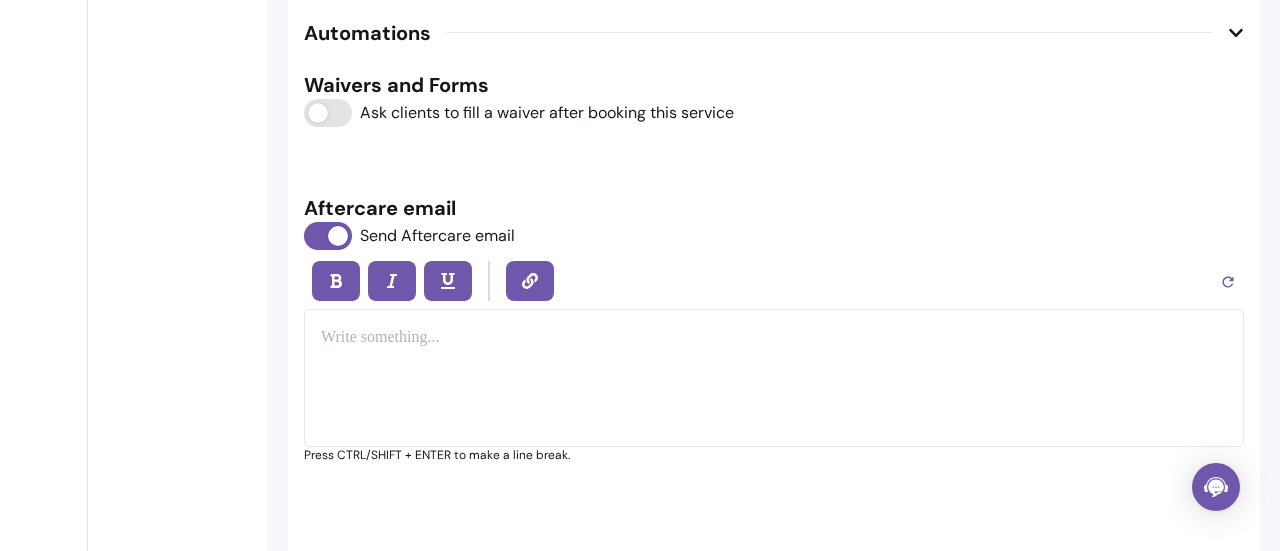 click at bounding box center [774, 338] 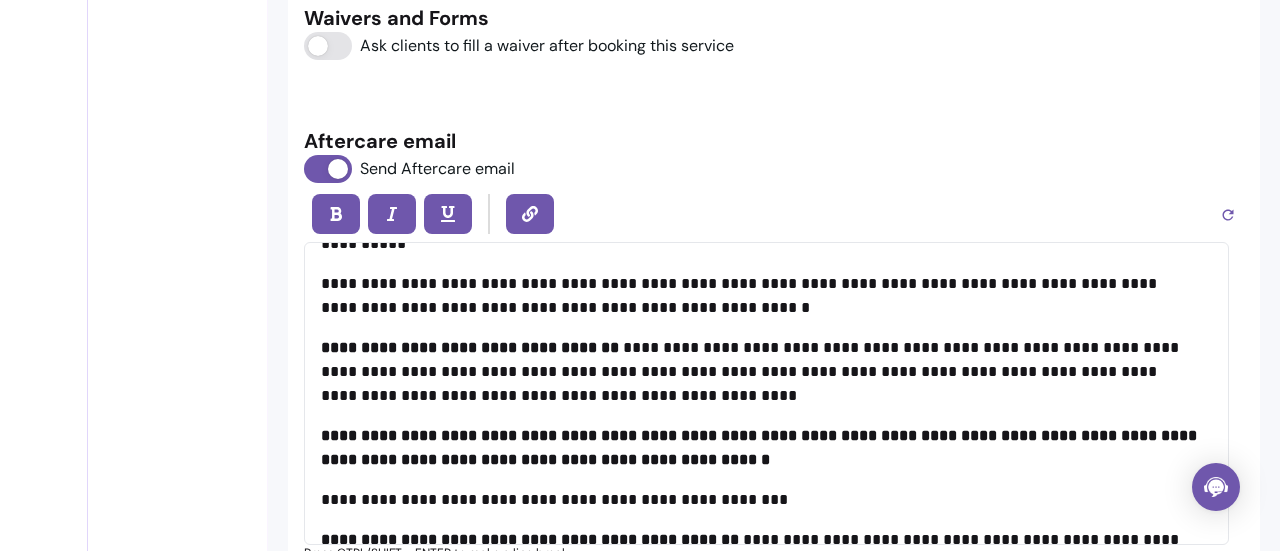 scroll, scrollTop: 2708, scrollLeft: 0, axis: vertical 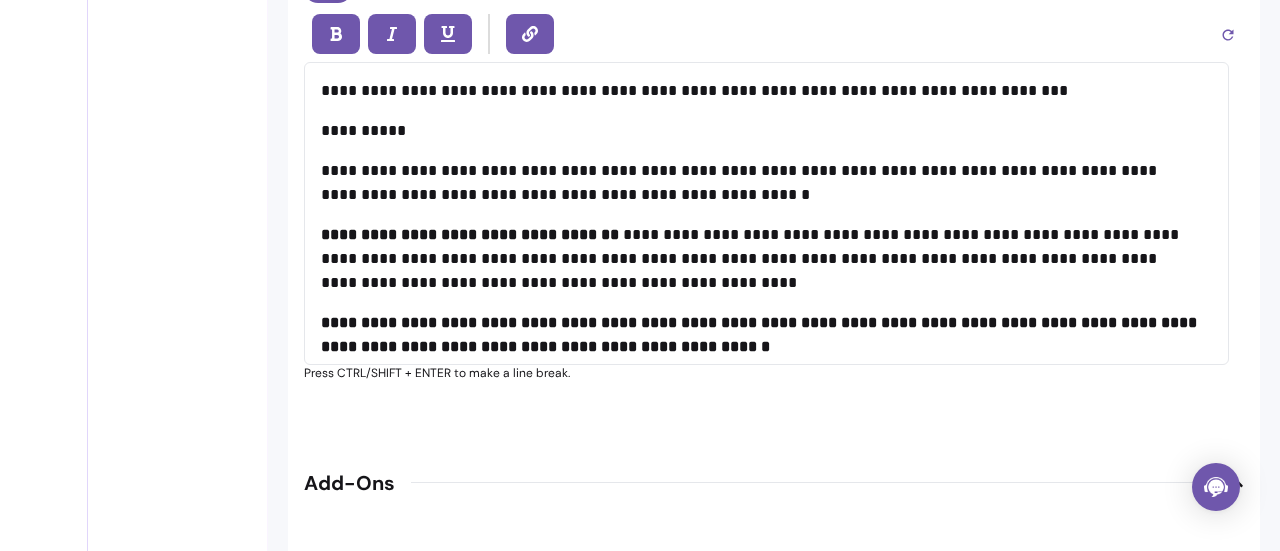 click on "**********" at bounding box center [759, 131] 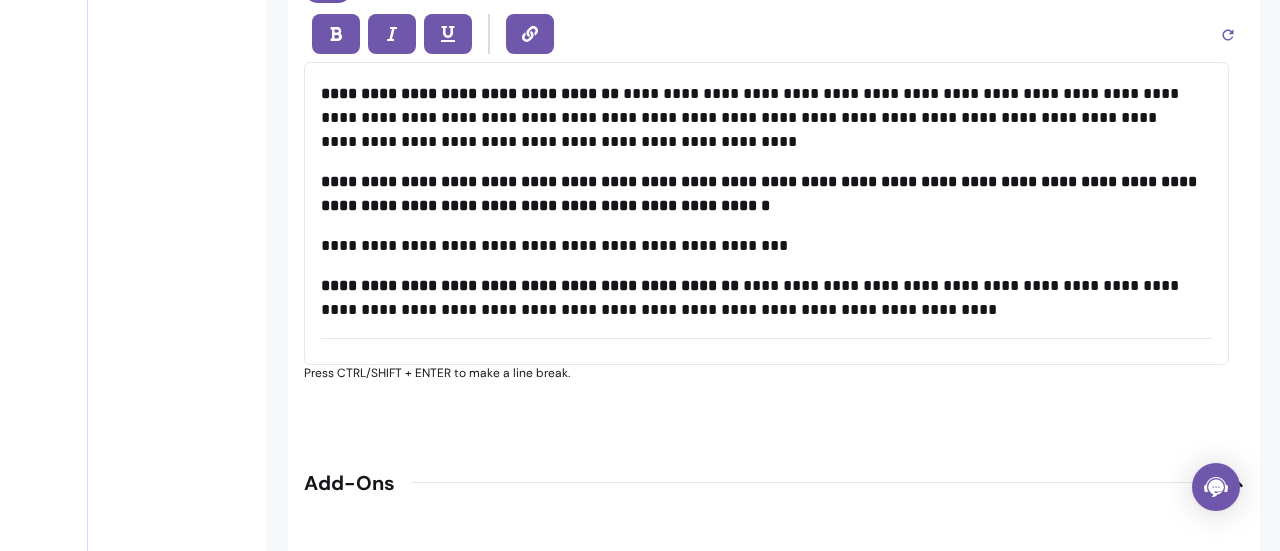 scroll, scrollTop: 142, scrollLeft: 0, axis: vertical 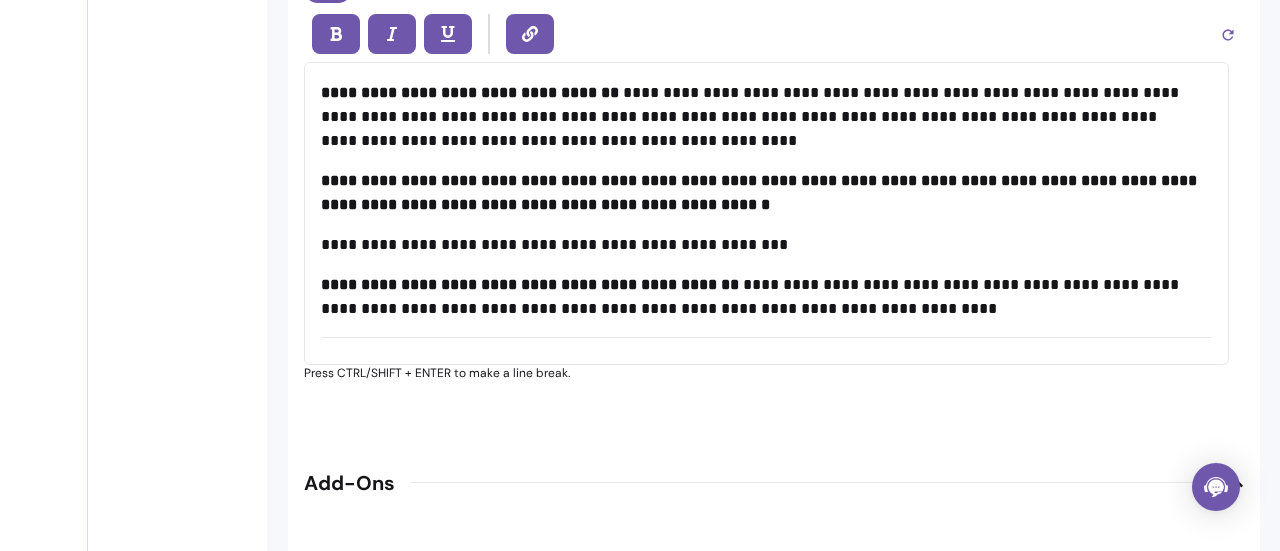 click on "**********" at bounding box center (766, 213) 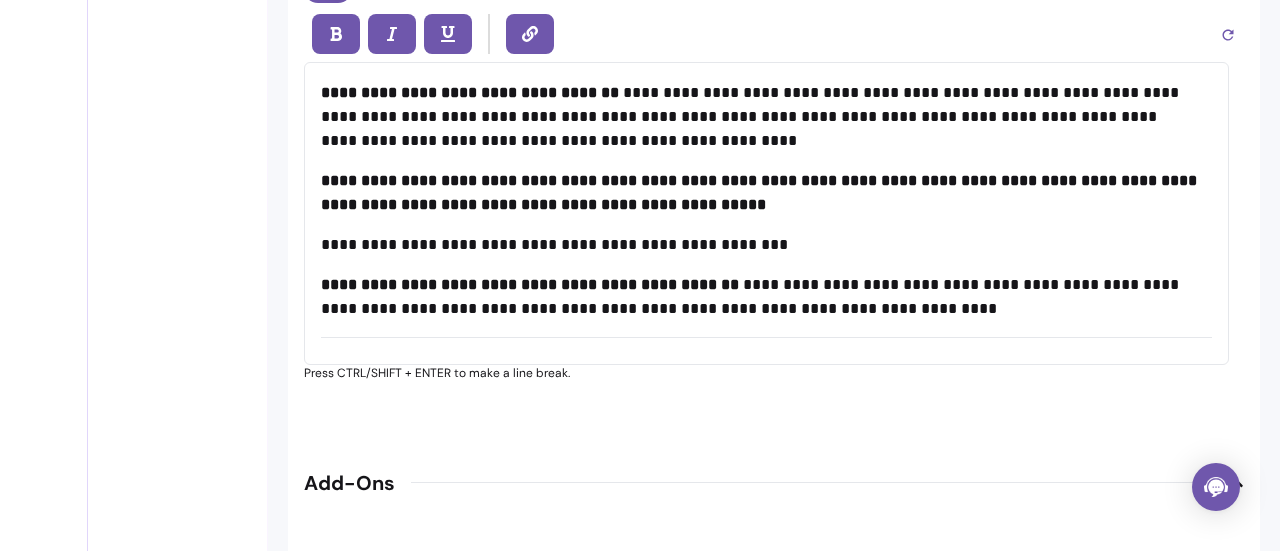 click on "**********" at bounding box center (761, 192) 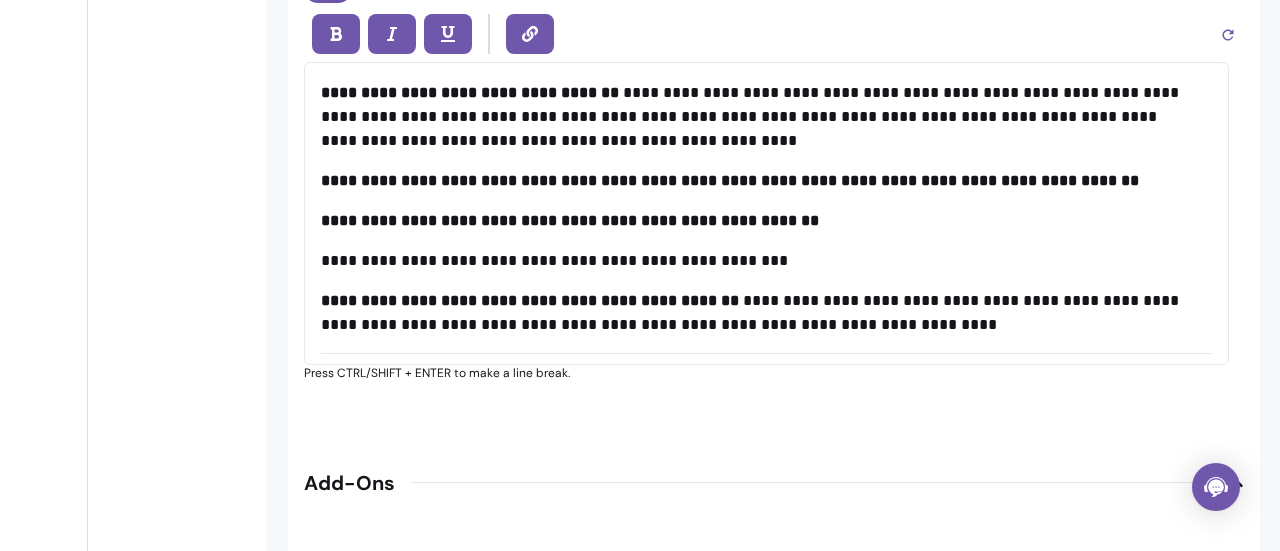 click on "**********" at bounding box center [766, 181] 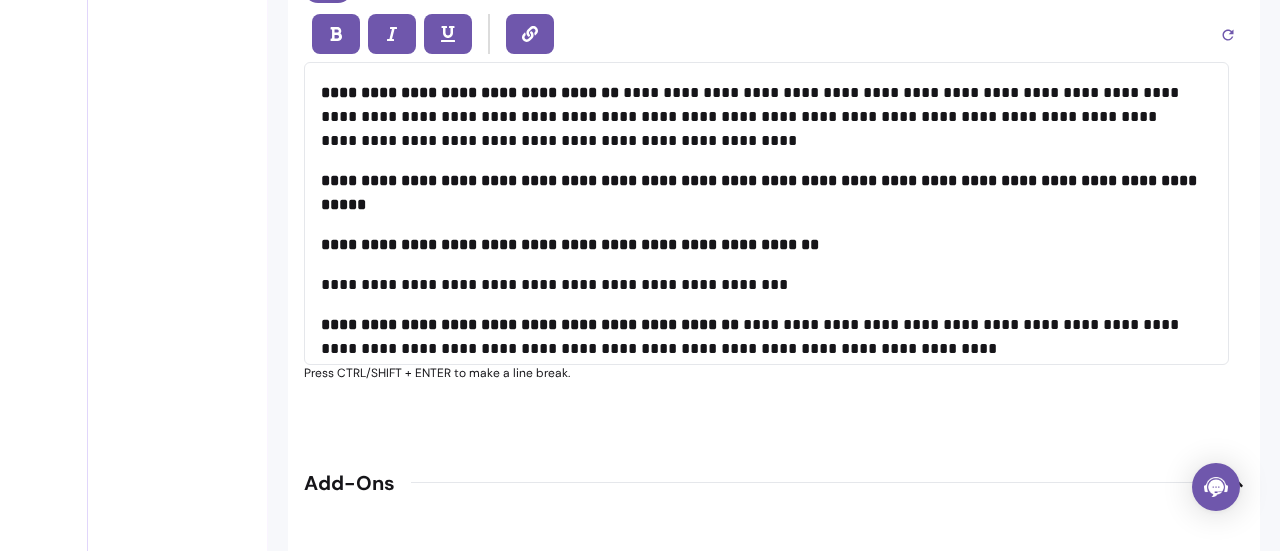 click on "**********" at bounding box center [570, 244] 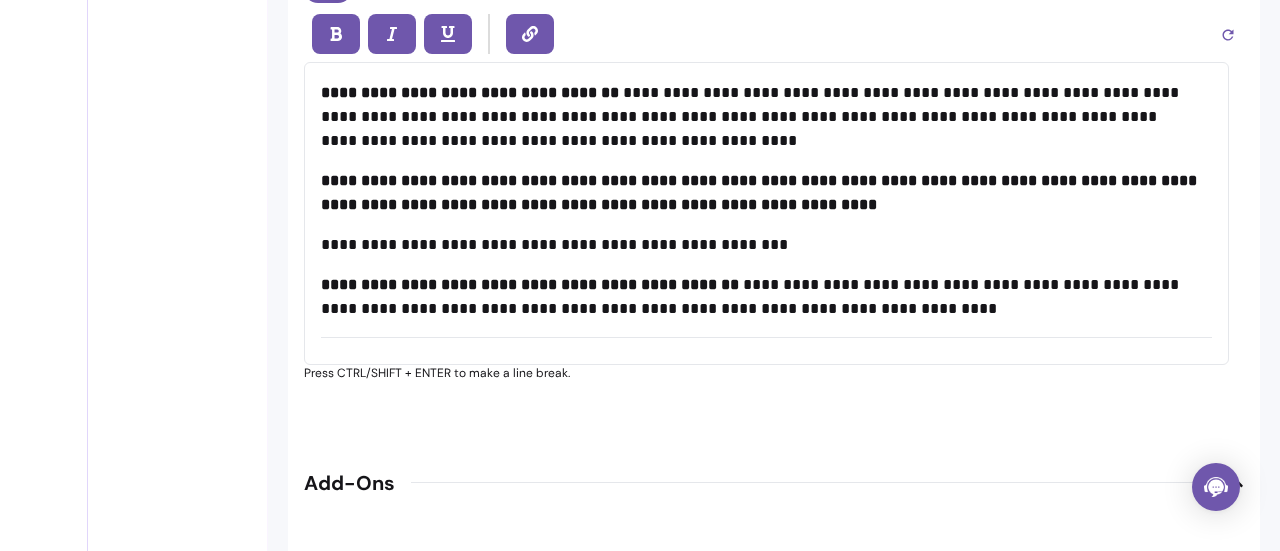 click on "**********" at bounding box center (766, 213) 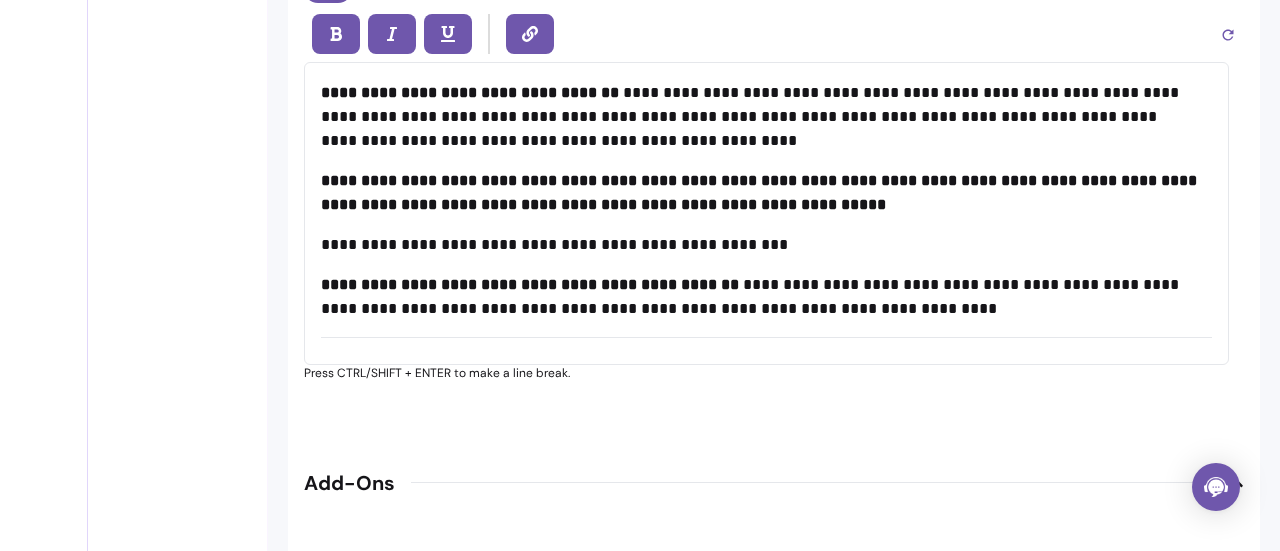 click on "**********" at bounding box center [761, 192] 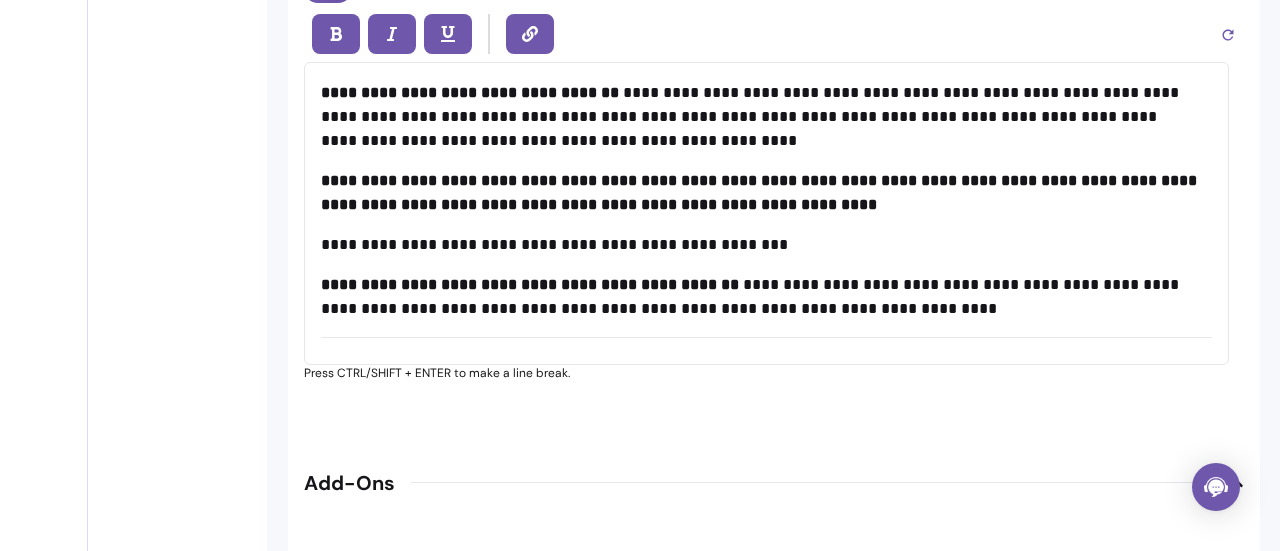click on "**********" at bounding box center [761, 192] 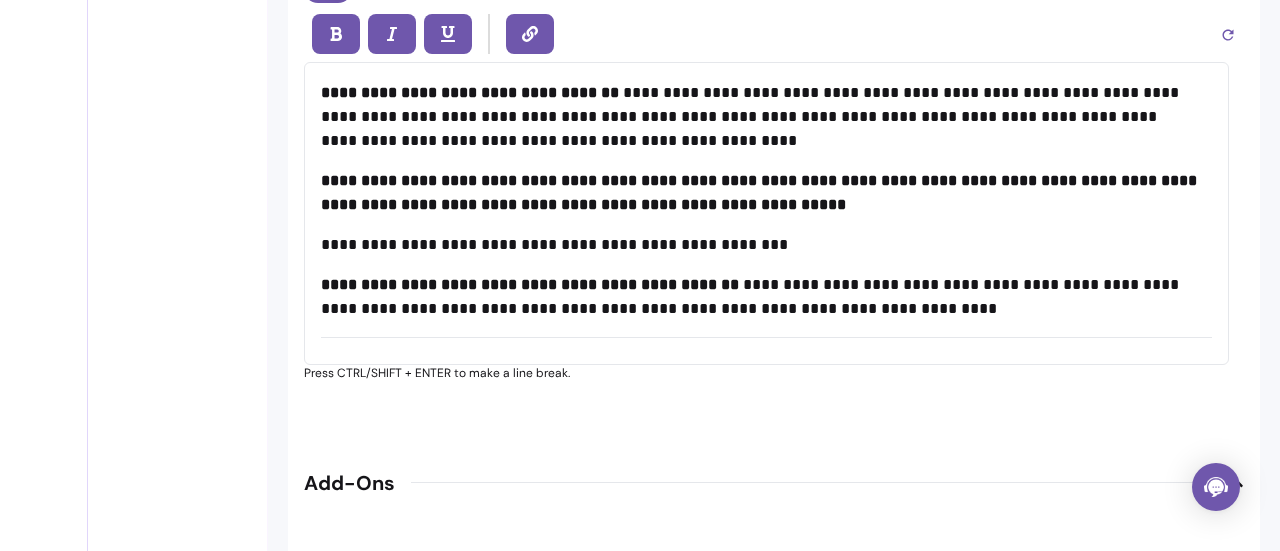 click on "**********" at bounding box center [761, 192] 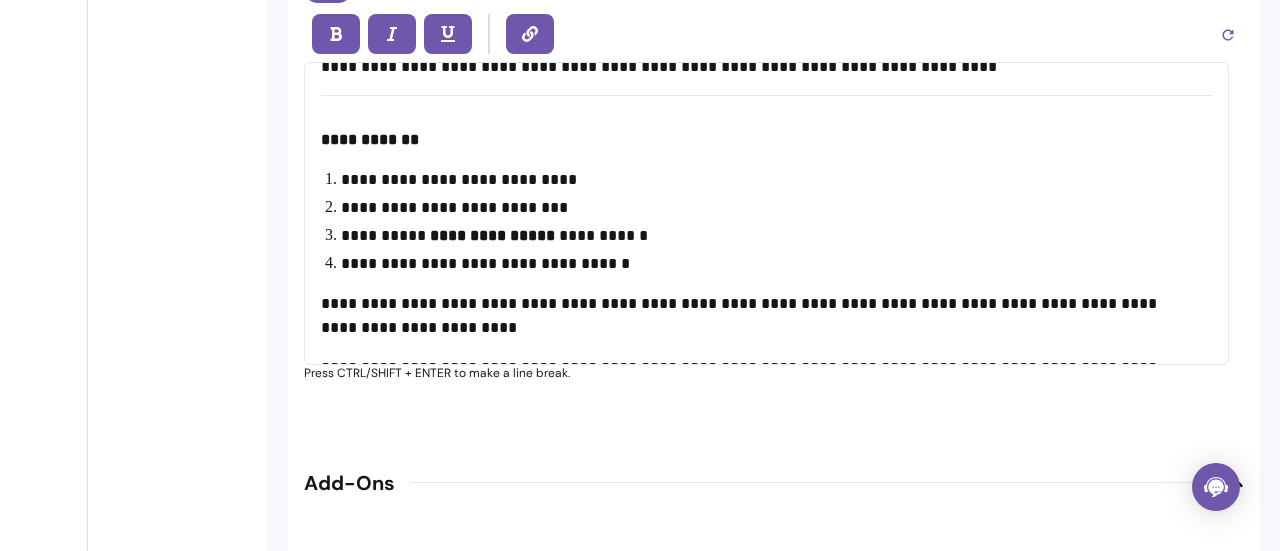 scroll, scrollTop: 387, scrollLeft: 0, axis: vertical 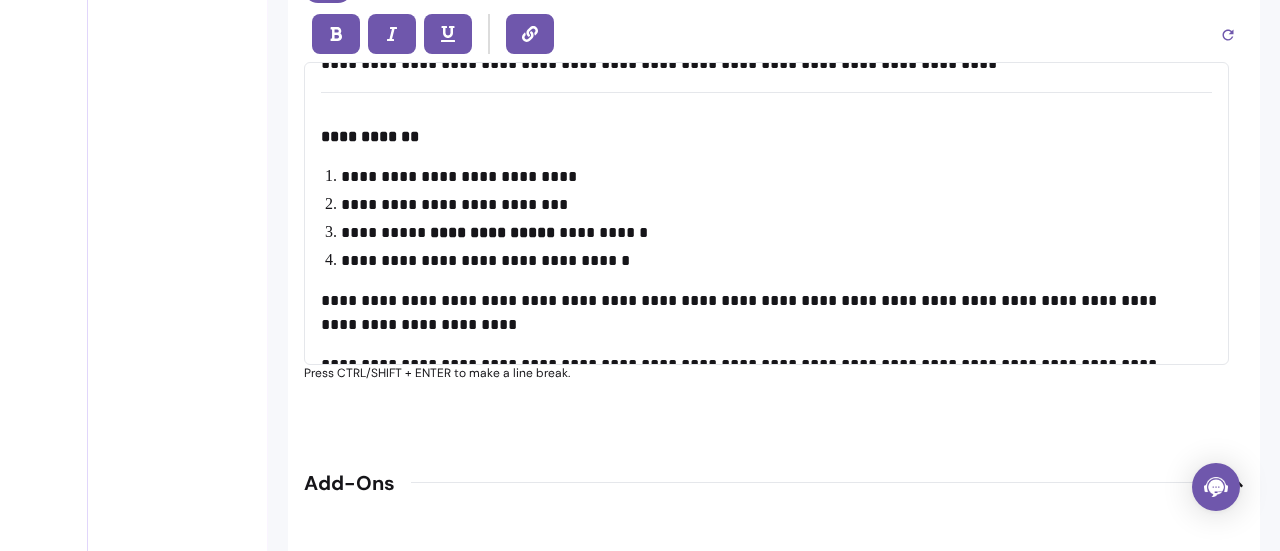 click on "**********" at bounding box center (769, 177) 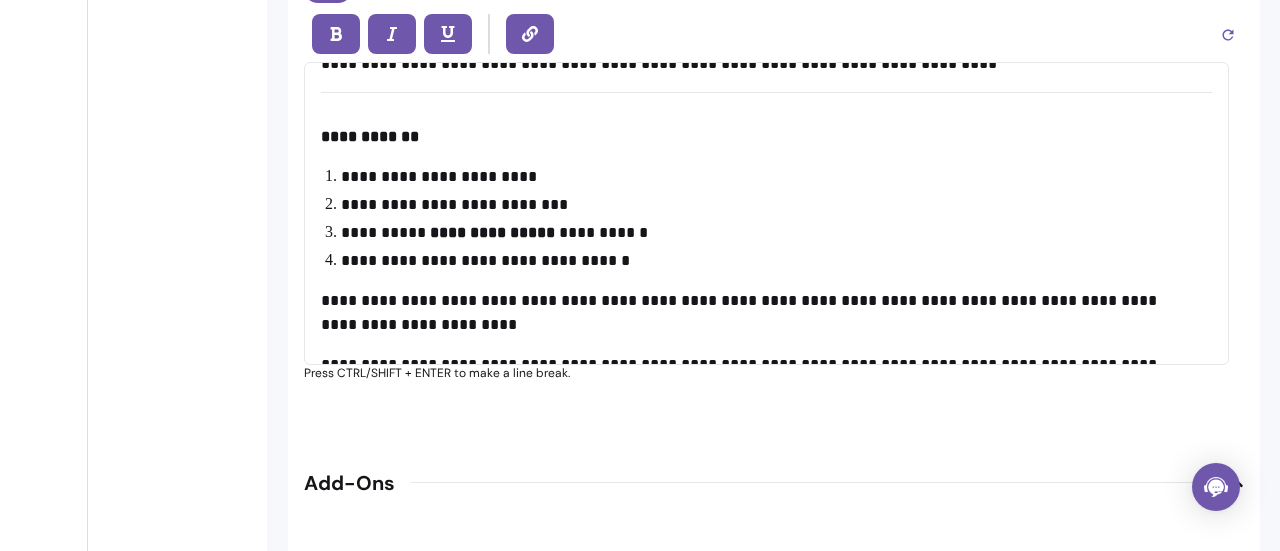 click on "**********" at bounding box center (769, 233) 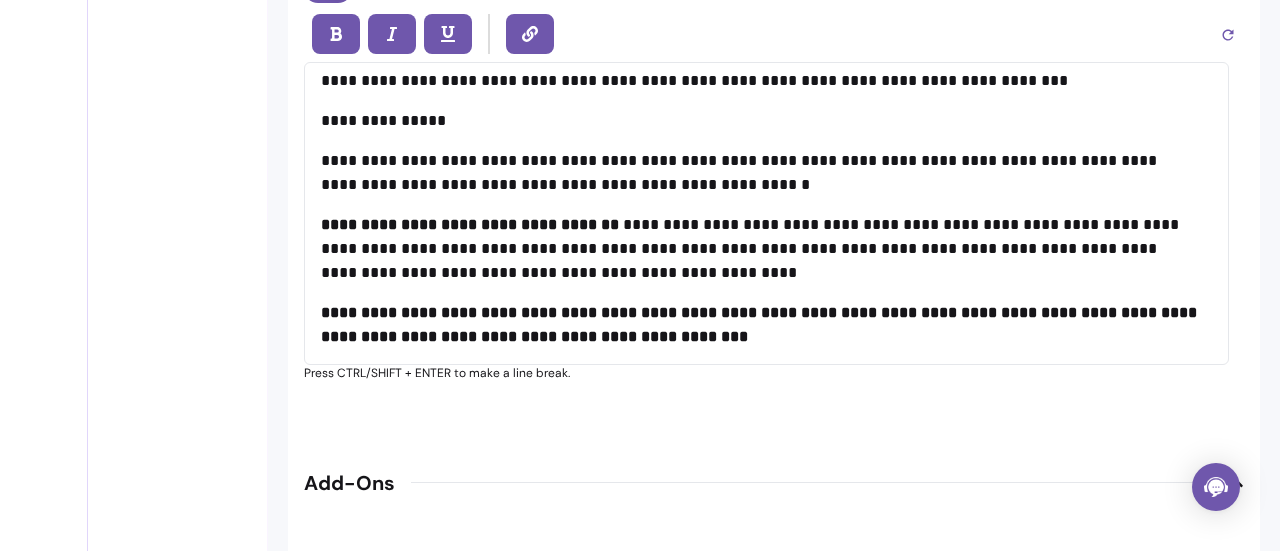 scroll, scrollTop: 110, scrollLeft: 0, axis: vertical 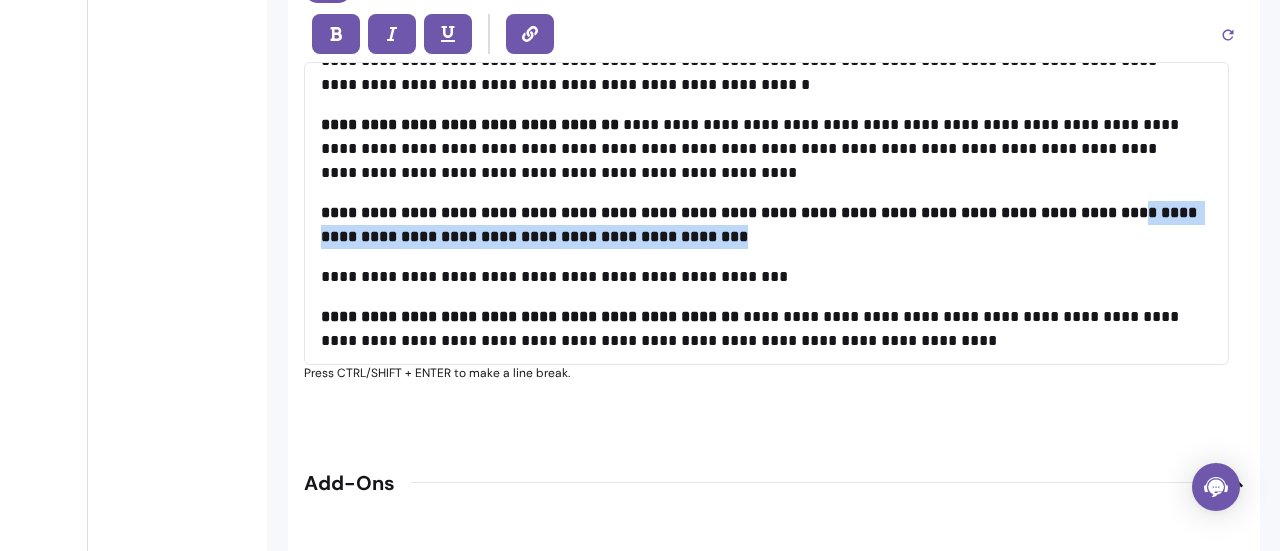 drag, startPoint x: 318, startPoint y: 229, endPoint x: 840, endPoint y: 237, distance: 522.0613 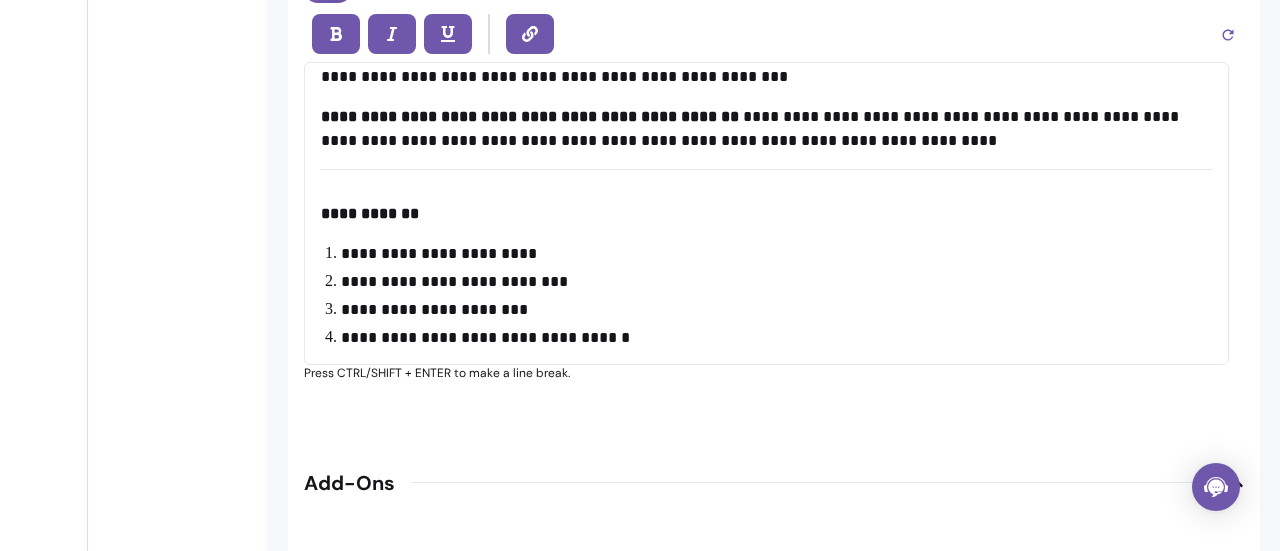 scroll, scrollTop: 314, scrollLeft: 0, axis: vertical 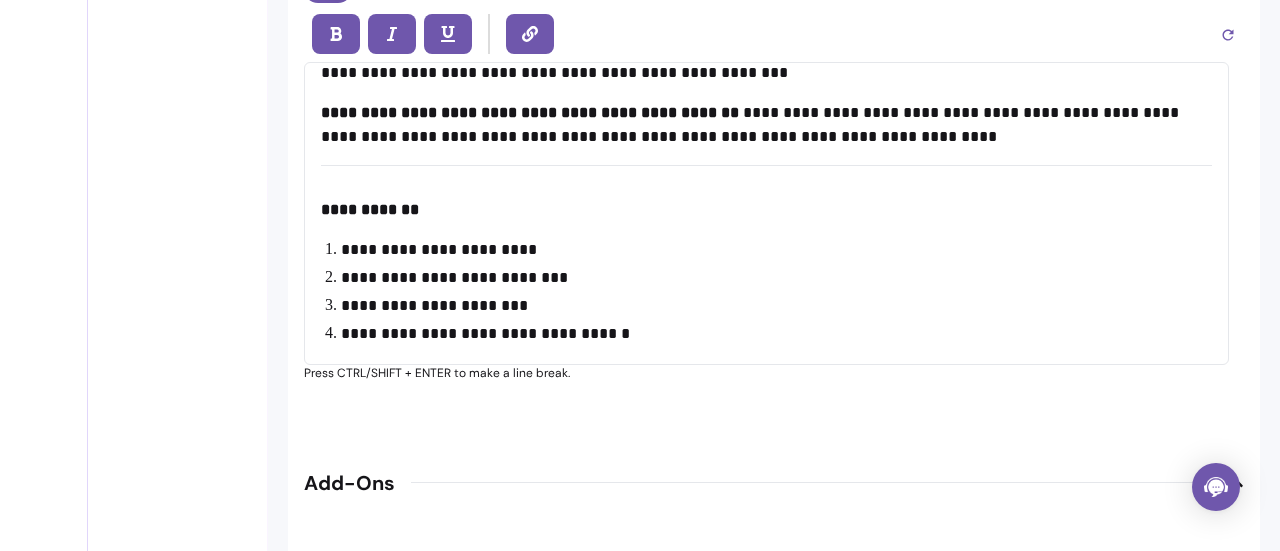 click on "**********" at bounding box center [769, 306] 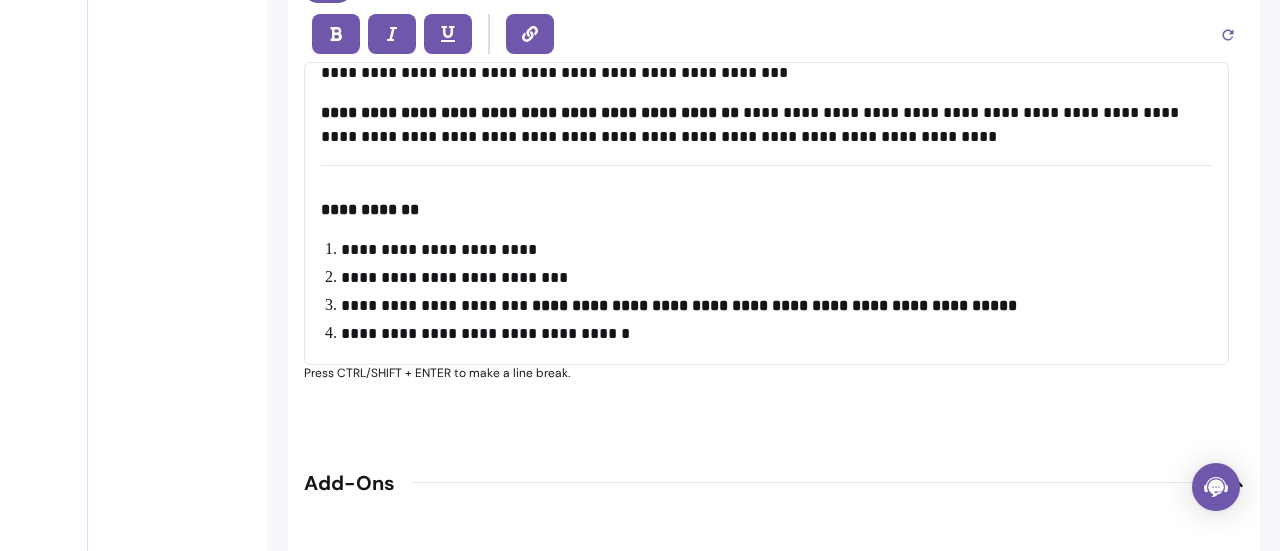 click on "**********" at bounding box center (769, 306) 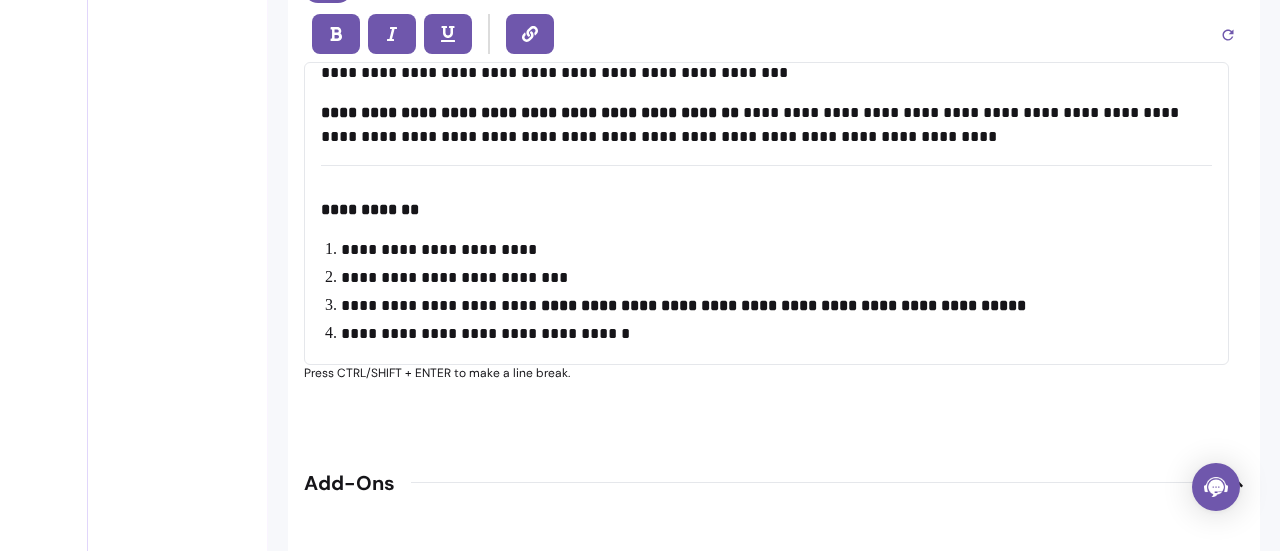 click on "**********" at bounding box center (783, 305) 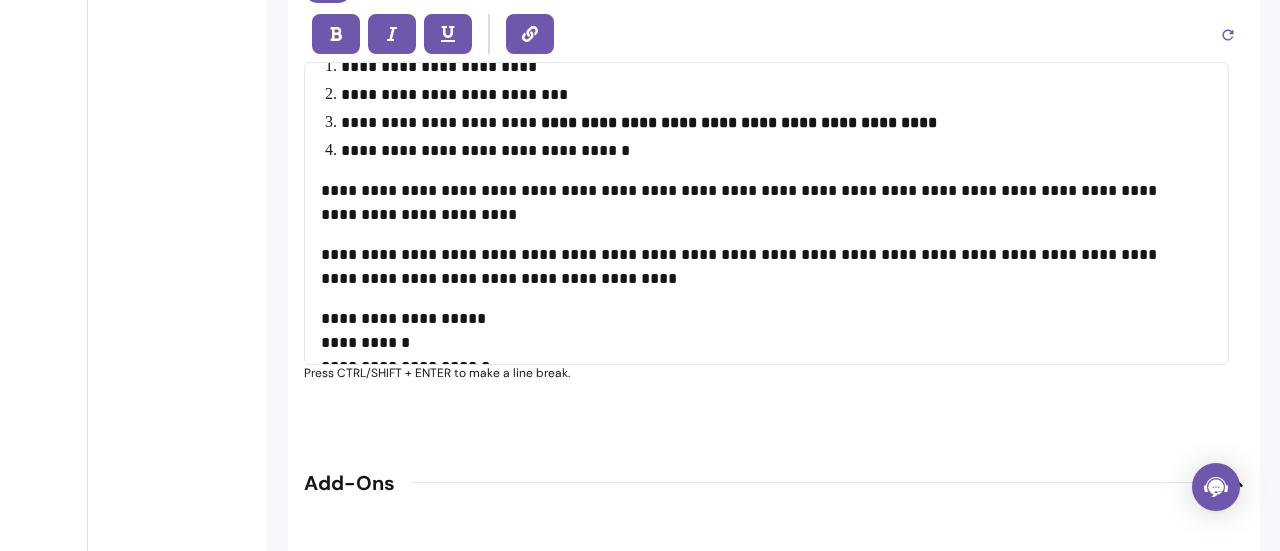scroll, scrollTop: 550, scrollLeft: 0, axis: vertical 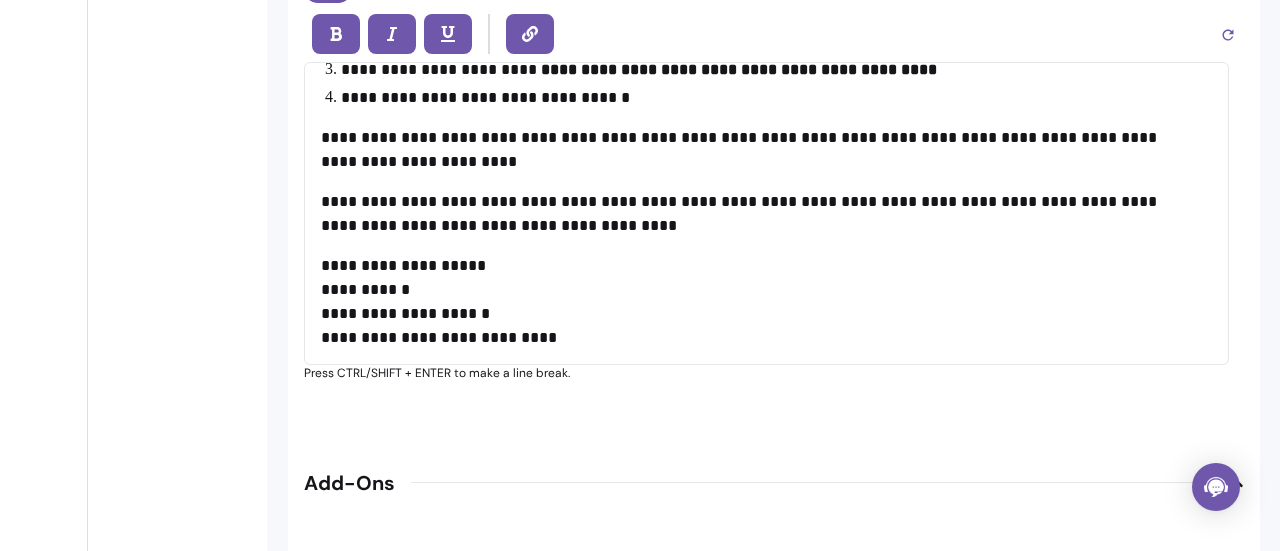 click on "**********" at bounding box center [759, 302] 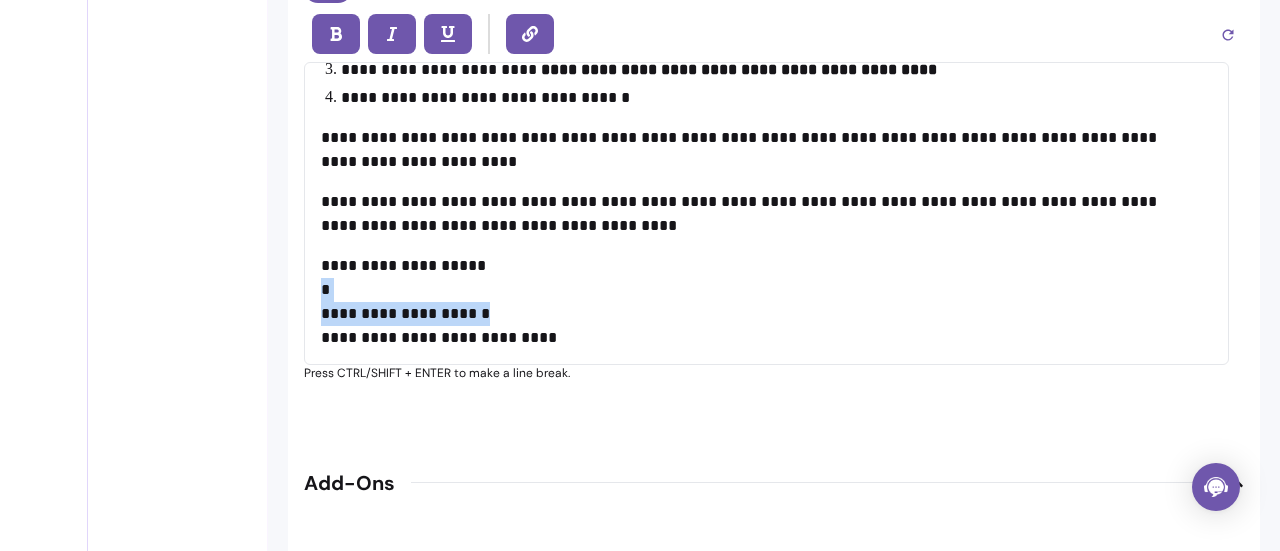 drag, startPoint x: 500, startPoint y: 303, endPoint x: 316, endPoint y: 289, distance: 184.53185 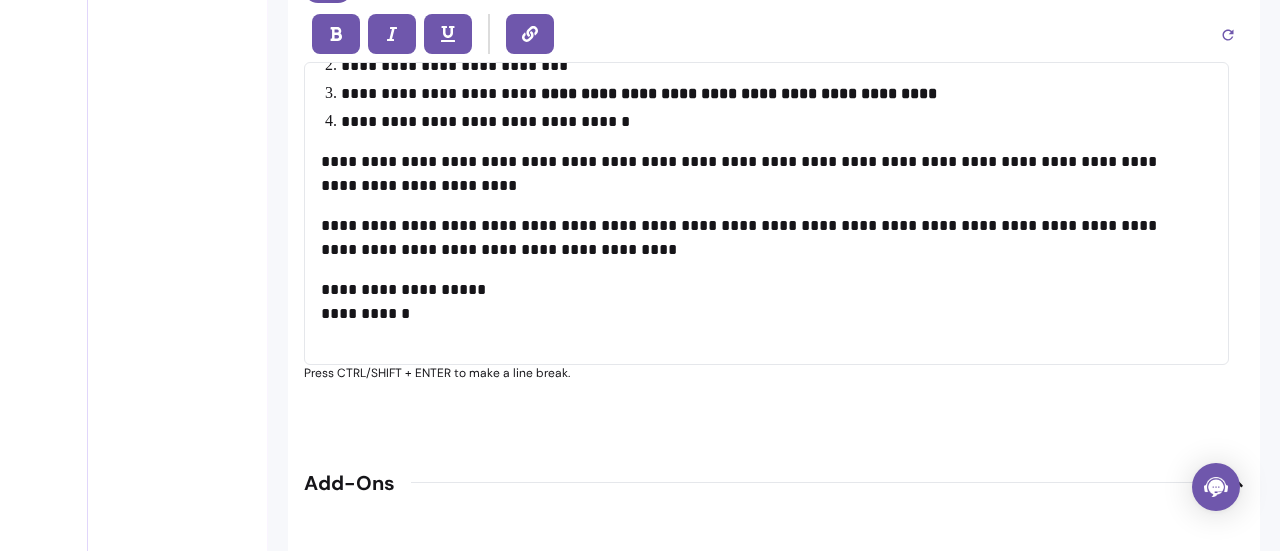 scroll, scrollTop: 550, scrollLeft: 0, axis: vertical 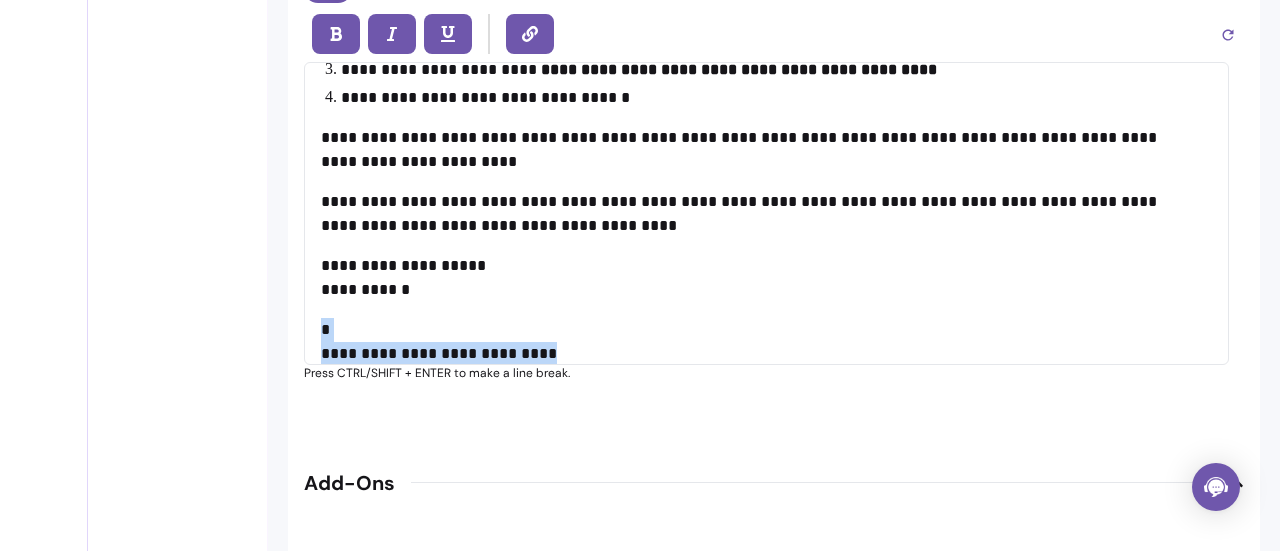 drag, startPoint x: 548, startPoint y: 340, endPoint x: 317, endPoint y: 317, distance: 232.1422 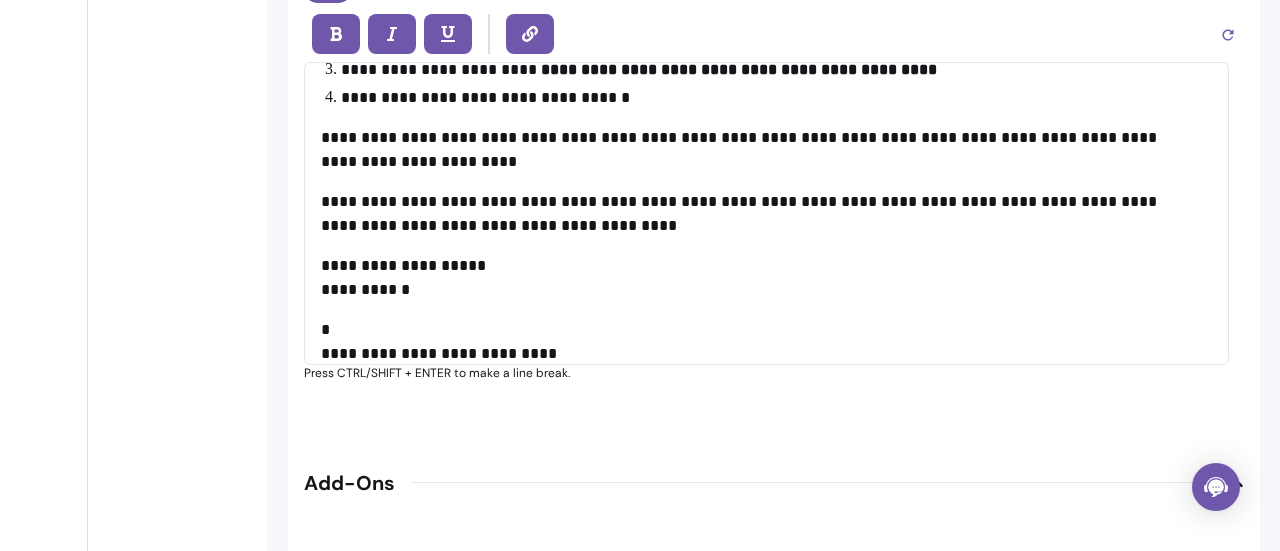scroll, scrollTop: 542, scrollLeft: 0, axis: vertical 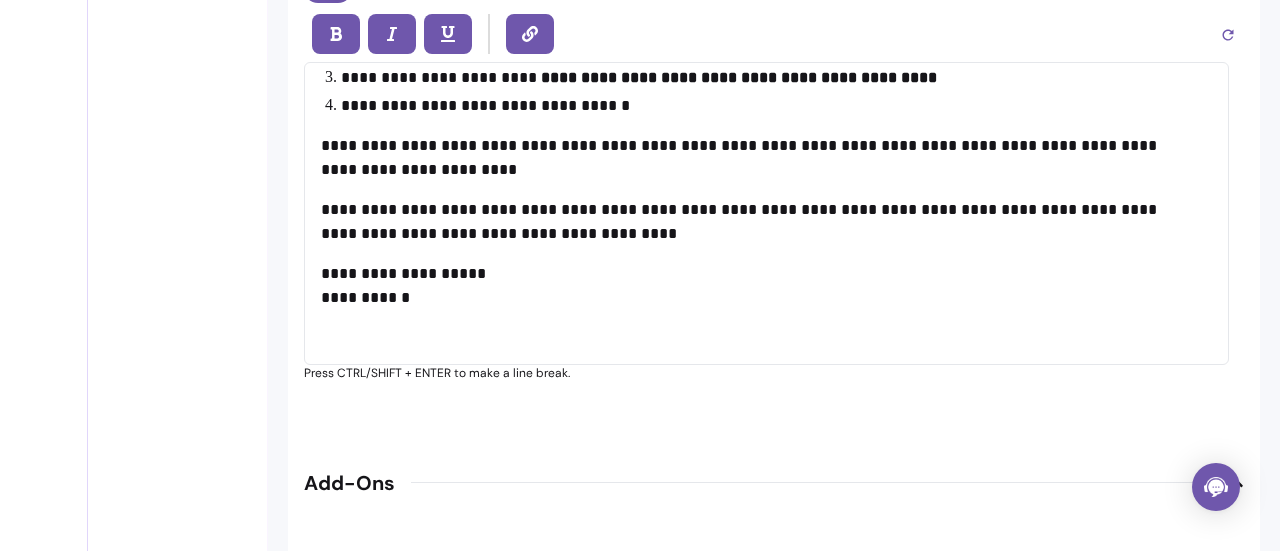 click on "**********" at bounding box center (759, 286) 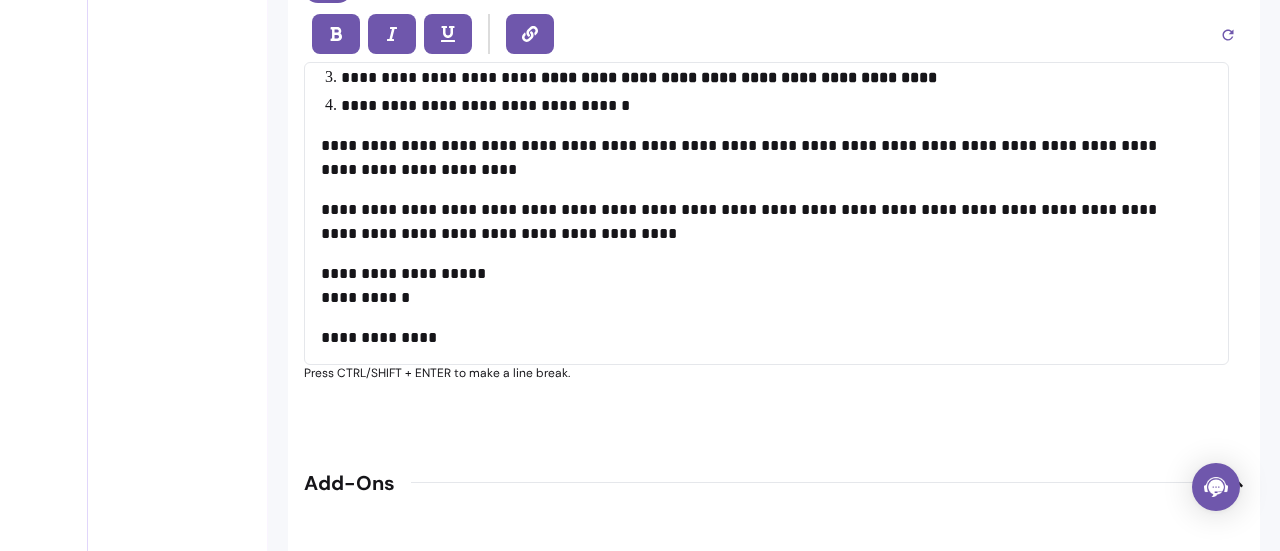 click on "**********" at bounding box center (766, 213) 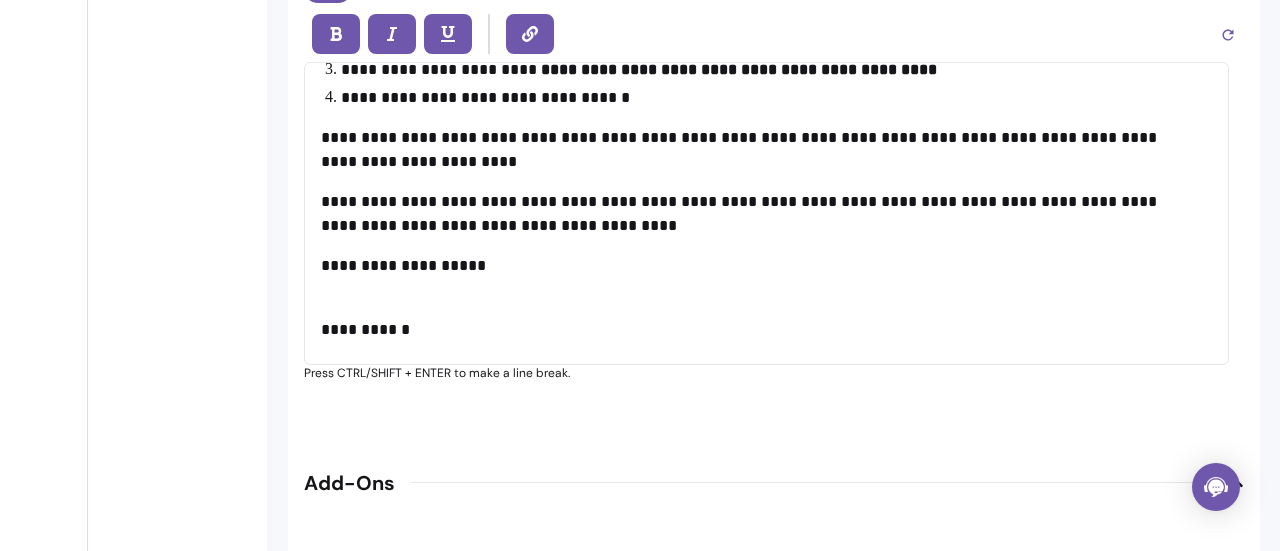 scroll, scrollTop: 582, scrollLeft: 0, axis: vertical 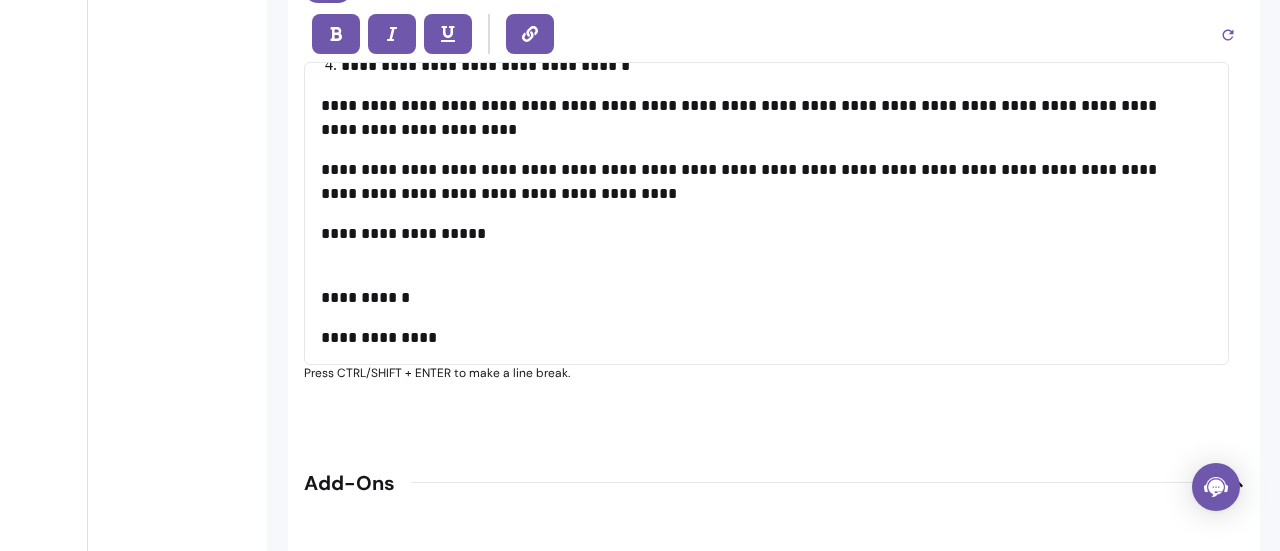 click on "**********" at bounding box center (759, 338) 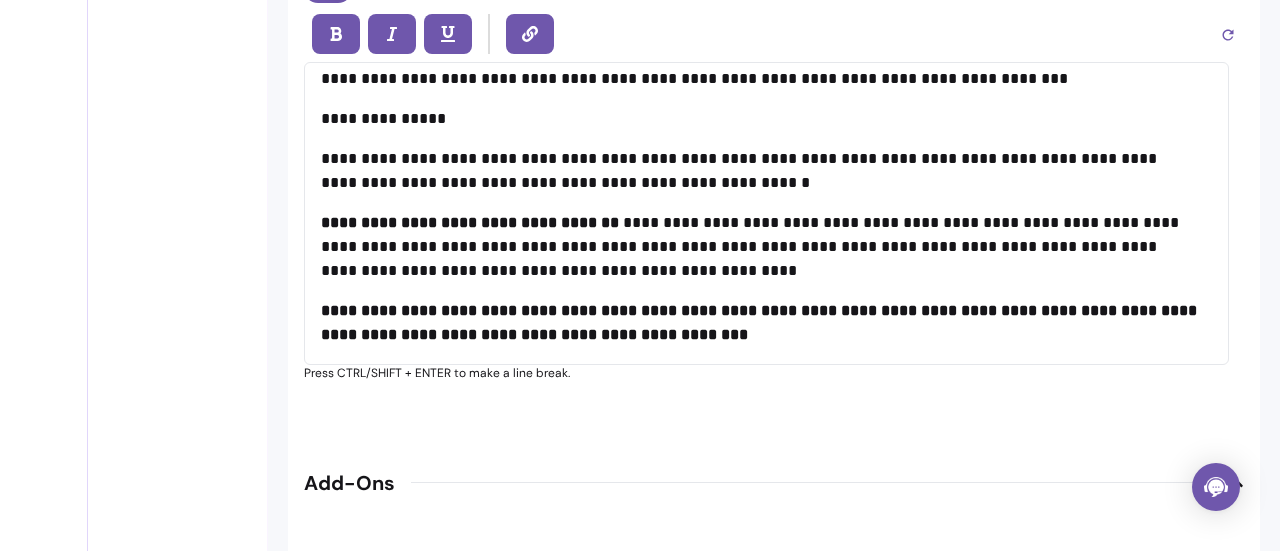 scroll, scrollTop: 0, scrollLeft: 0, axis: both 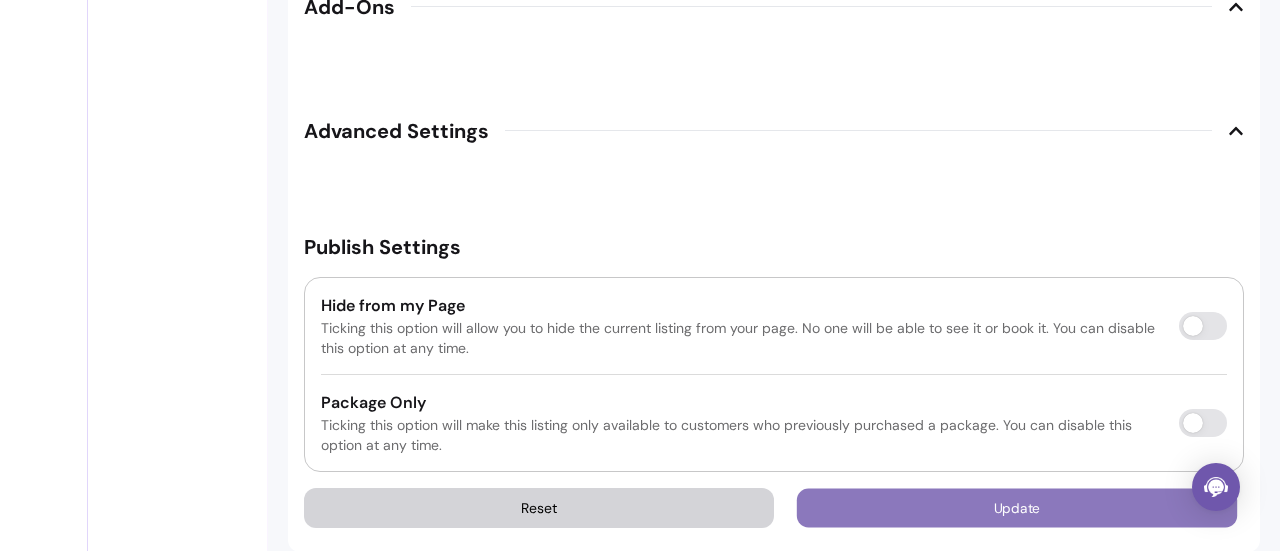 click on "Update" at bounding box center (1017, 508) 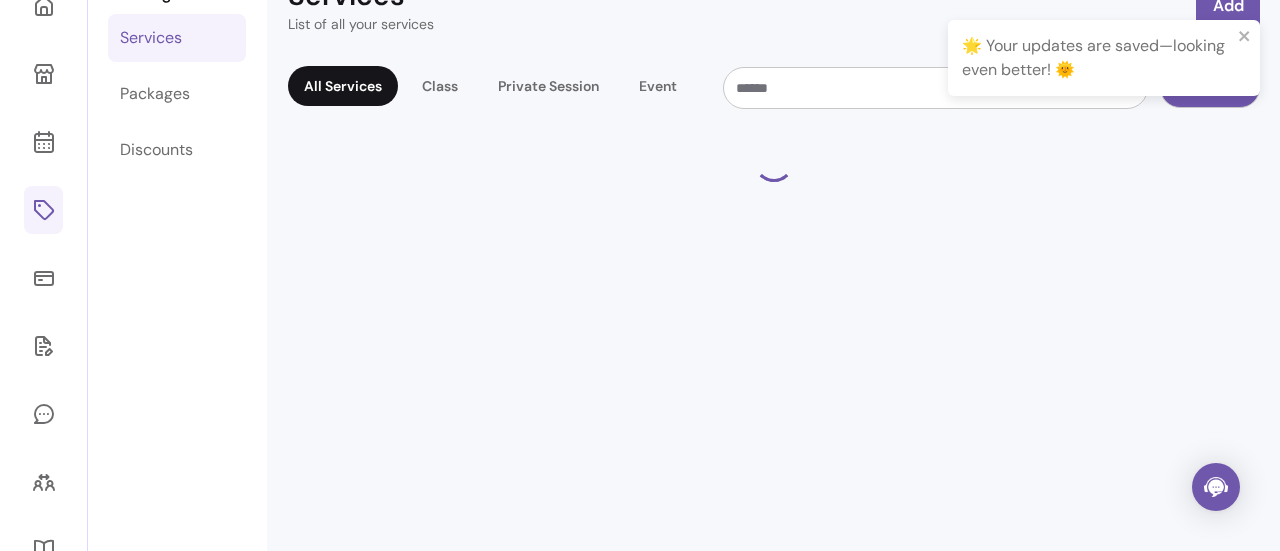 scroll, scrollTop: 68, scrollLeft: 0, axis: vertical 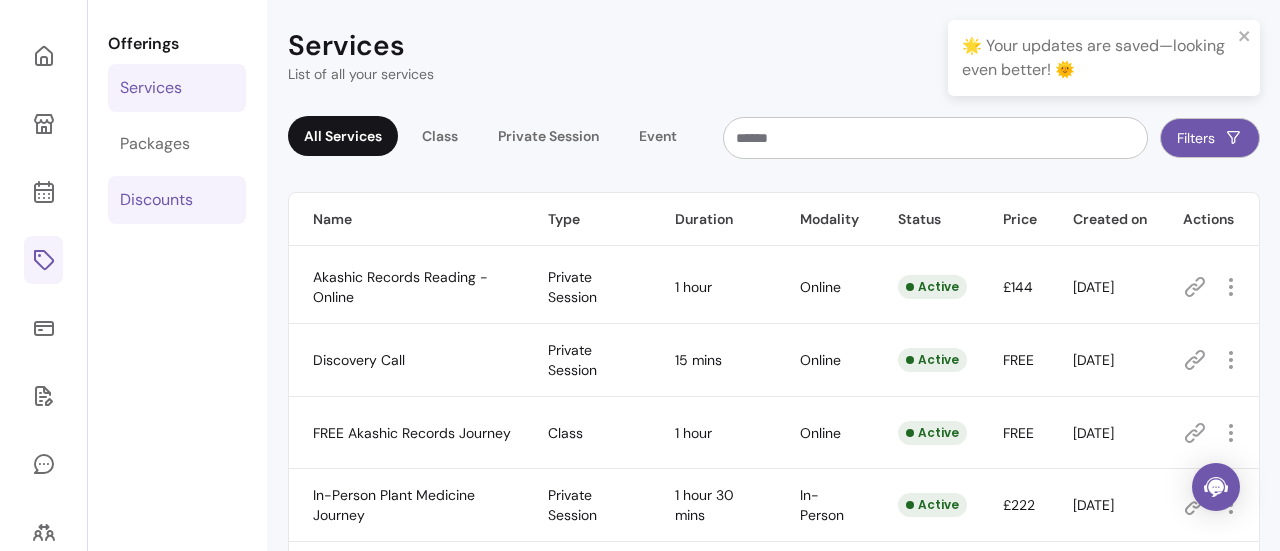 click on "Discounts" at bounding box center (156, 200) 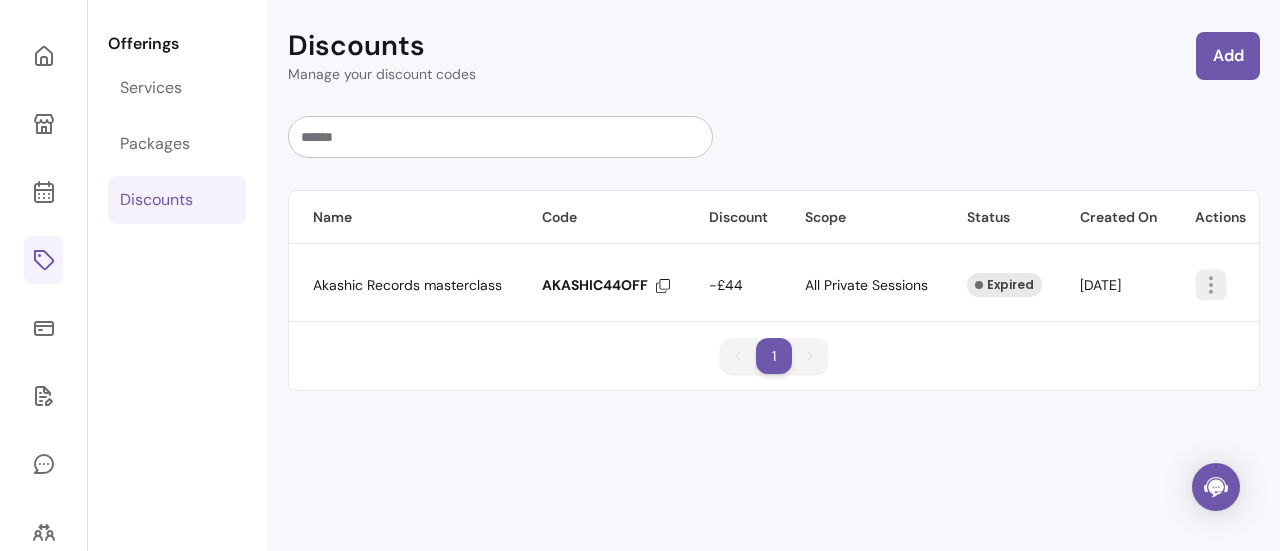click 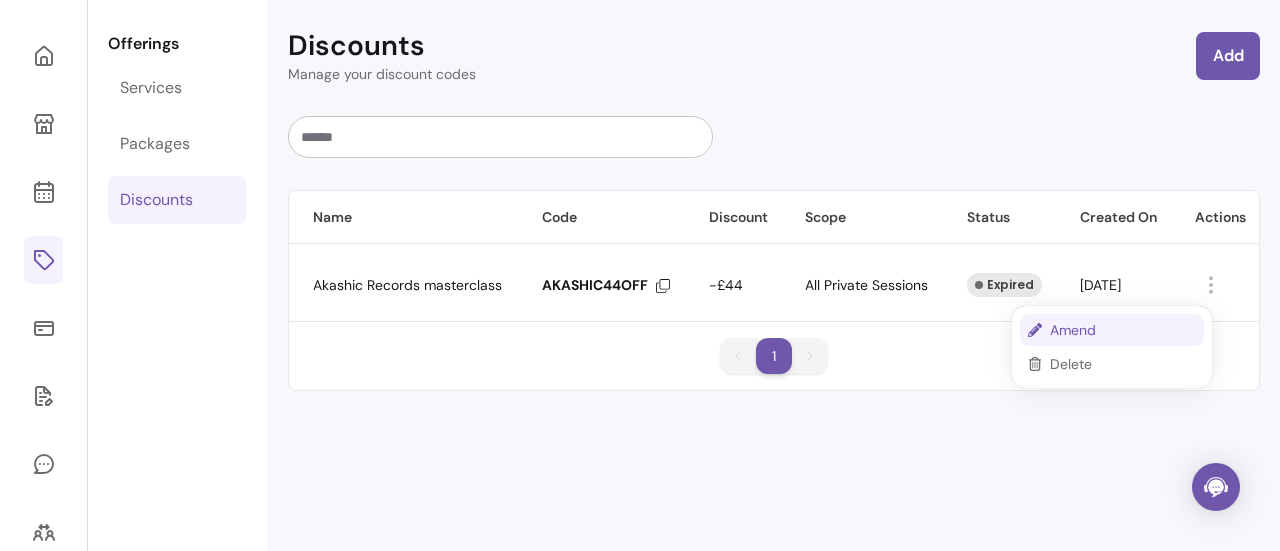 click on "Amend" at bounding box center [1123, 330] 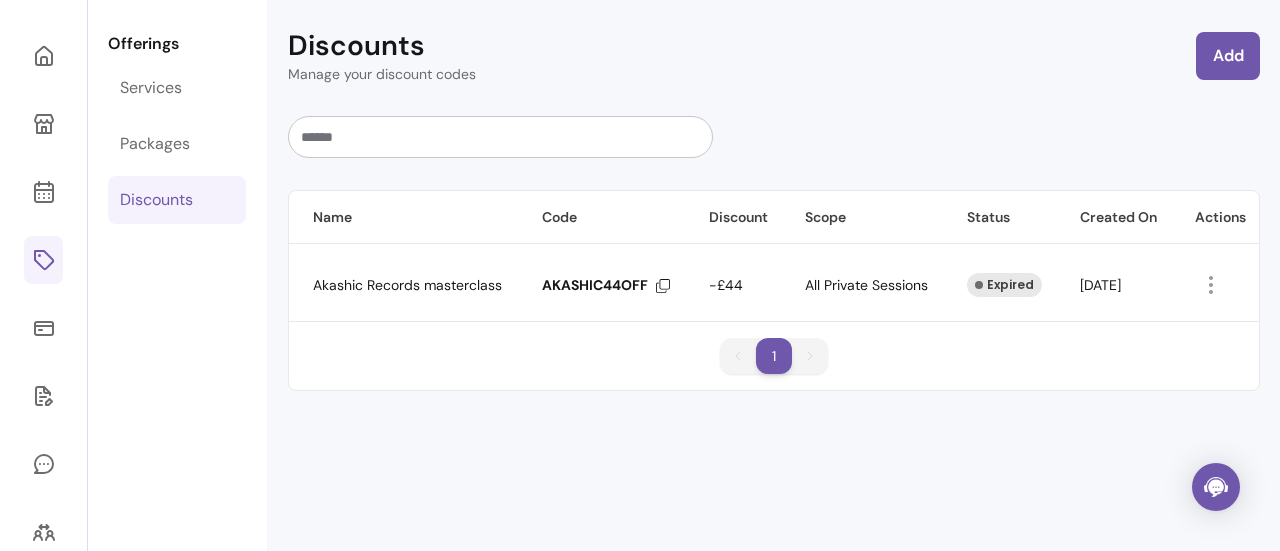select on "*****" 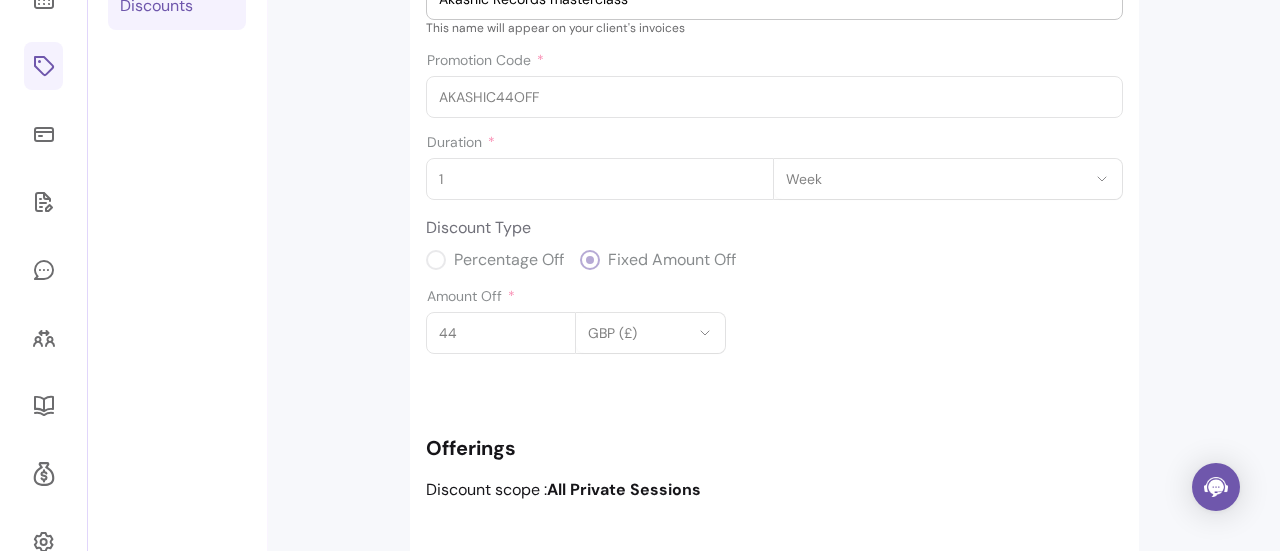 scroll, scrollTop: 507, scrollLeft: 0, axis: vertical 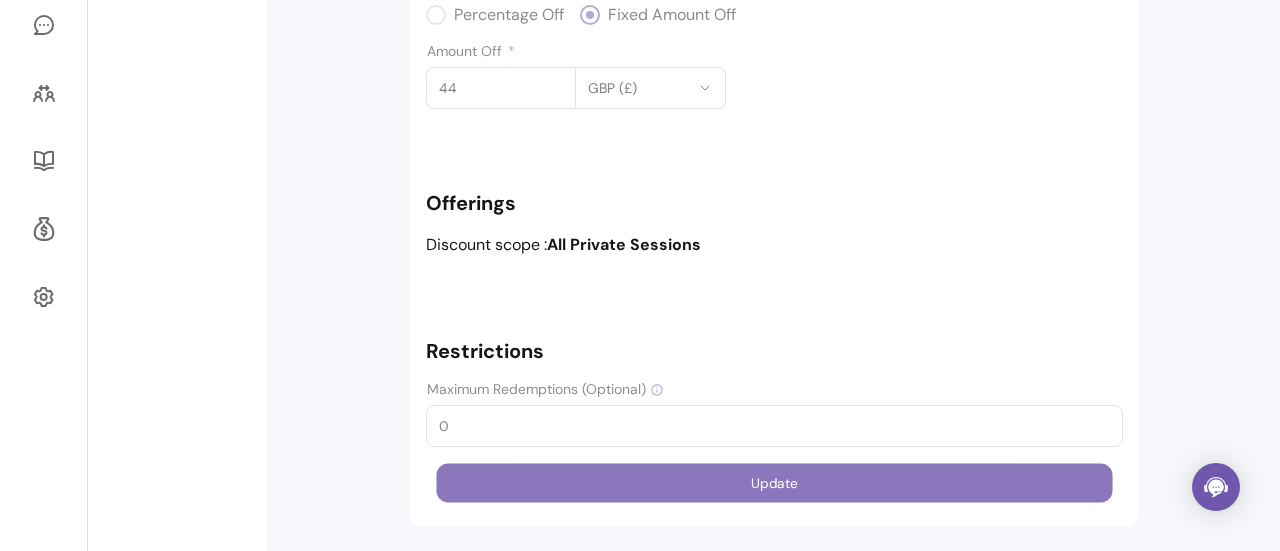 click on "Update" at bounding box center [774, 483] 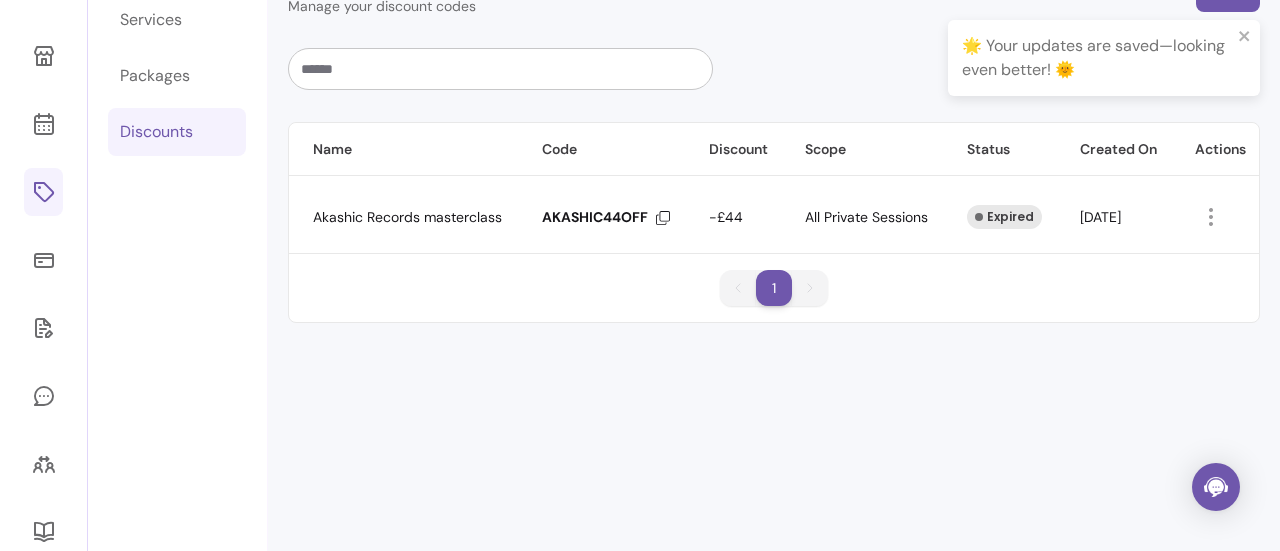 scroll, scrollTop: 68, scrollLeft: 0, axis: vertical 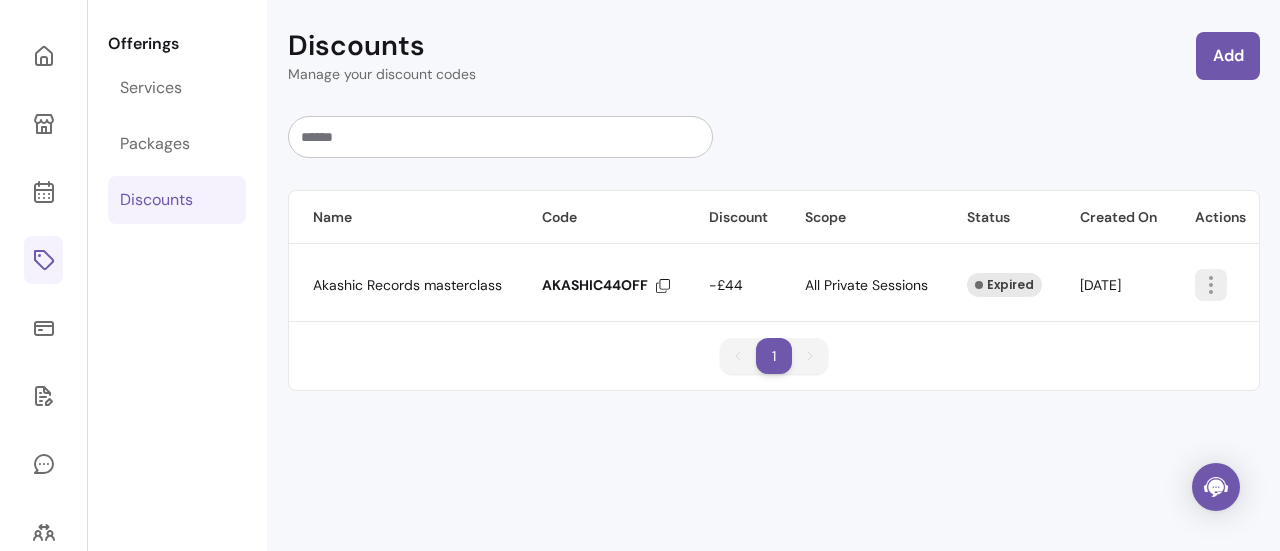 click 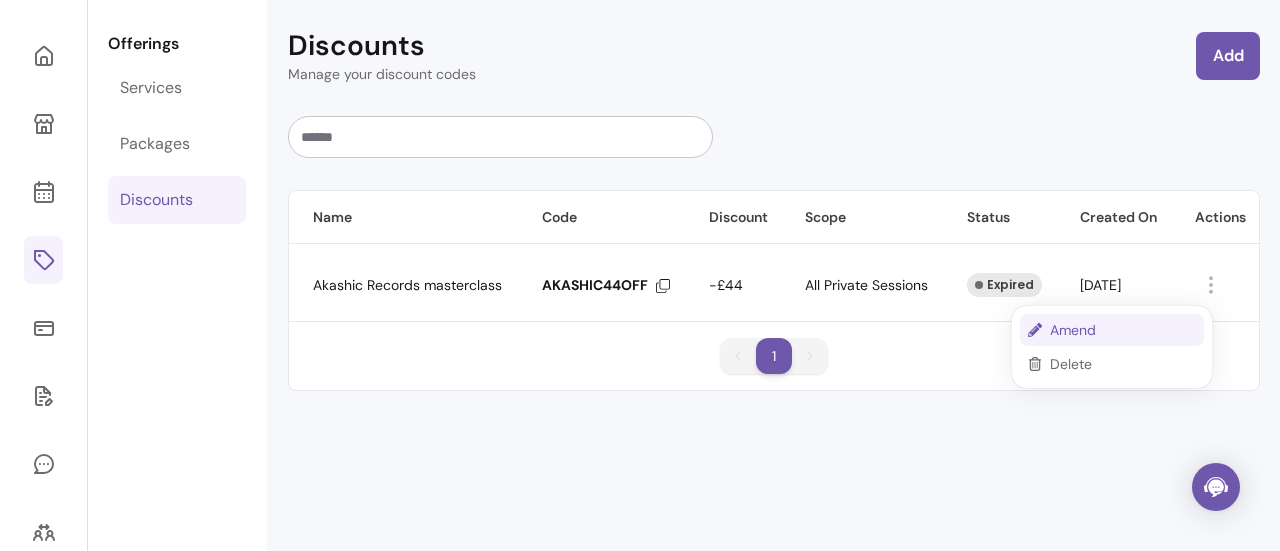 click on "Amend" at bounding box center (1123, 330) 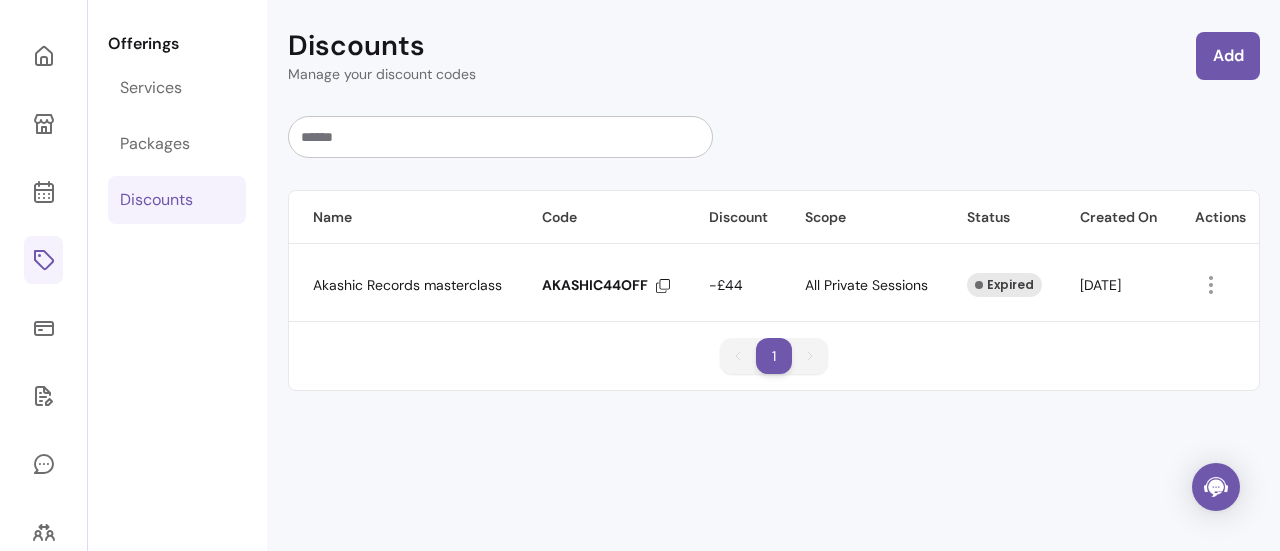 select on "*****" 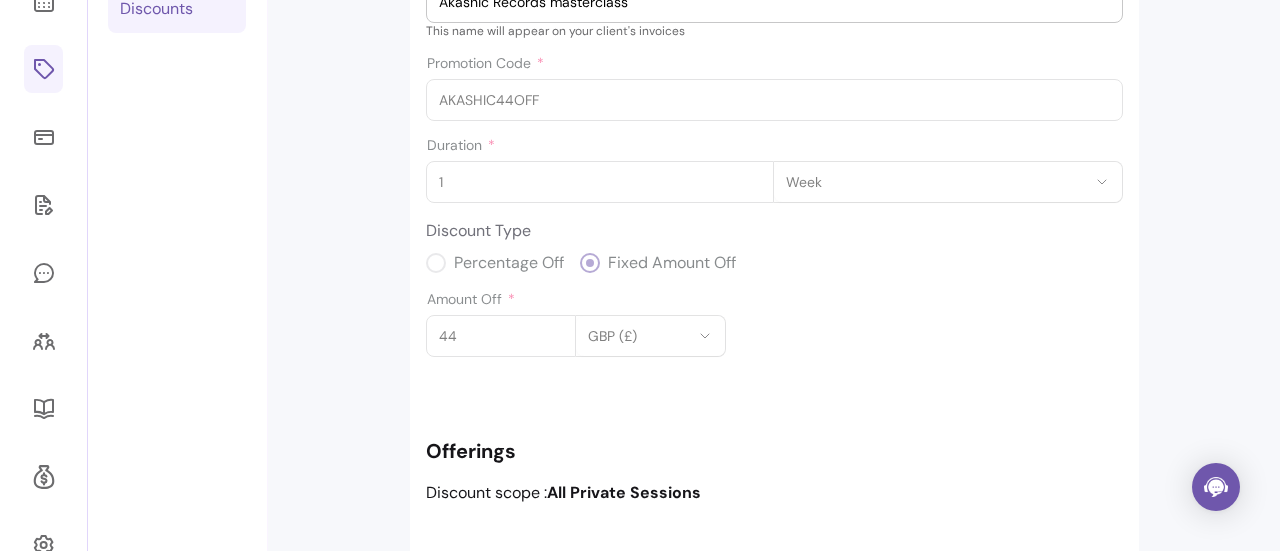 scroll, scrollTop: 261, scrollLeft: 0, axis: vertical 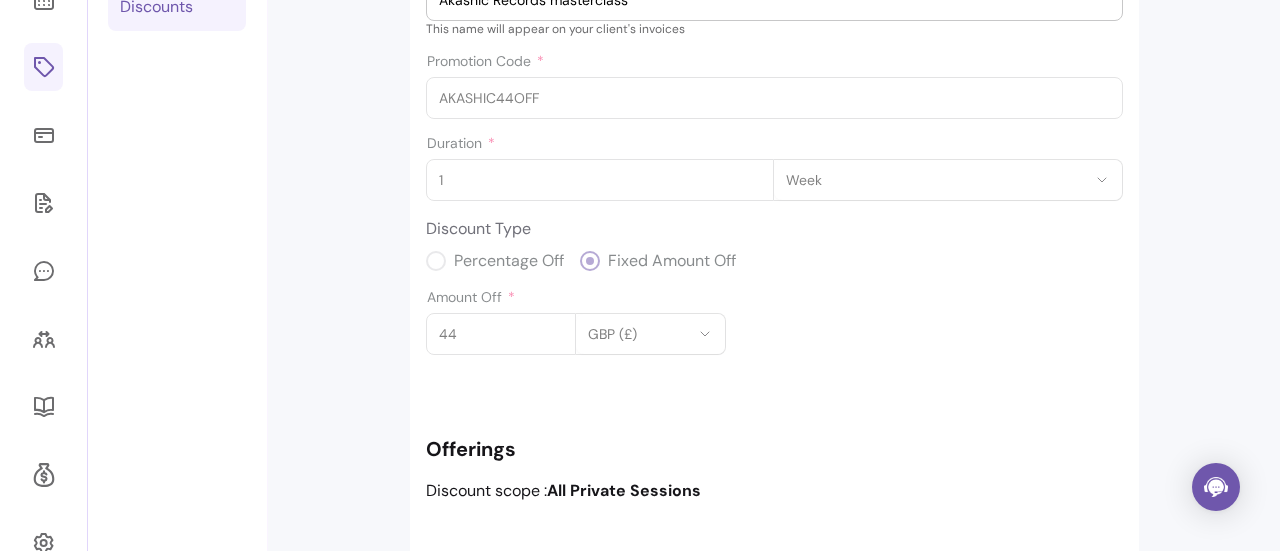 click on "Duration   1 *** **** ***** **** Week" at bounding box center (774, 168) 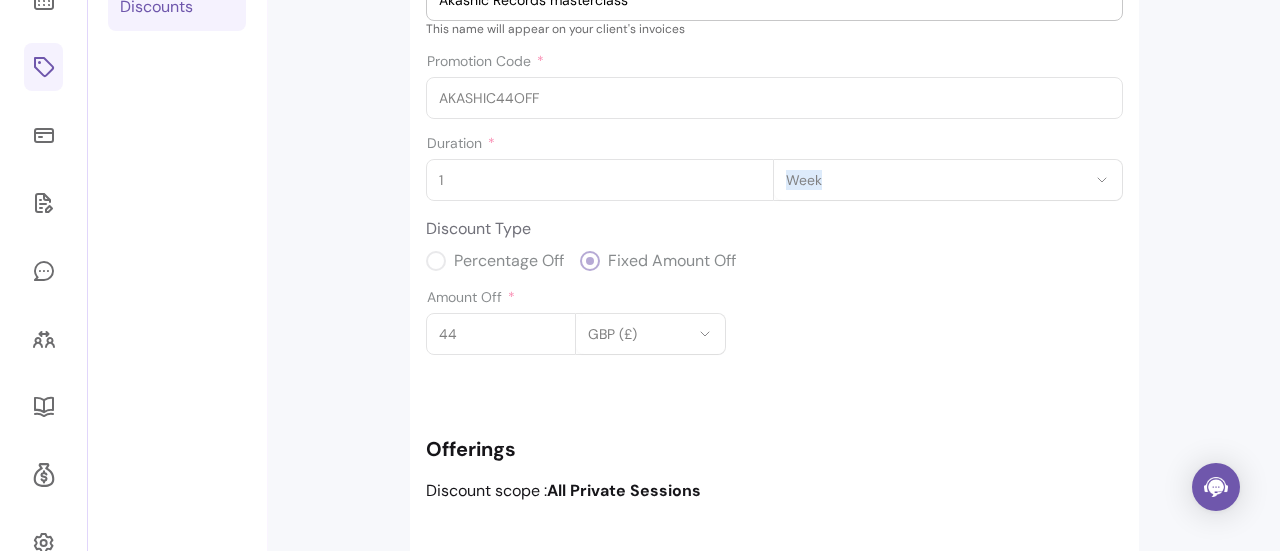 click on "Duration   1 *** **** ***** **** Week" at bounding box center (774, 168) 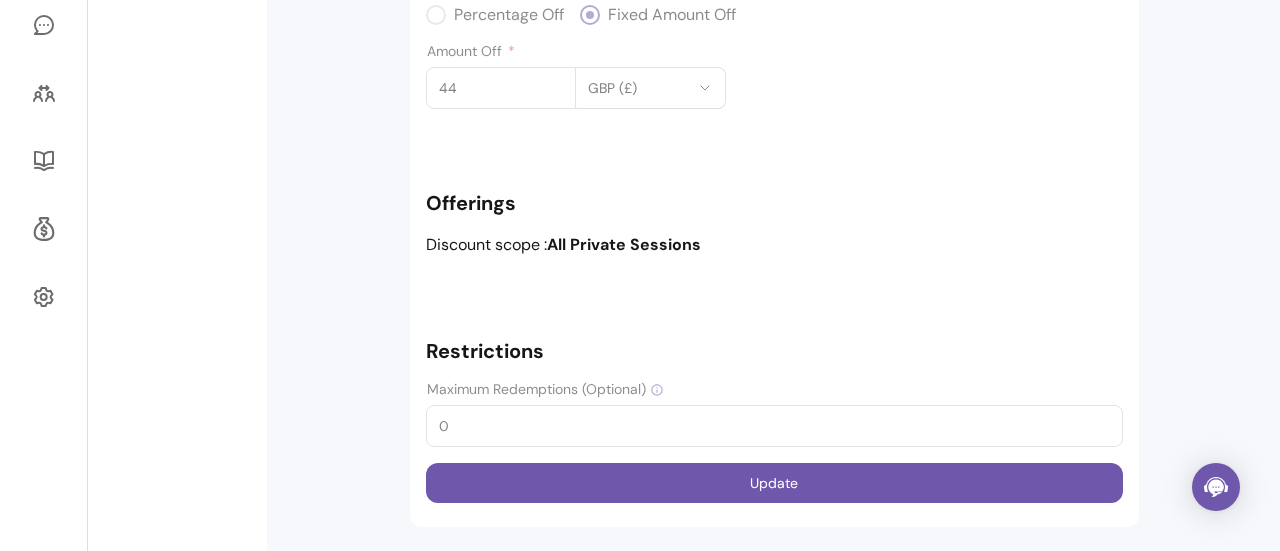 scroll, scrollTop: 0, scrollLeft: 0, axis: both 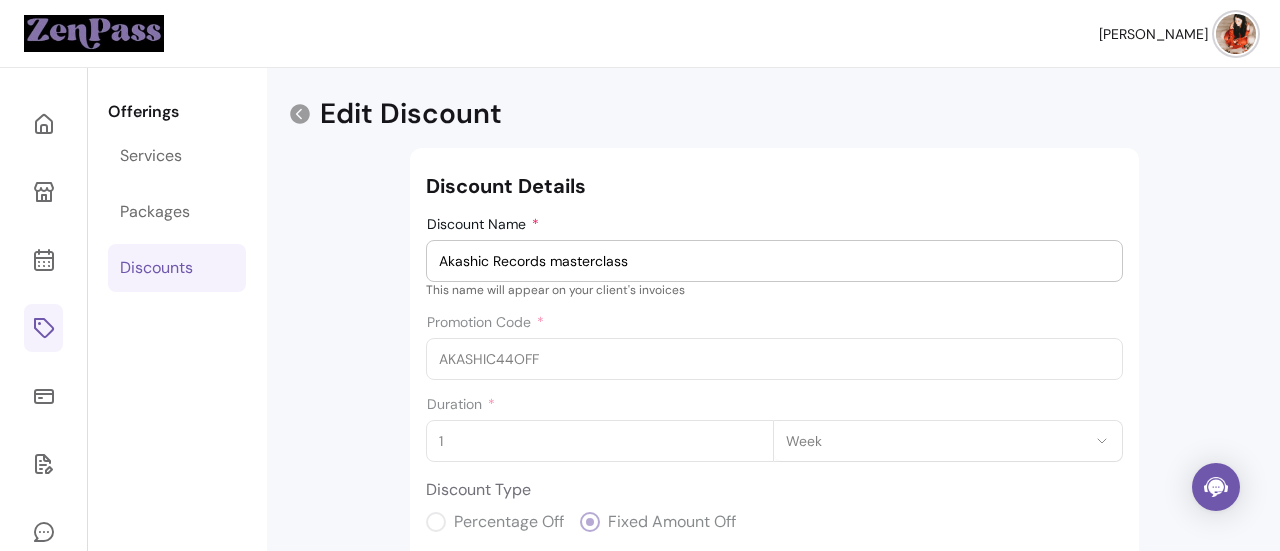 click on "Akashic Records masterclass" at bounding box center [774, 261] 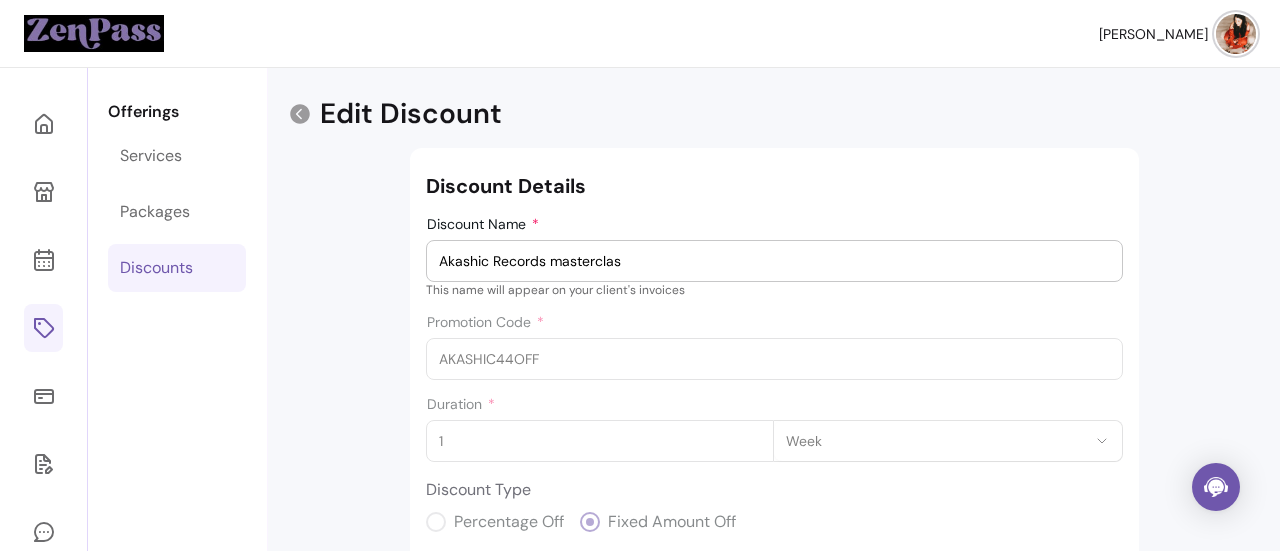 type on "Akashic Records masterclass" 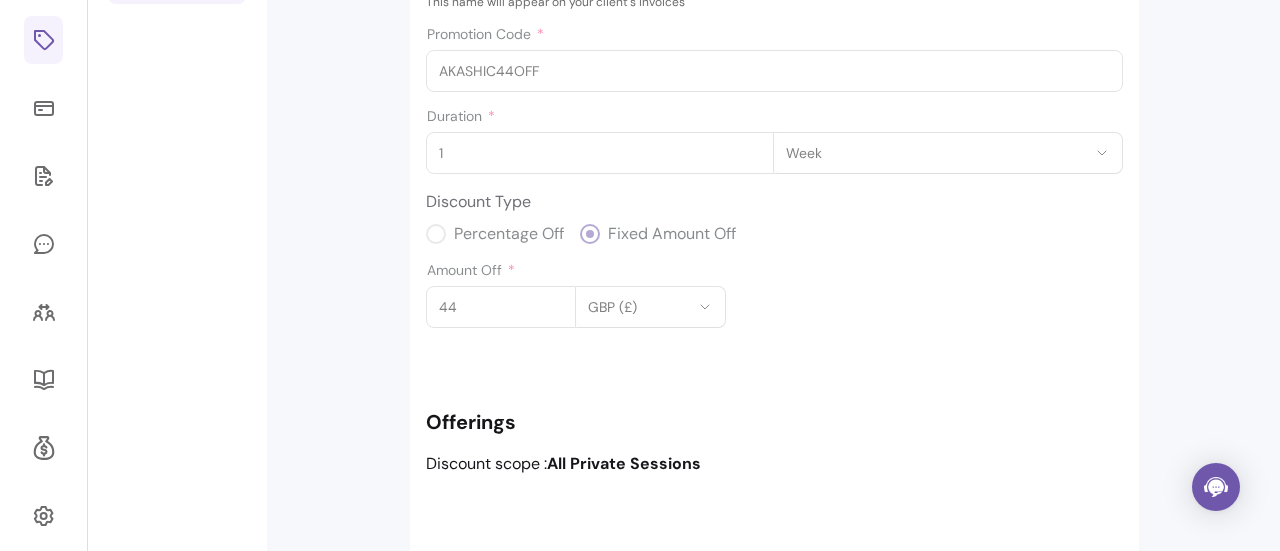 scroll, scrollTop: 507, scrollLeft: 0, axis: vertical 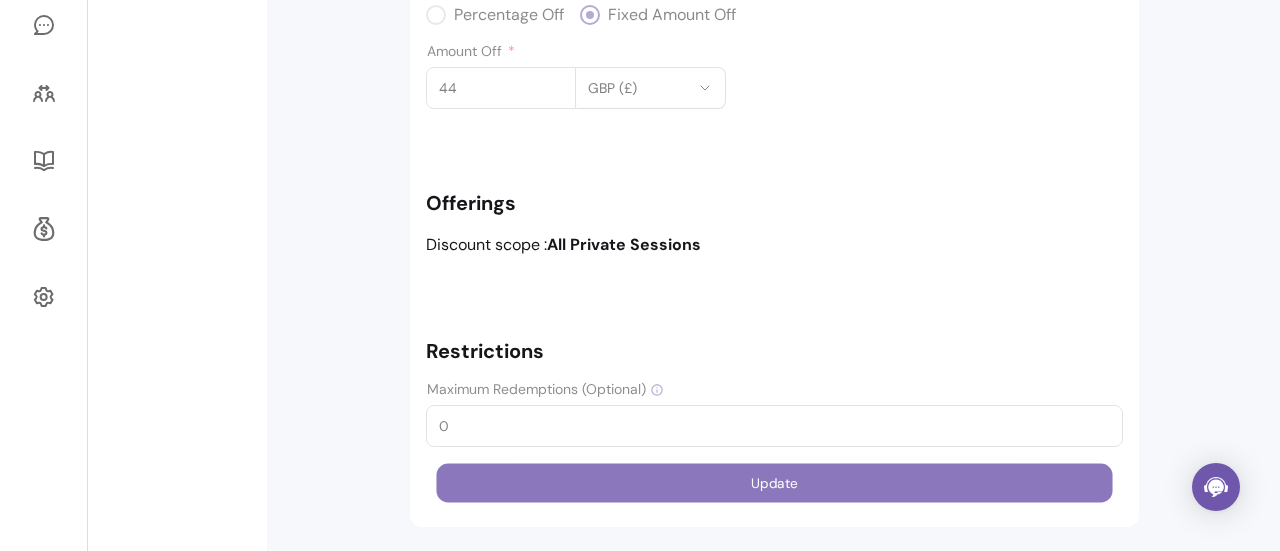 click on "Update" at bounding box center [774, 483] 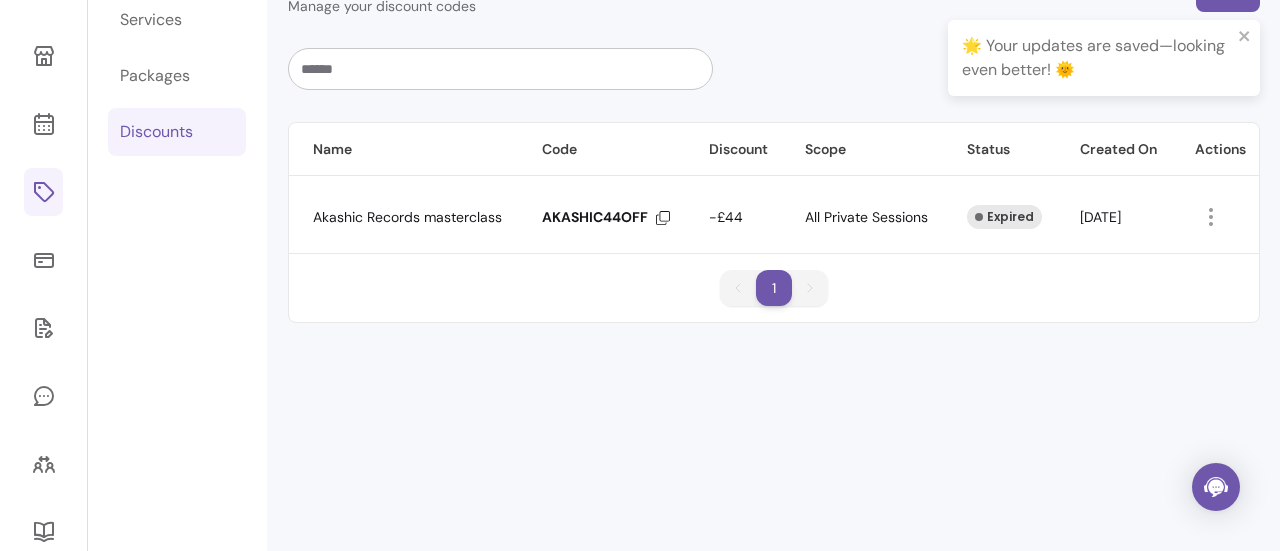 scroll, scrollTop: 68, scrollLeft: 0, axis: vertical 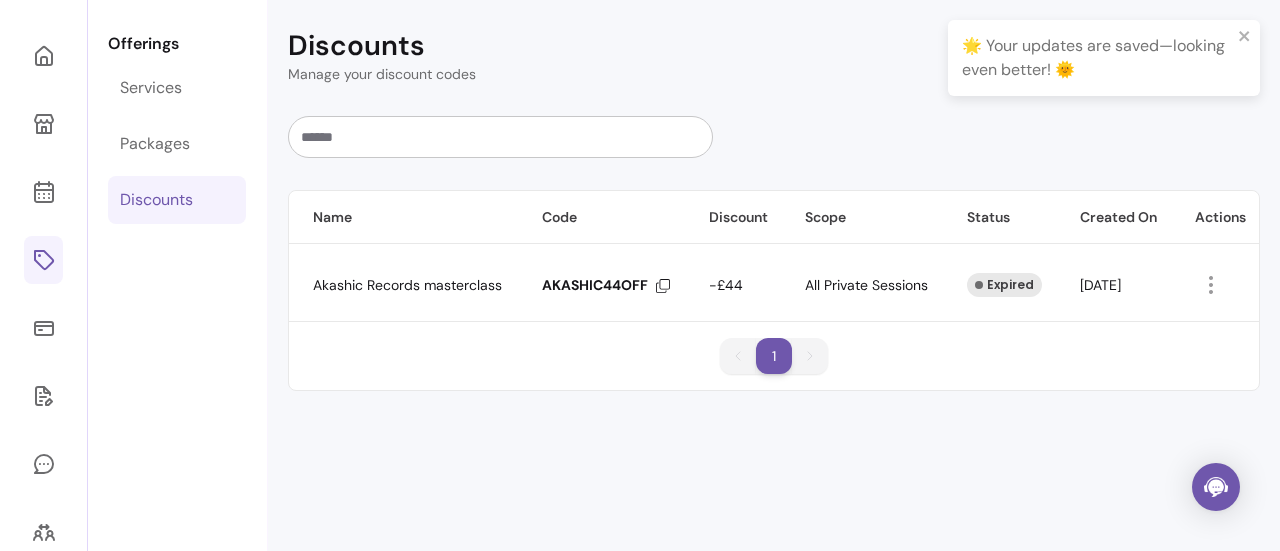 click on "Expired" at bounding box center (1004, 285) 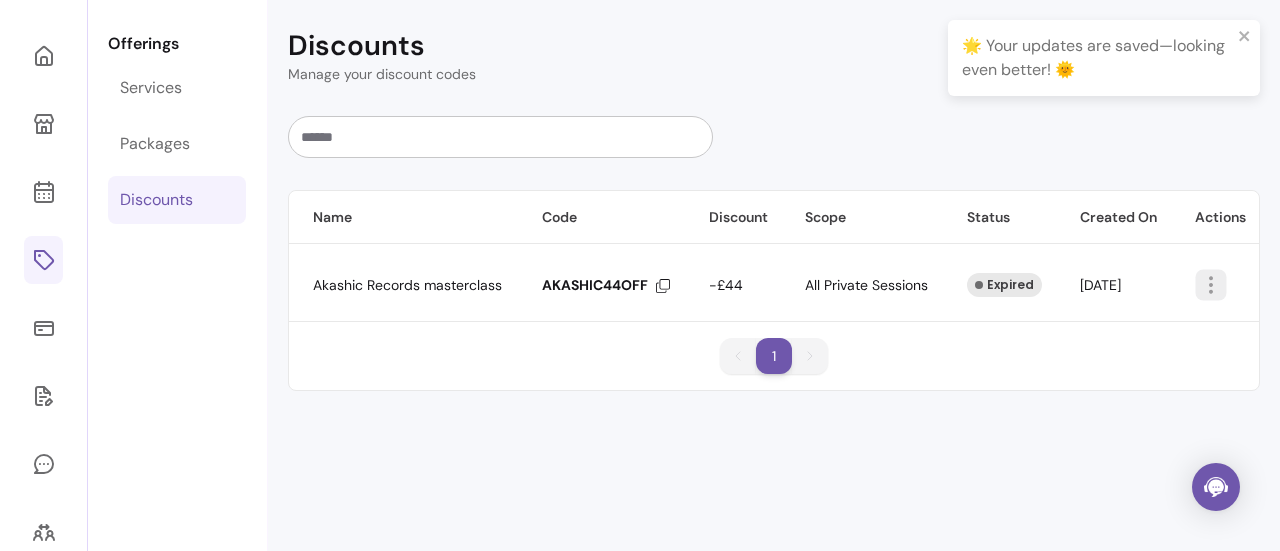 click 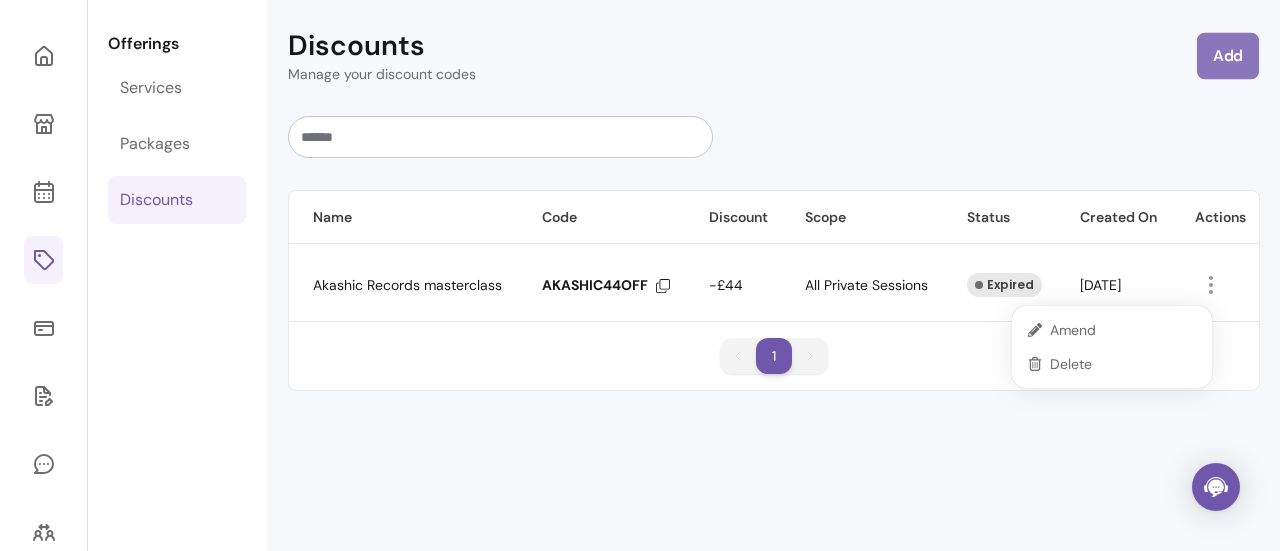 click on "Add" at bounding box center [1228, 56] 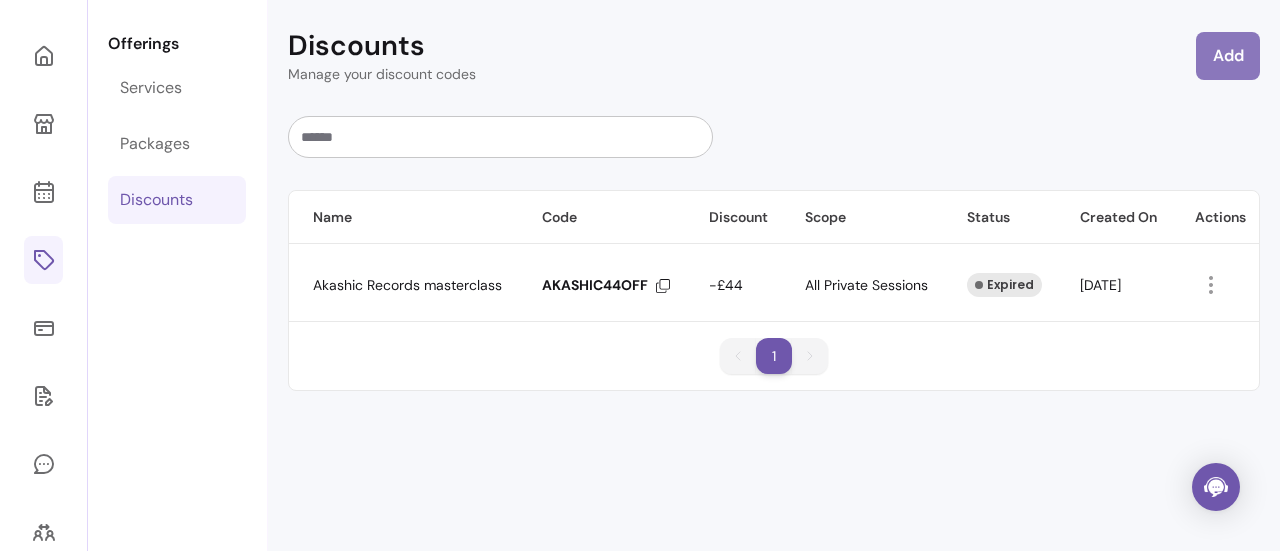 select on "****" 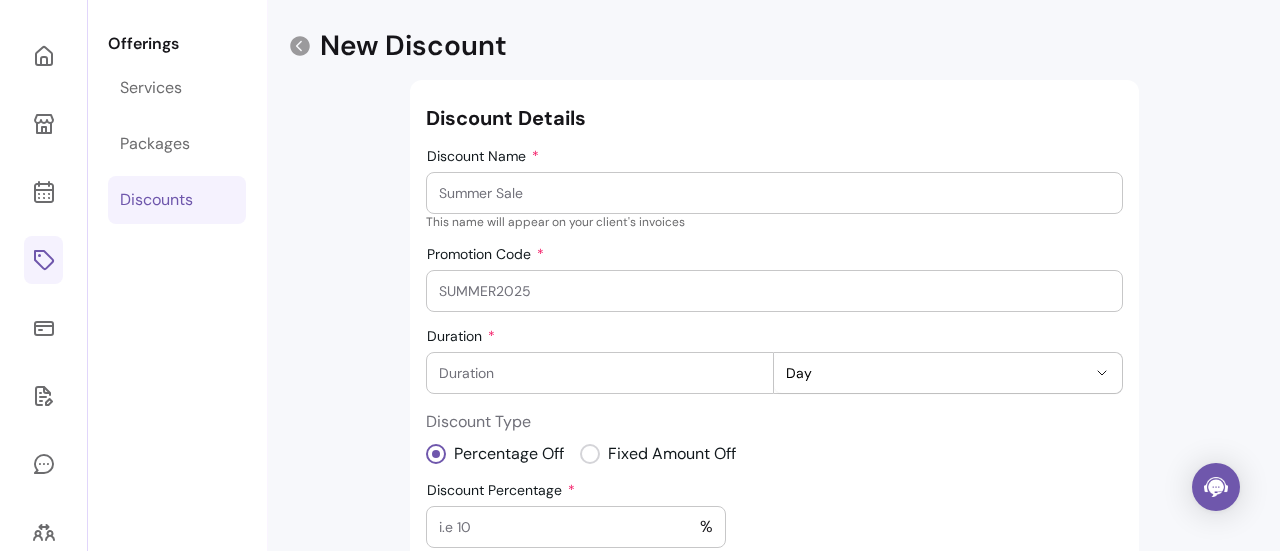 click at bounding box center [774, 193] 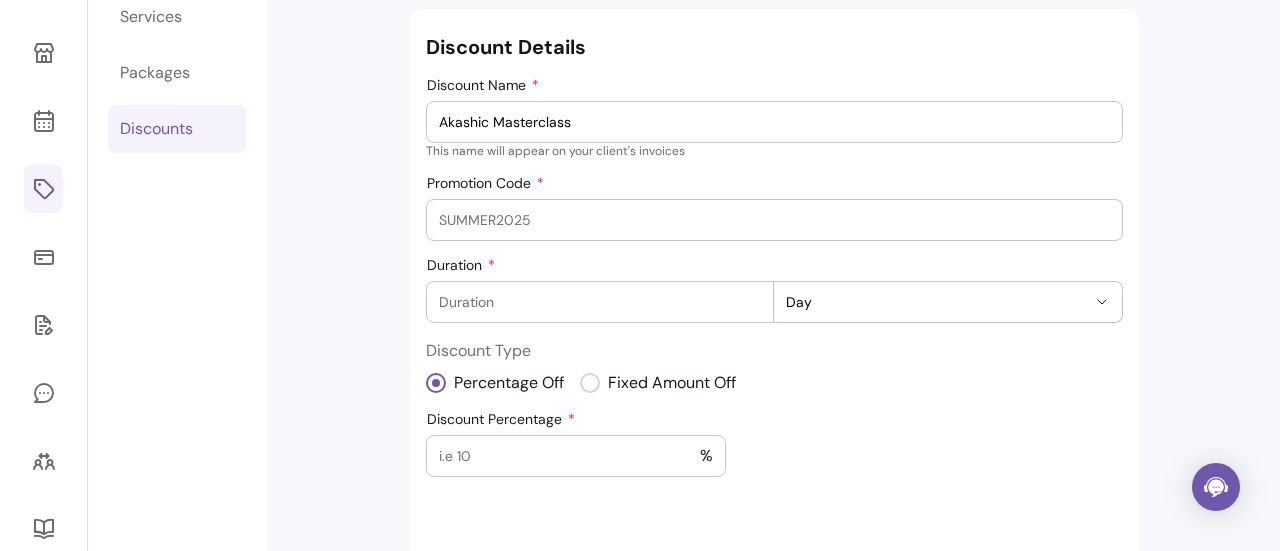 scroll, scrollTop: 140, scrollLeft: 0, axis: vertical 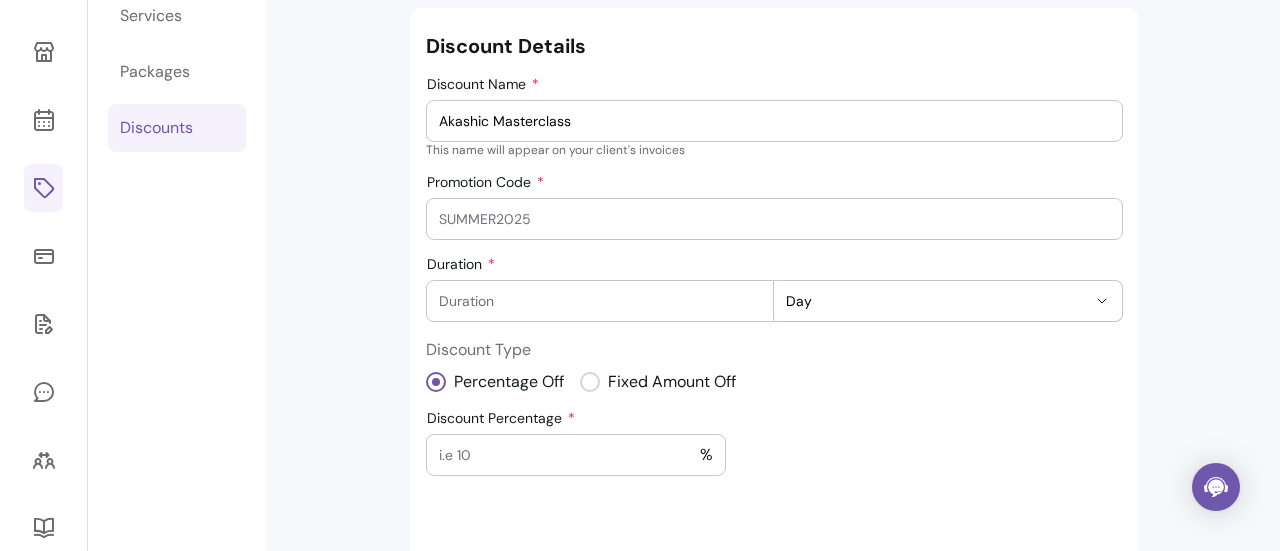 type on "Akashic Masterclass" 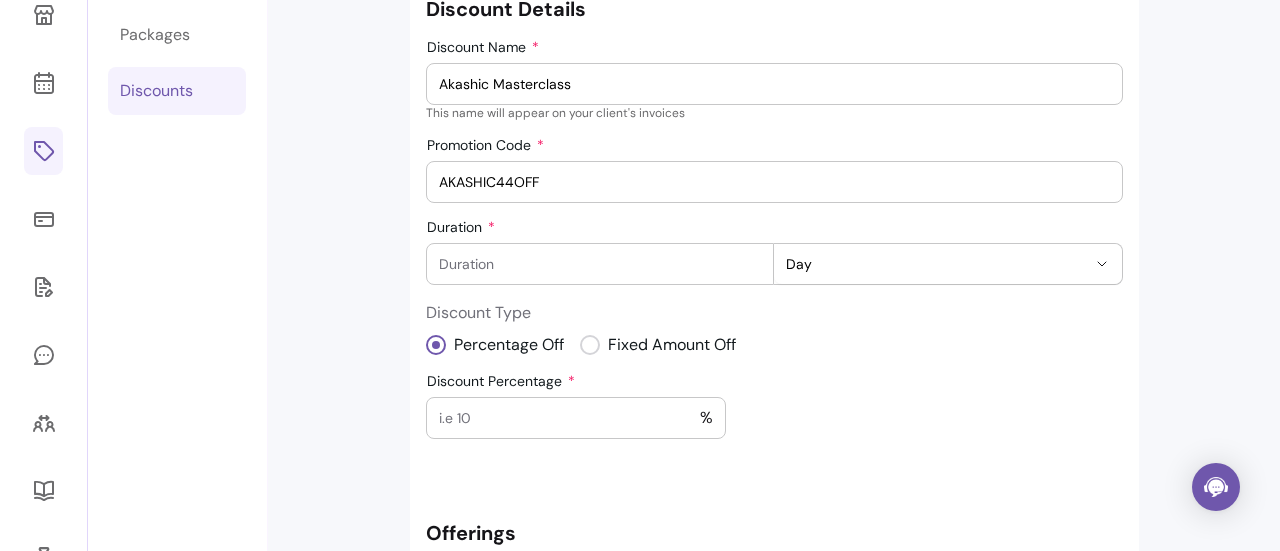 scroll, scrollTop: 185, scrollLeft: 0, axis: vertical 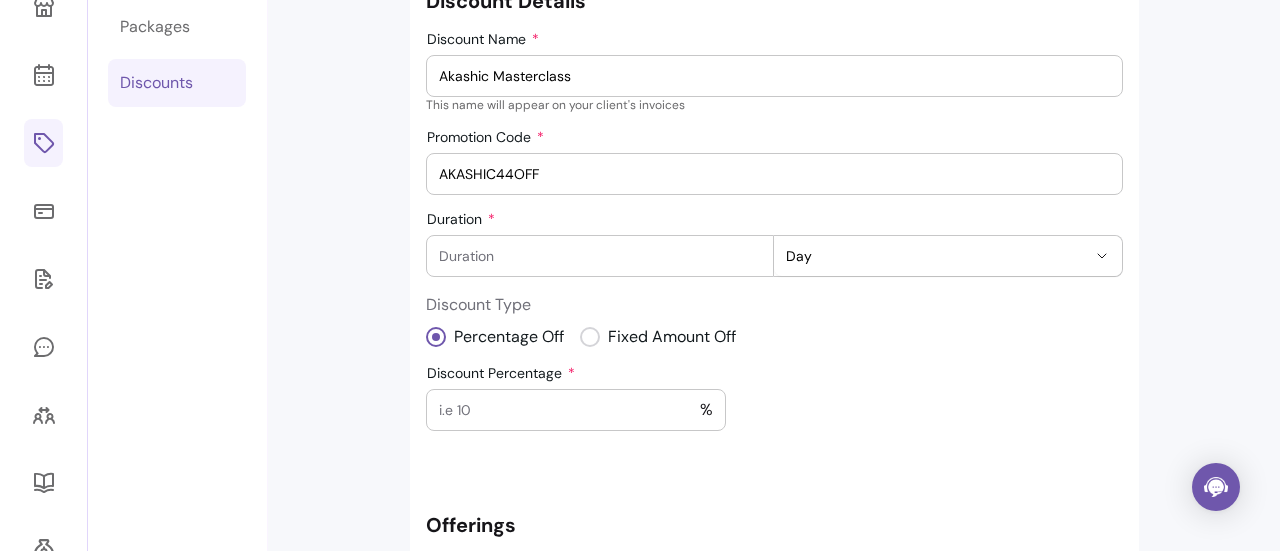 type on "AKASHIC44OFF" 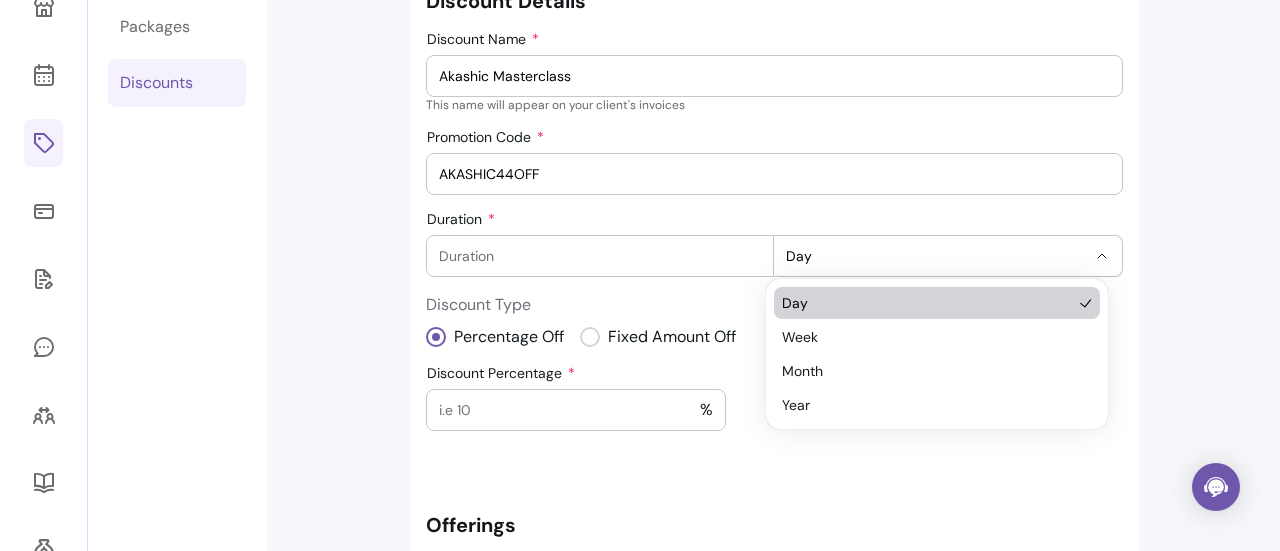 click on "Day" at bounding box center (948, 256) 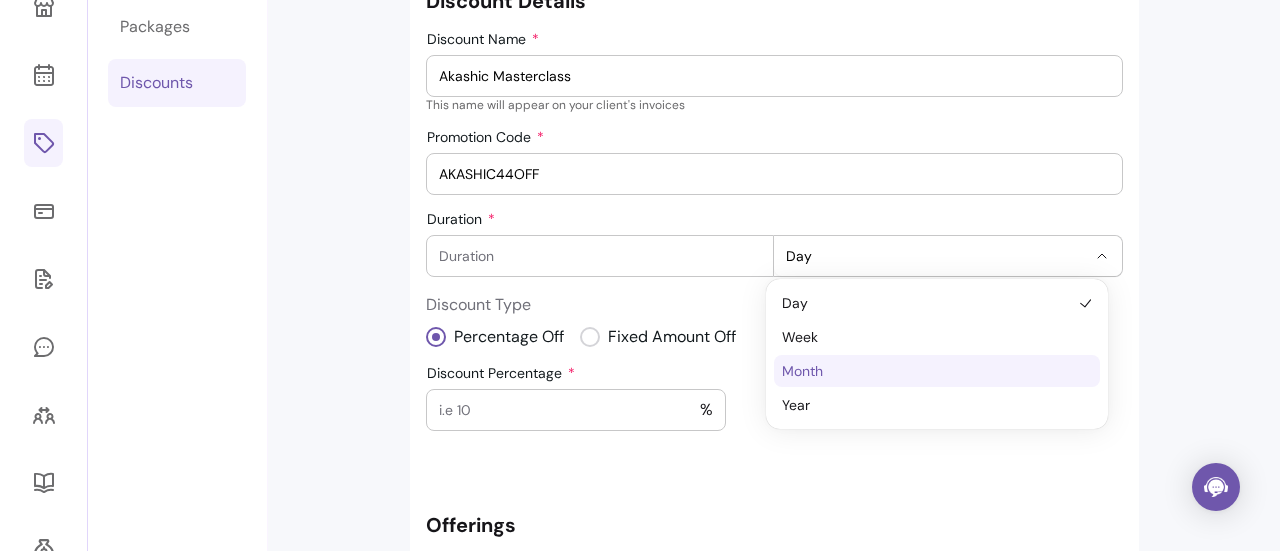 click on "Month" at bounding box center (927, 371) 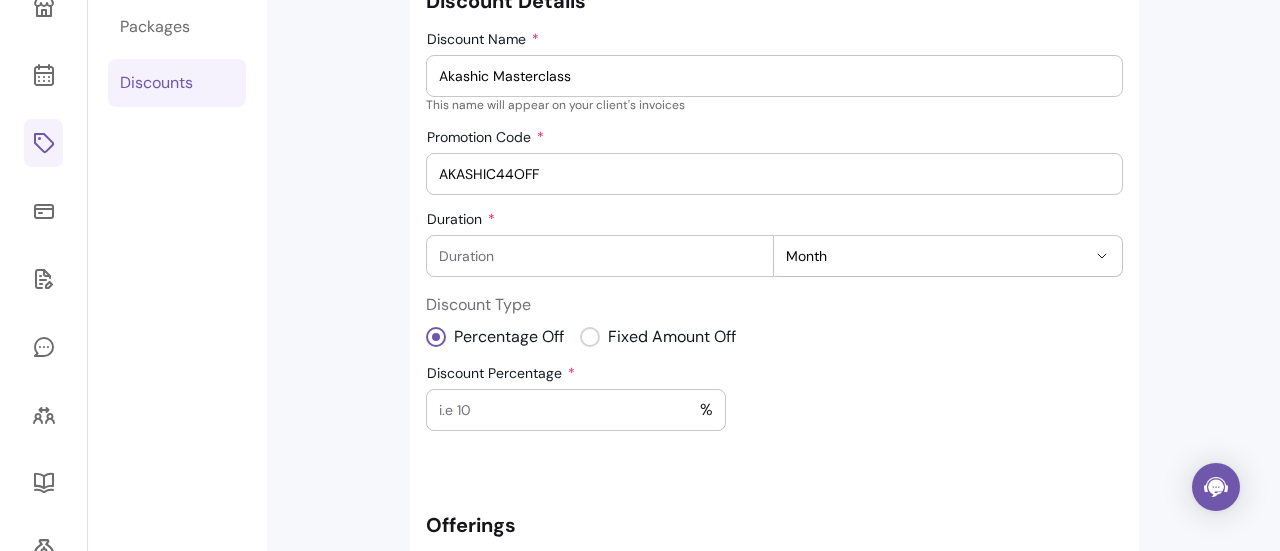 click on "Duration" at bounding box center [600, 256] 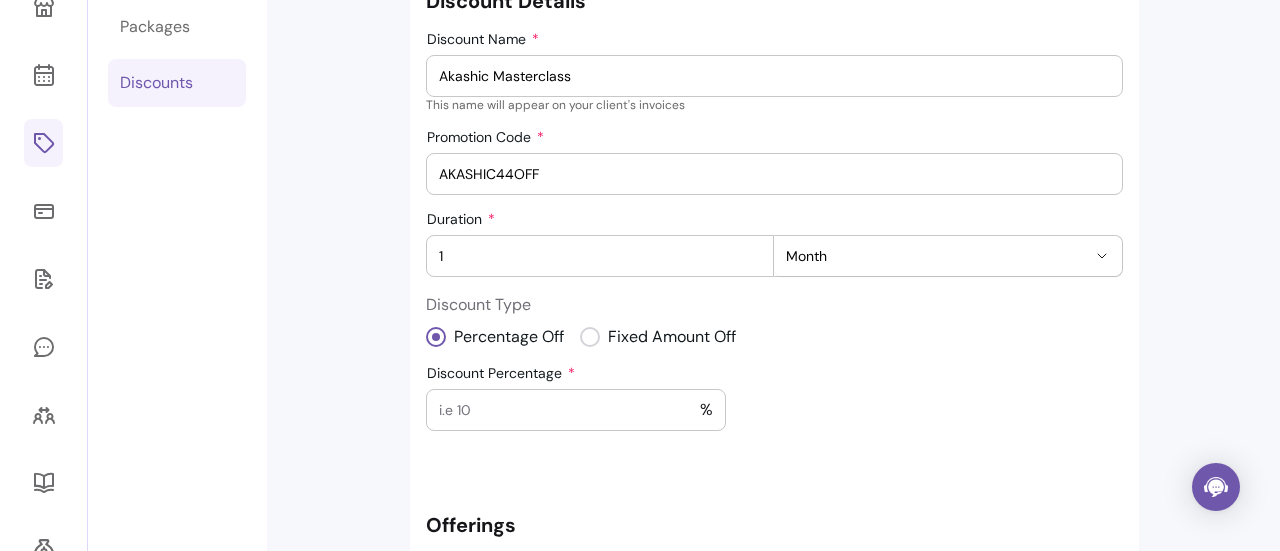 click on "1" at bounding box center [600, 256] 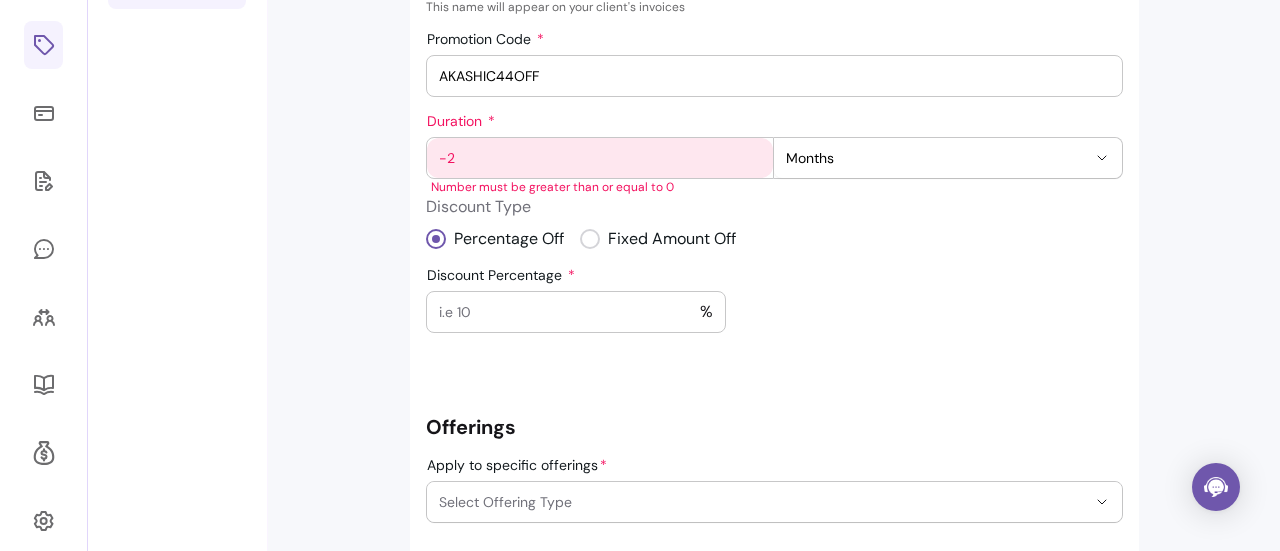 scroll, scrollTop: 285, scrollLeft: 0, axis: vertical 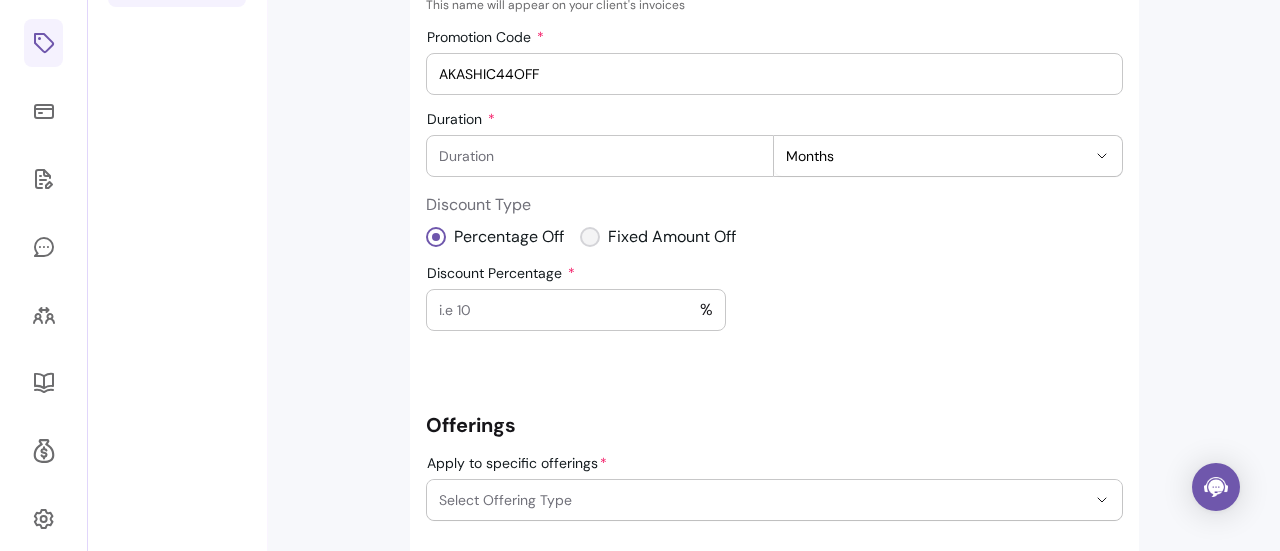 type on "1" 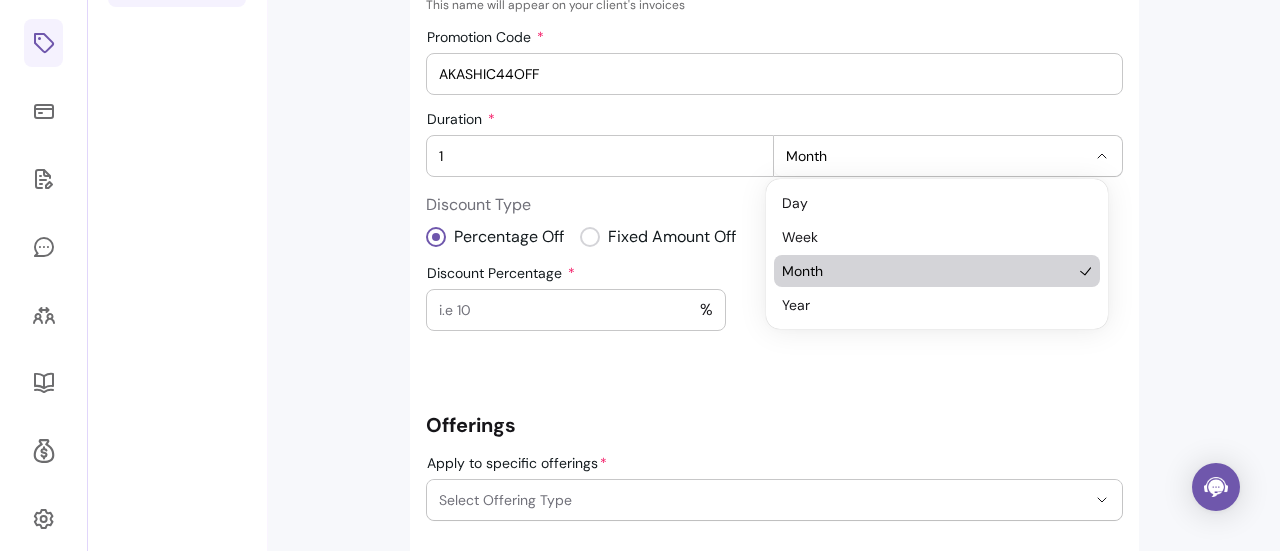 click 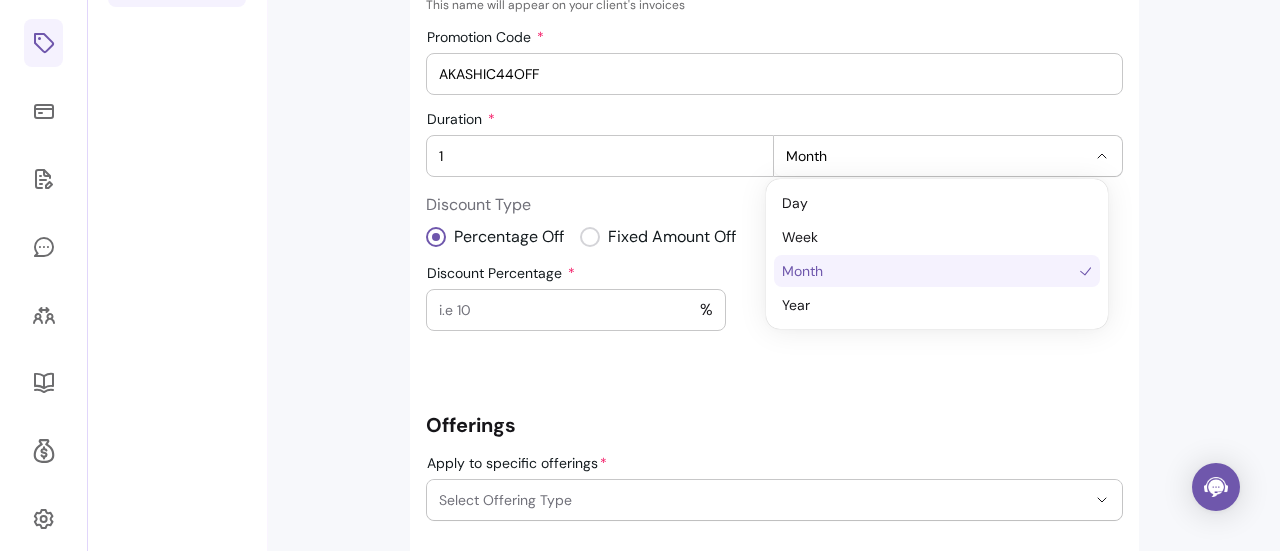 click on "Month" at bounding box center (937, 271) 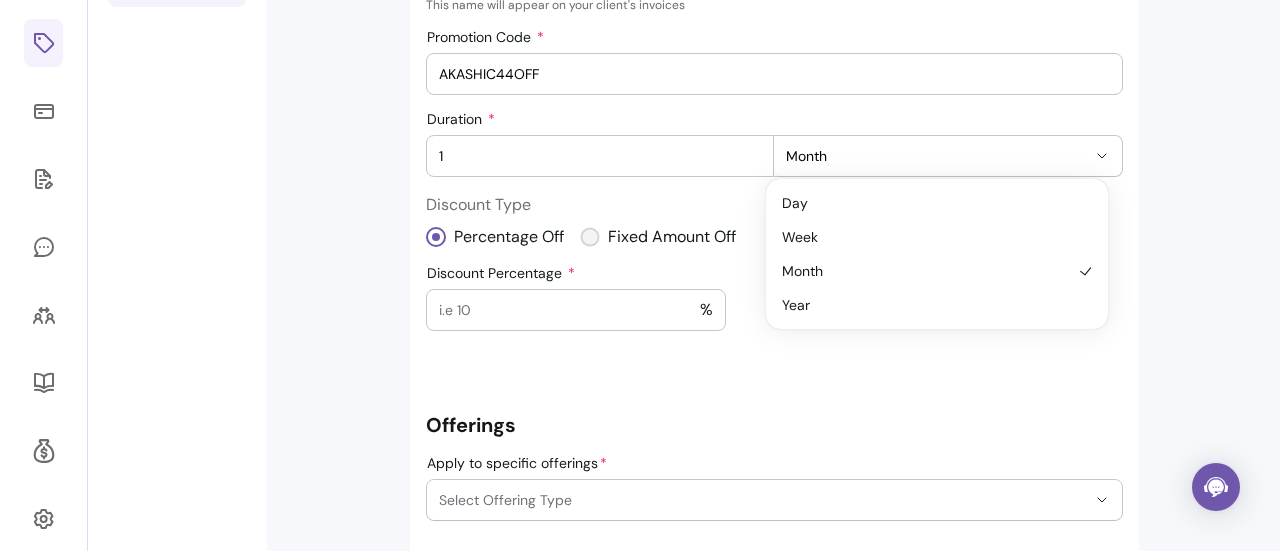 select on "***" 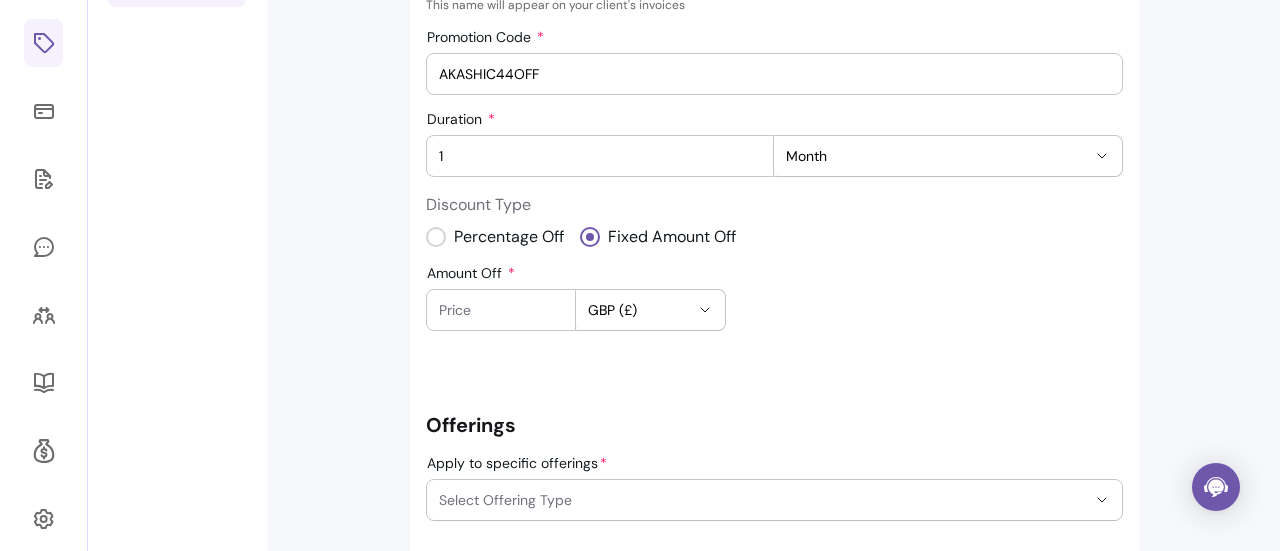 click on "Amount Off" at bounding box center (501, 310) 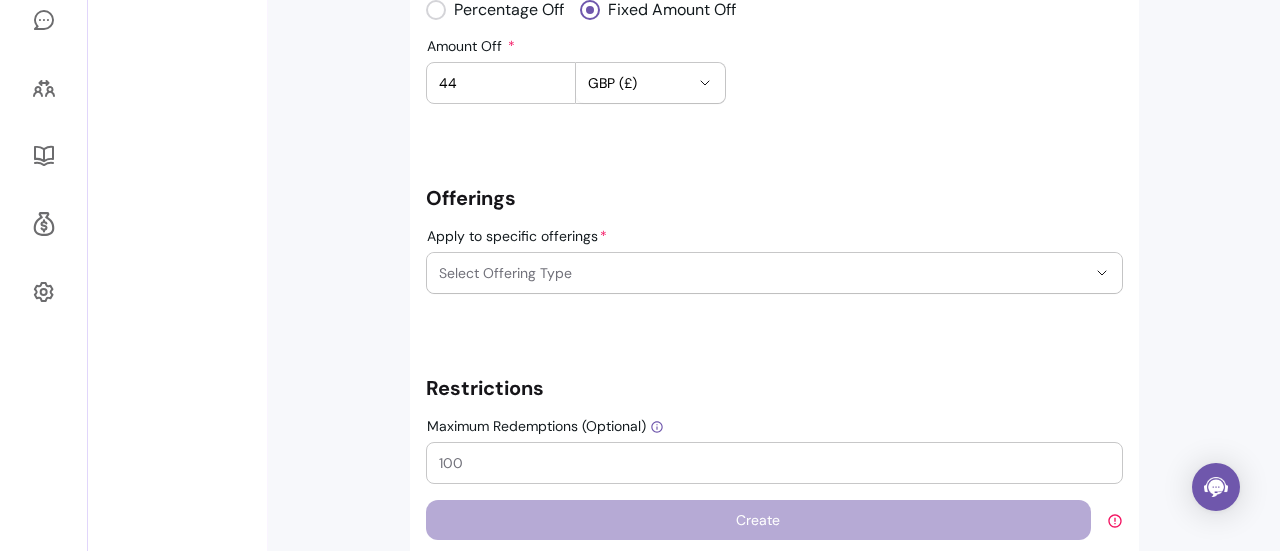 scroll, scrollTop: 513, scrollLeft: 0, axis: vertical 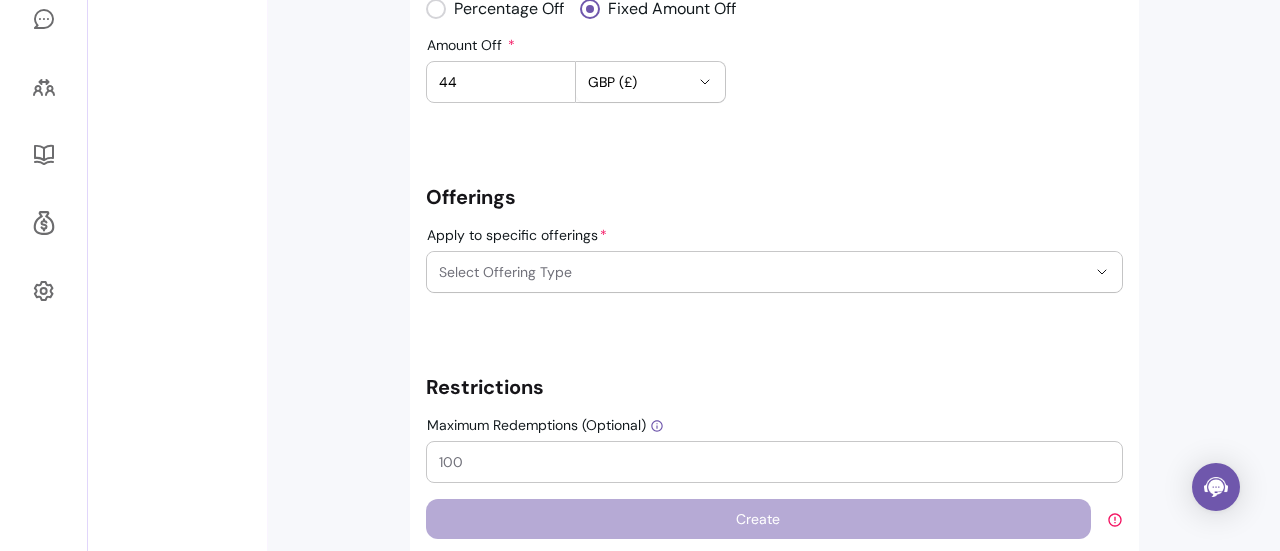 type on "44" 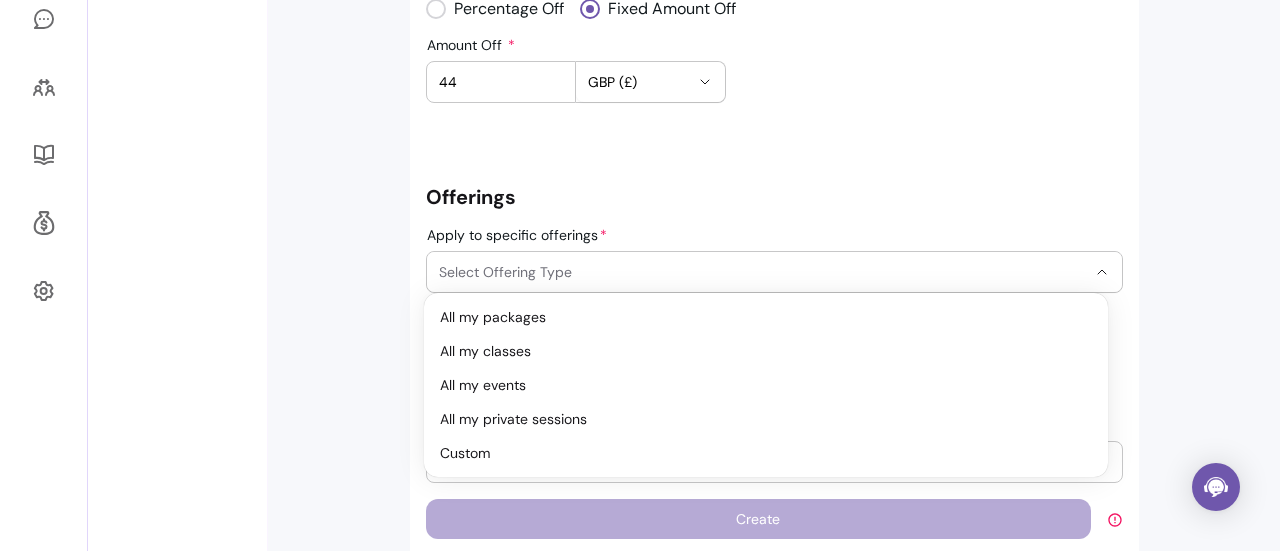 click 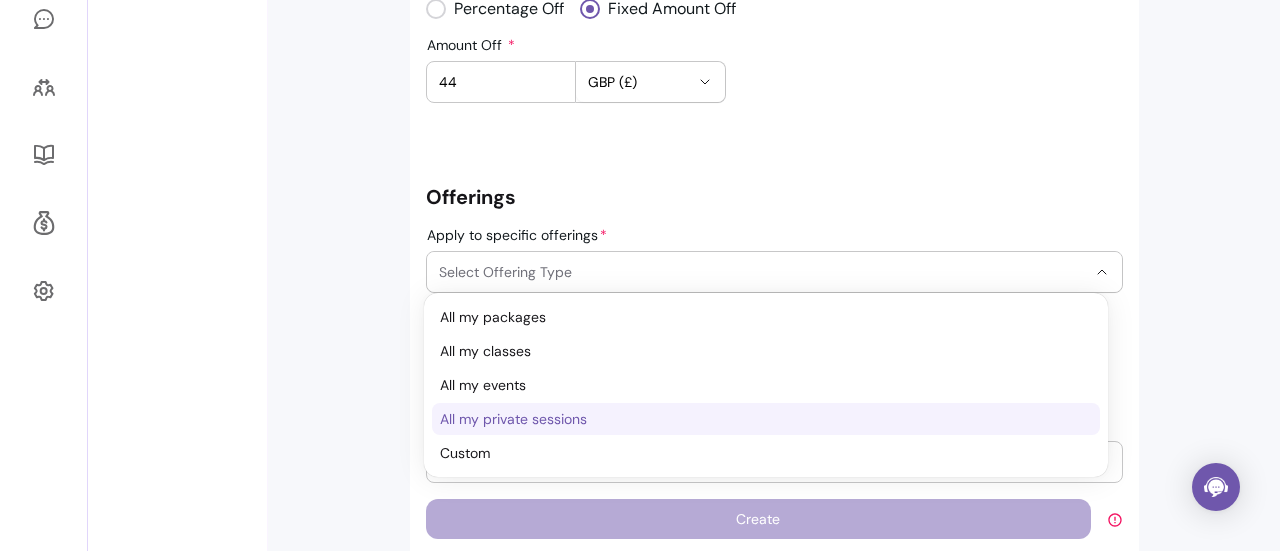 click on "All my private sessions" at bounding box center [756, 419] 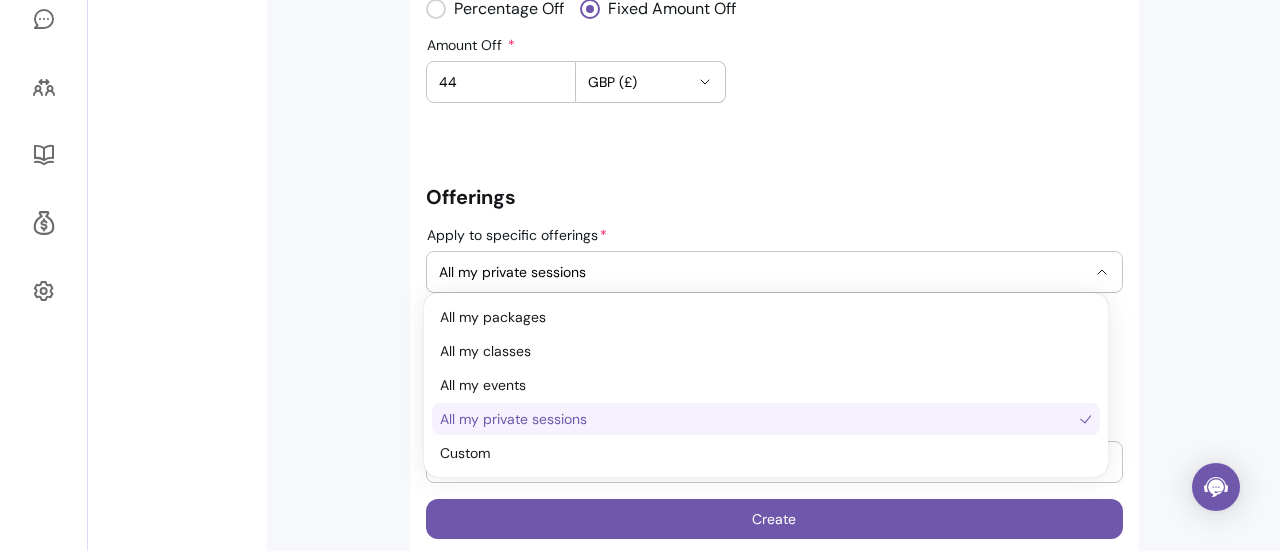 scroll, scrollTop: 19, scrollLeft: 0, axis: vertical 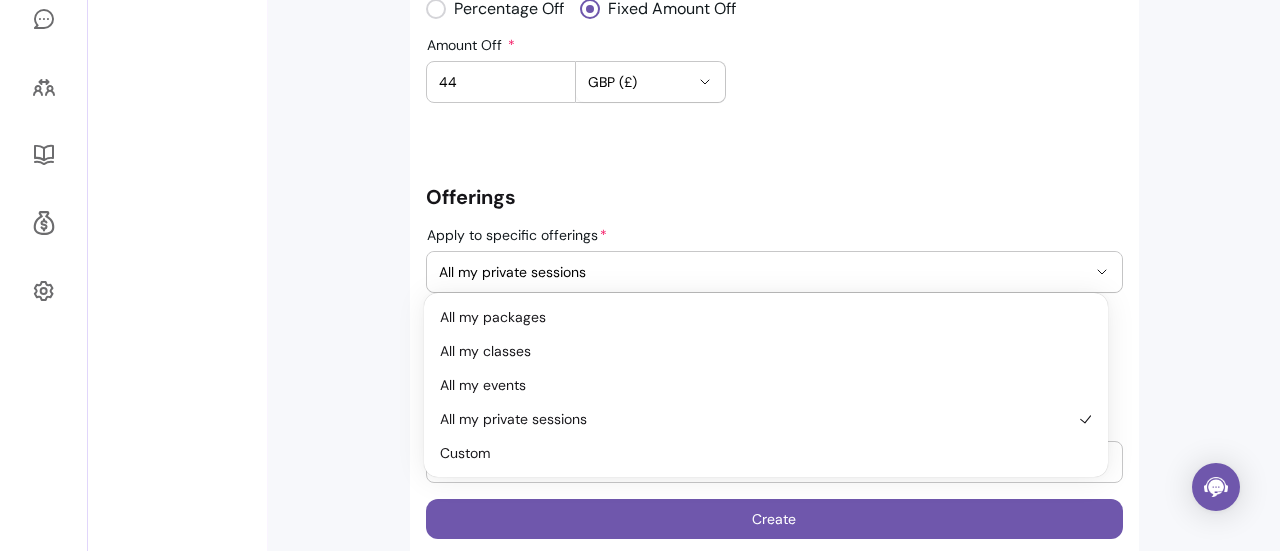 click on "**********" at bounding box center [774, 73] 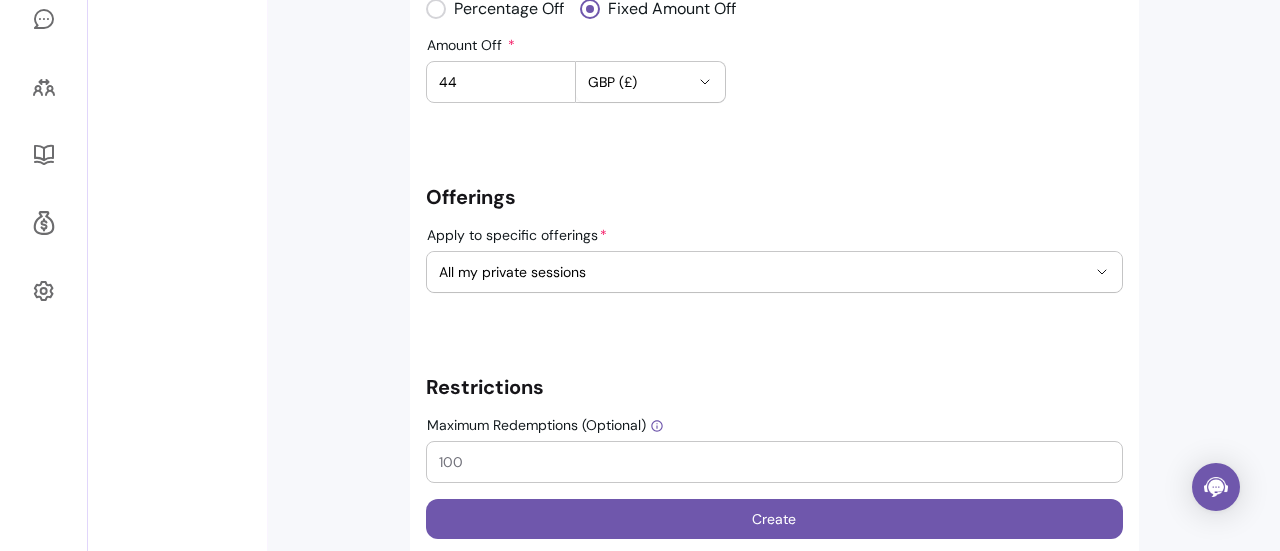 scroll, scrollTop: 548, scrollLeft: 0, axis: vertical 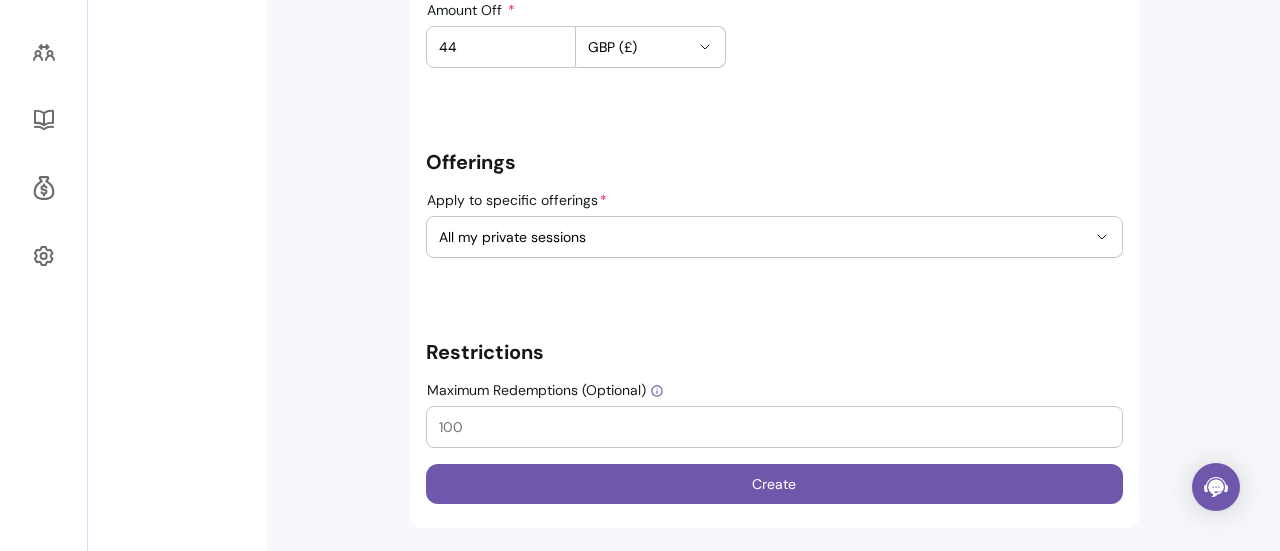click on "Maximum Redemptions (Optional)" at bounding box center [774, 427] 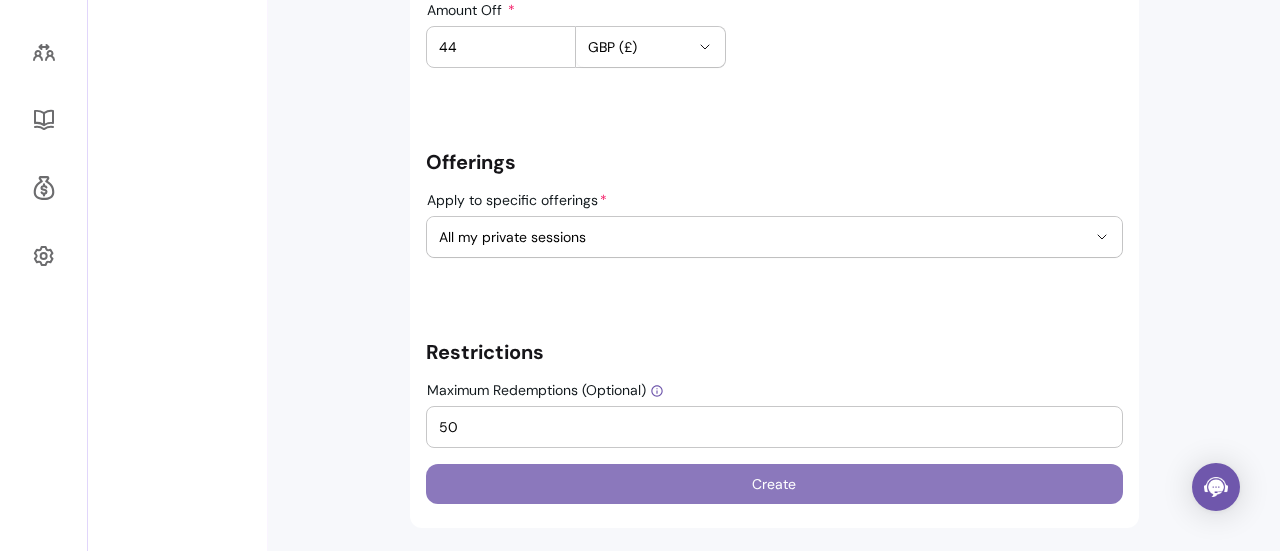 type on "50" 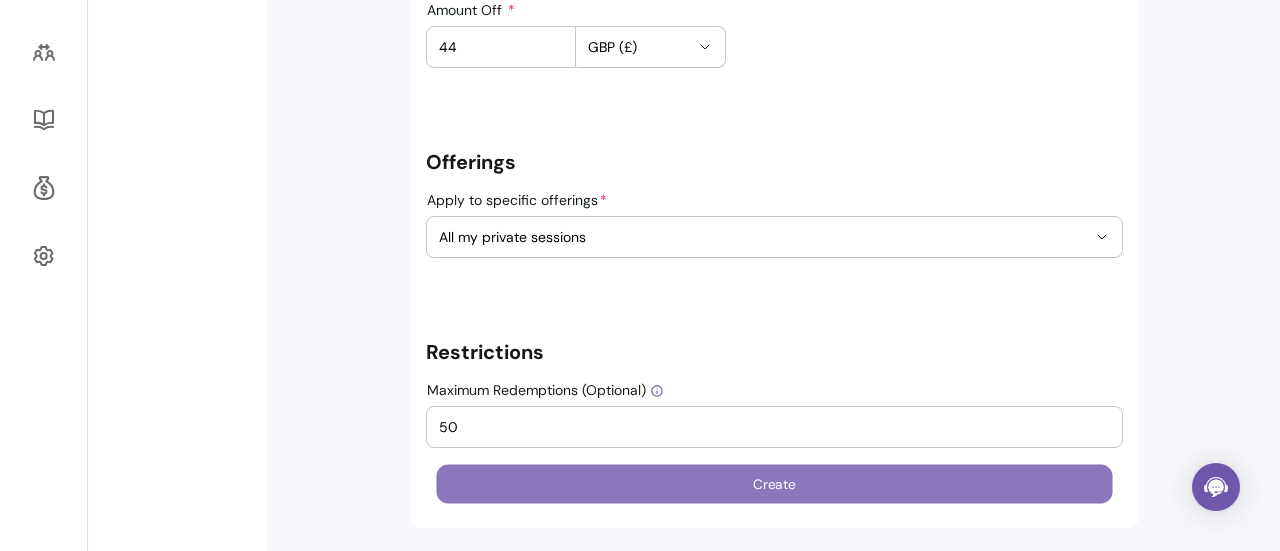click on "Create" at bounding box center [774, 484] 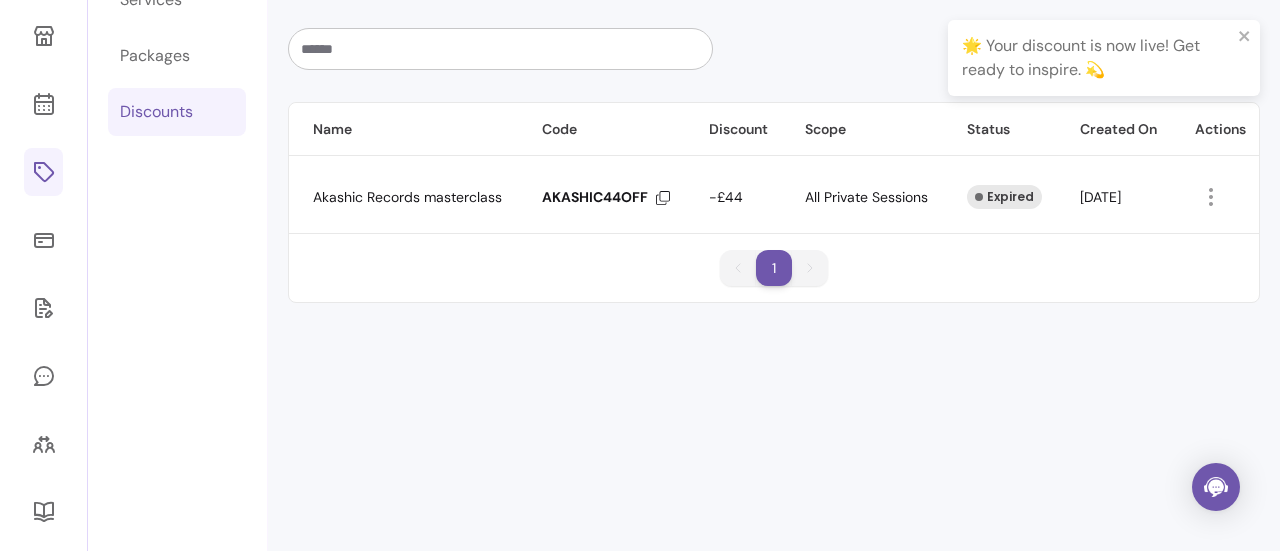 scroll, scrollTop: 68, scrollLeft: 0, axis: vertical 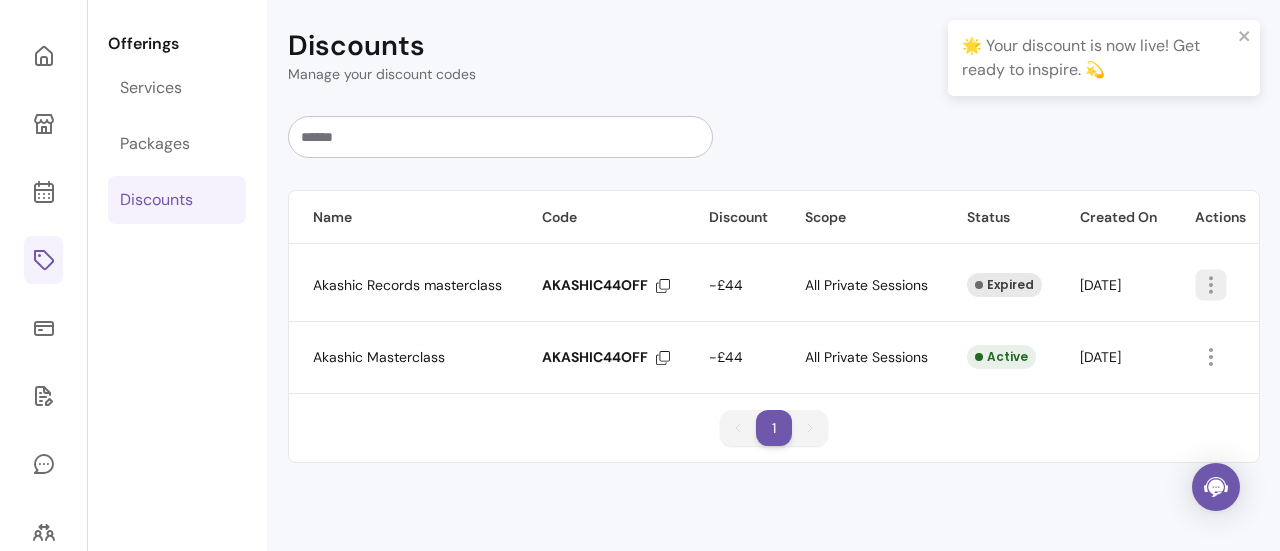 click 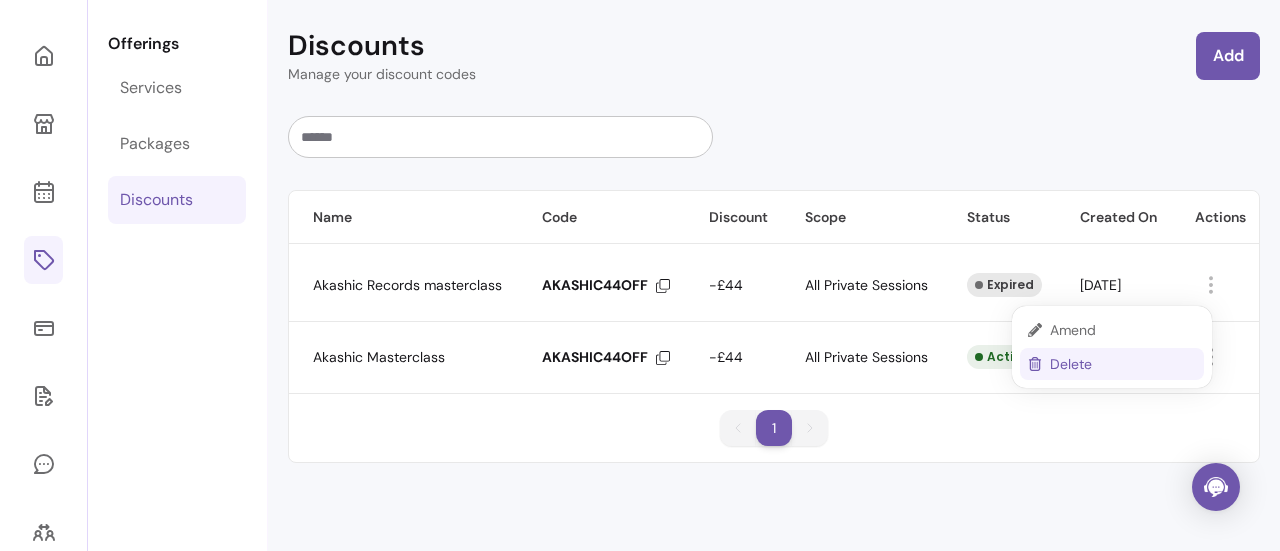 click on "Delete" at bounding box center [1123, 364] 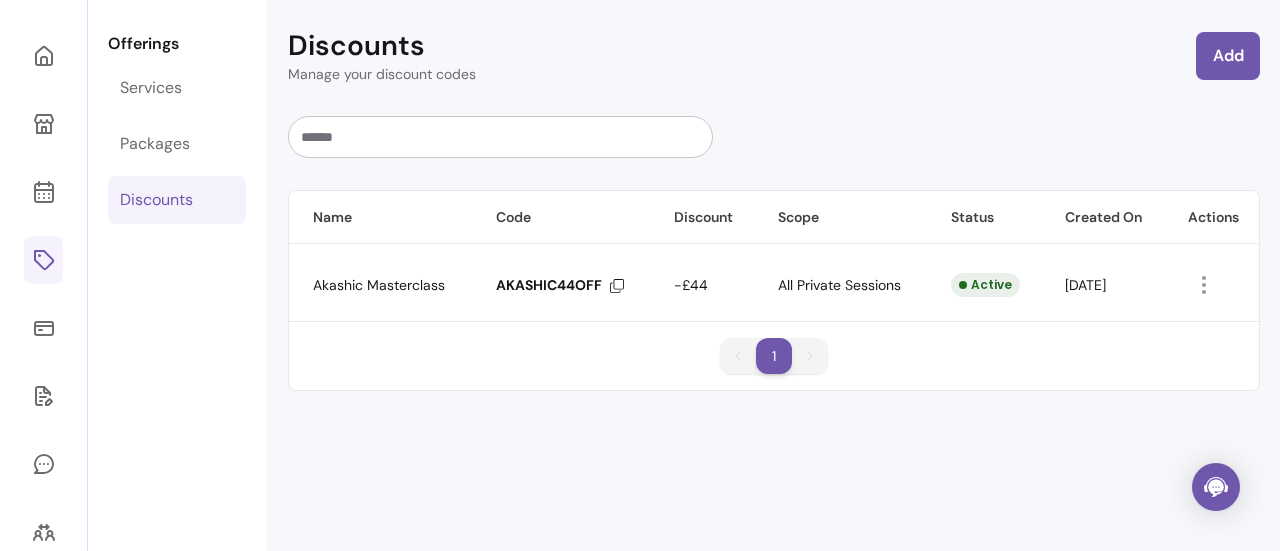 click 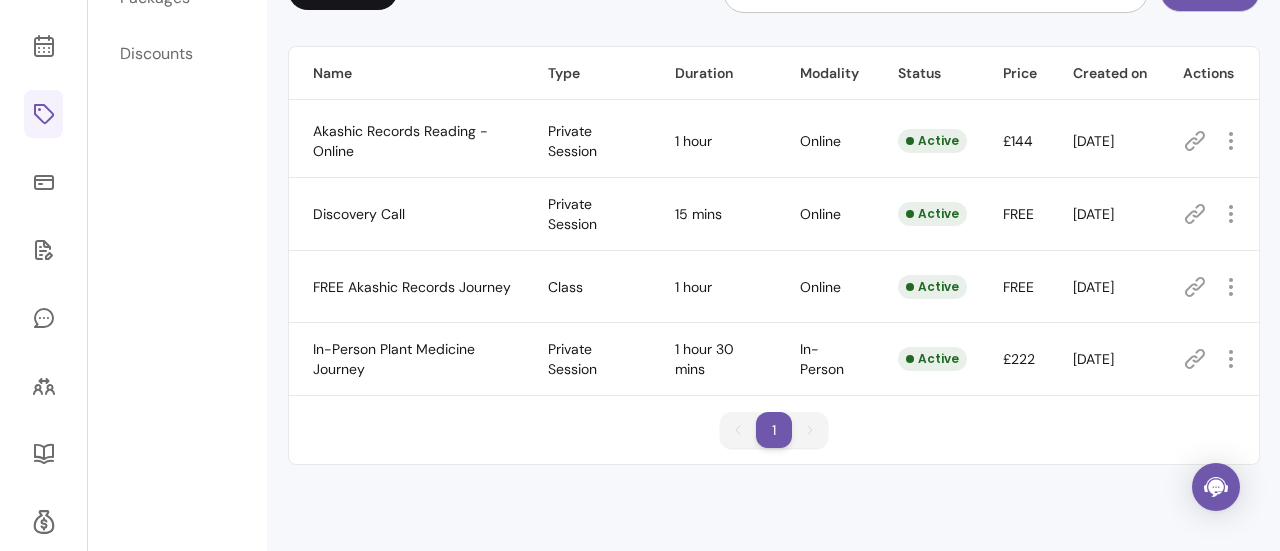 scroll, scrollTop: 242, scrollLeft: 0, axis: vertical 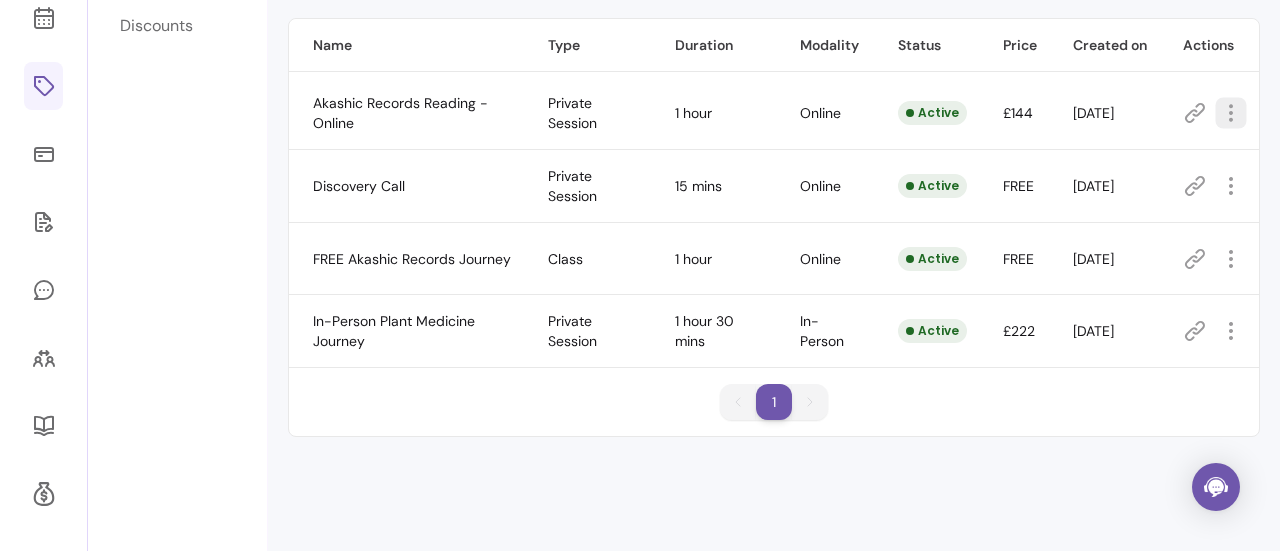 click 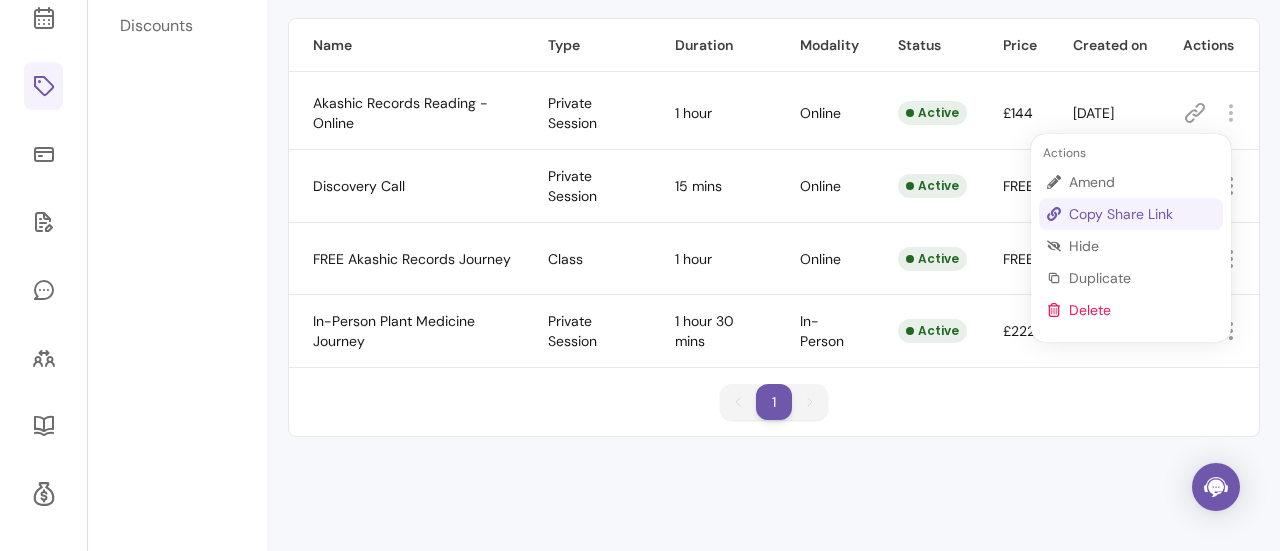 click on "Copy Share Link" at bounding box center [1142, 214] 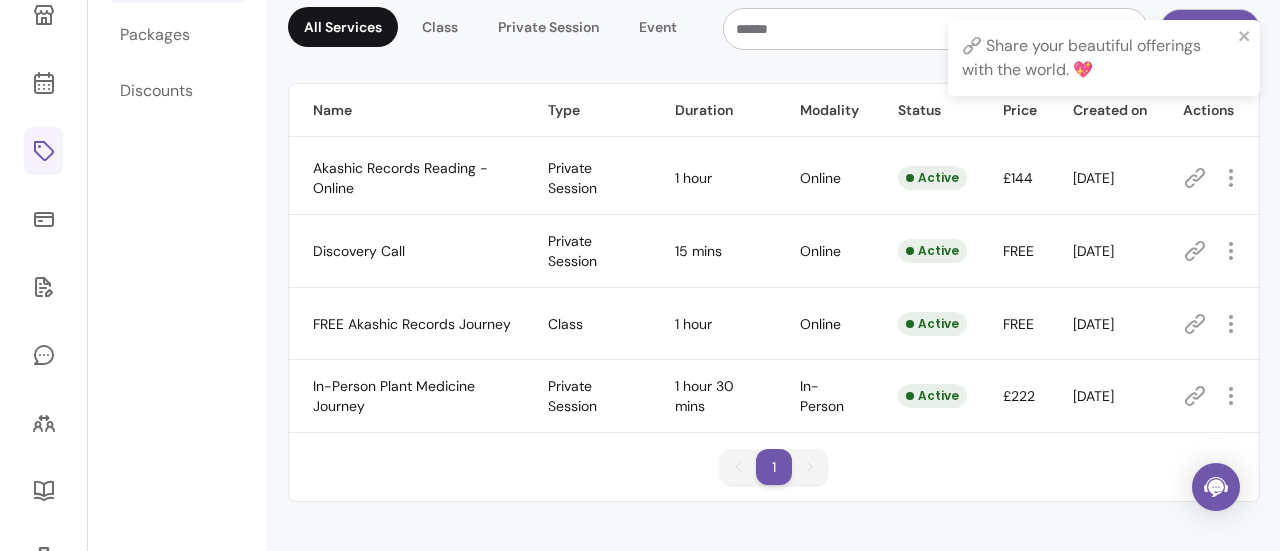 scroll, scrollTop: 185, scrollLeft: 0, axis: vertical 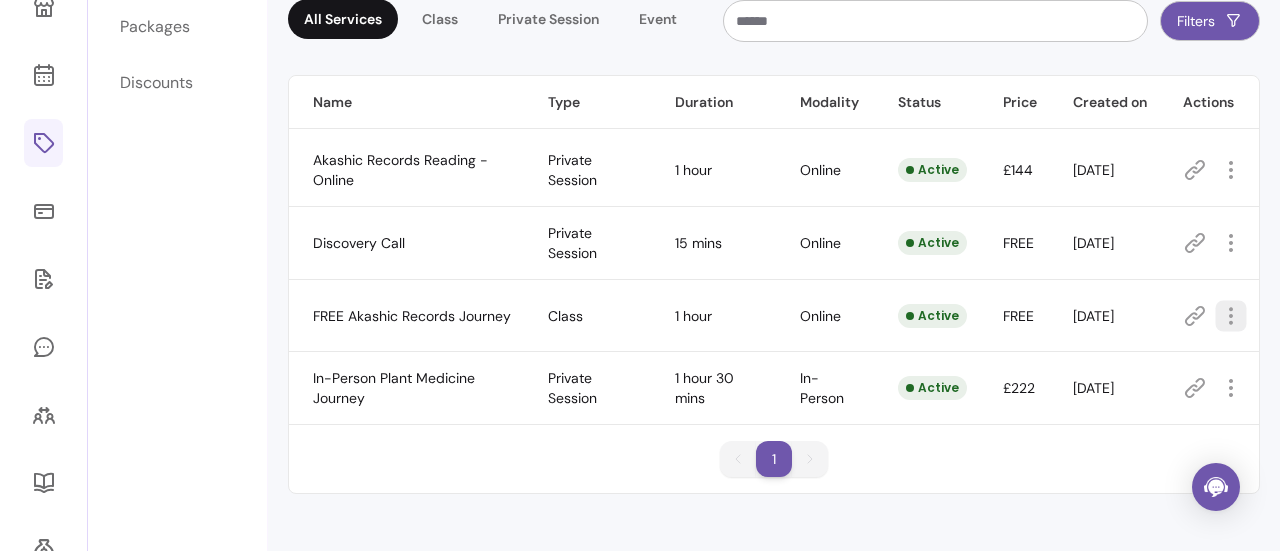 click 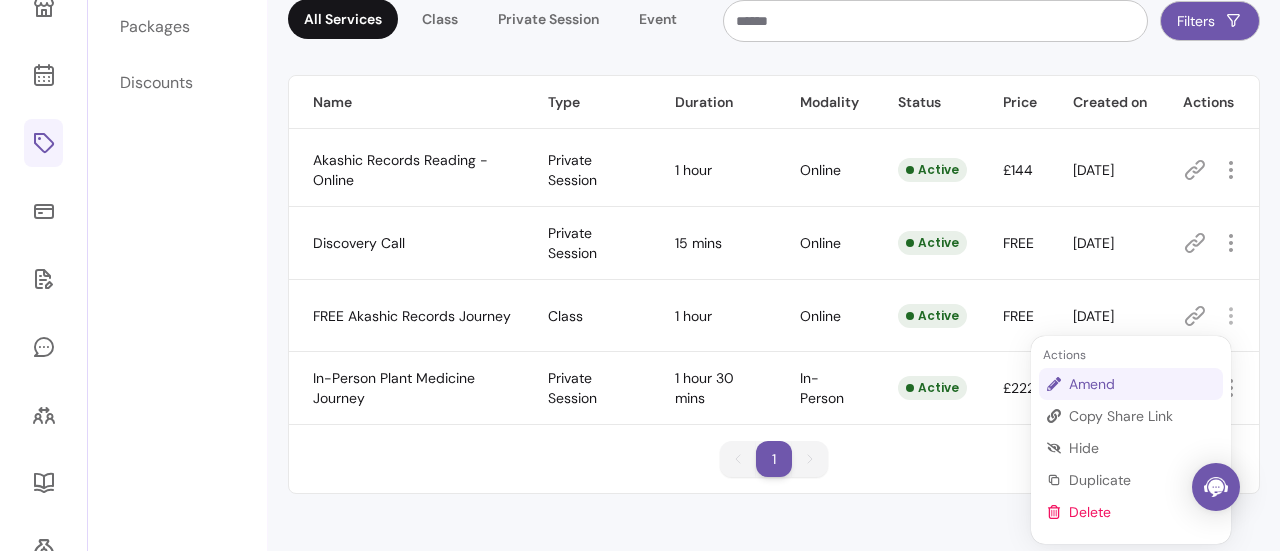 click on "Amend" at bounding box center (1142, 384) 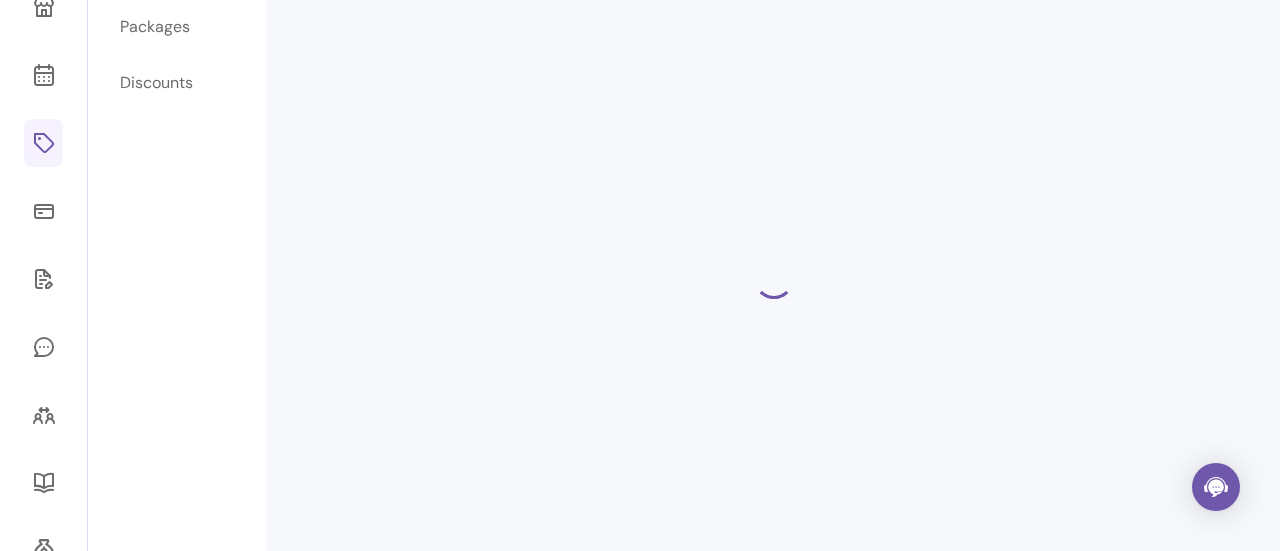 scroll, scrollTop: 68, scrollLeft: 0, axis: vertical 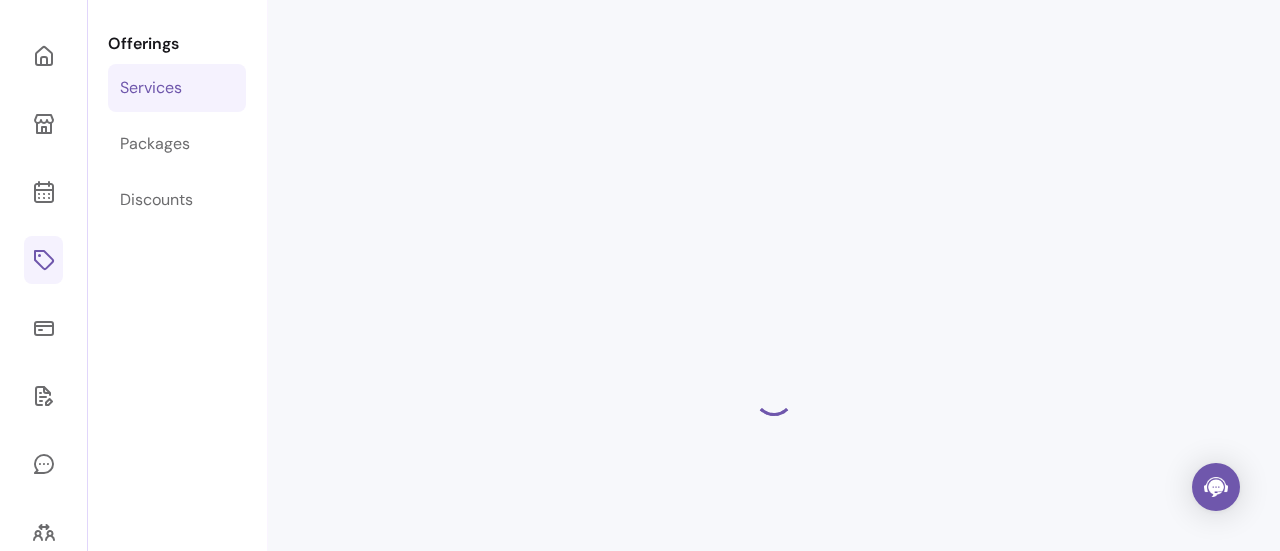select on "**" 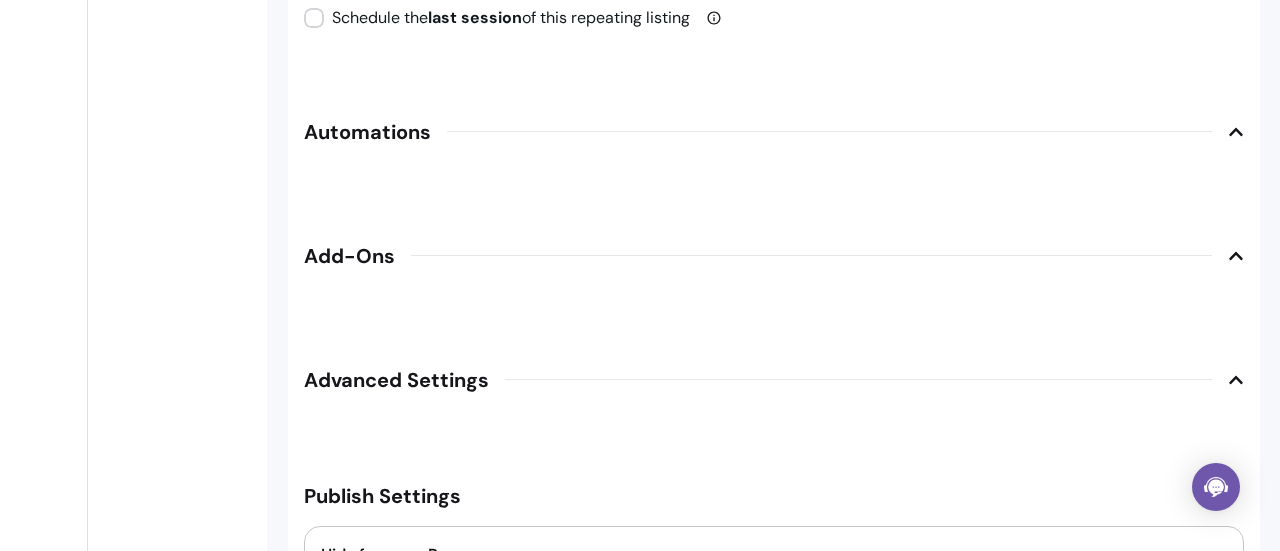 scroll, scrollTop: 2341, scrollLeft: 0, axis: vertical 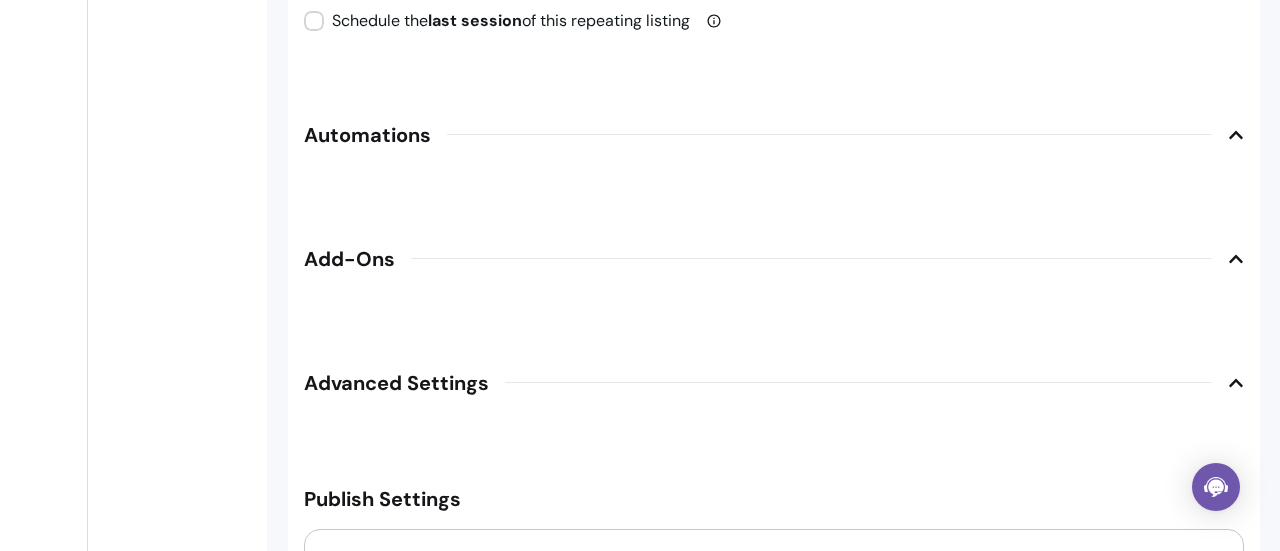 click 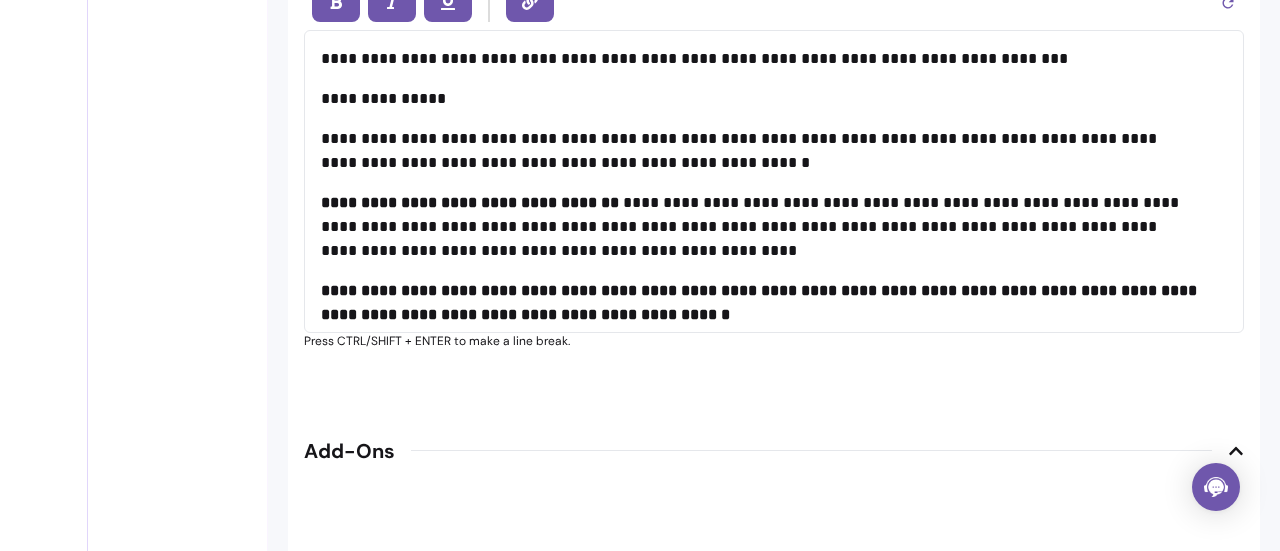scroll, scrollTop: 2723, scrollLeft: 0, axis: vertical 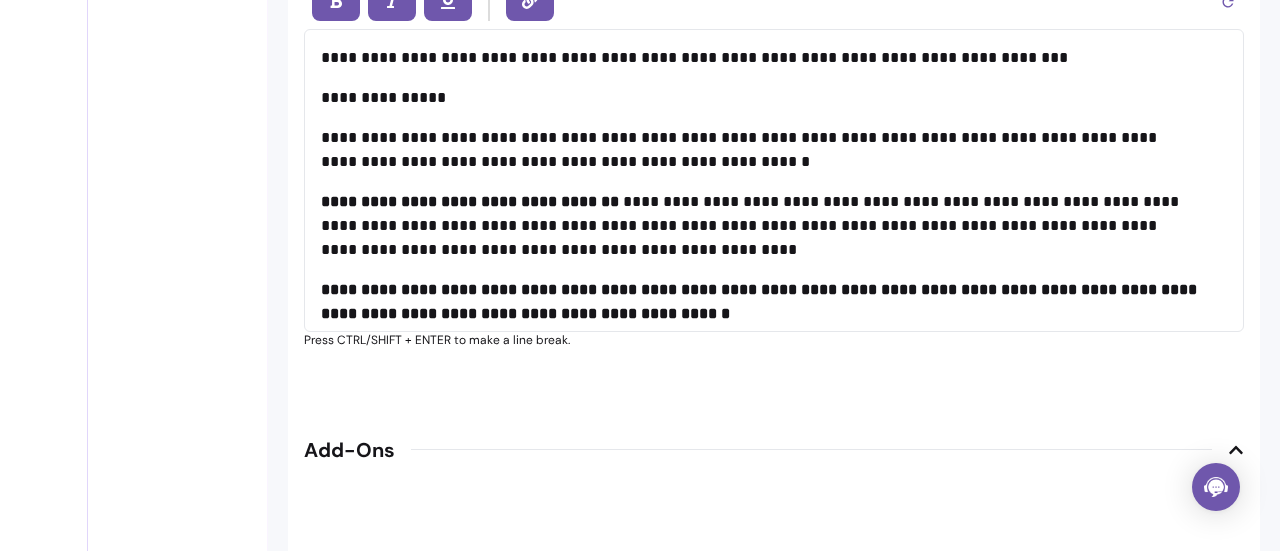 click on "**********" at bounding box center (774, 302) 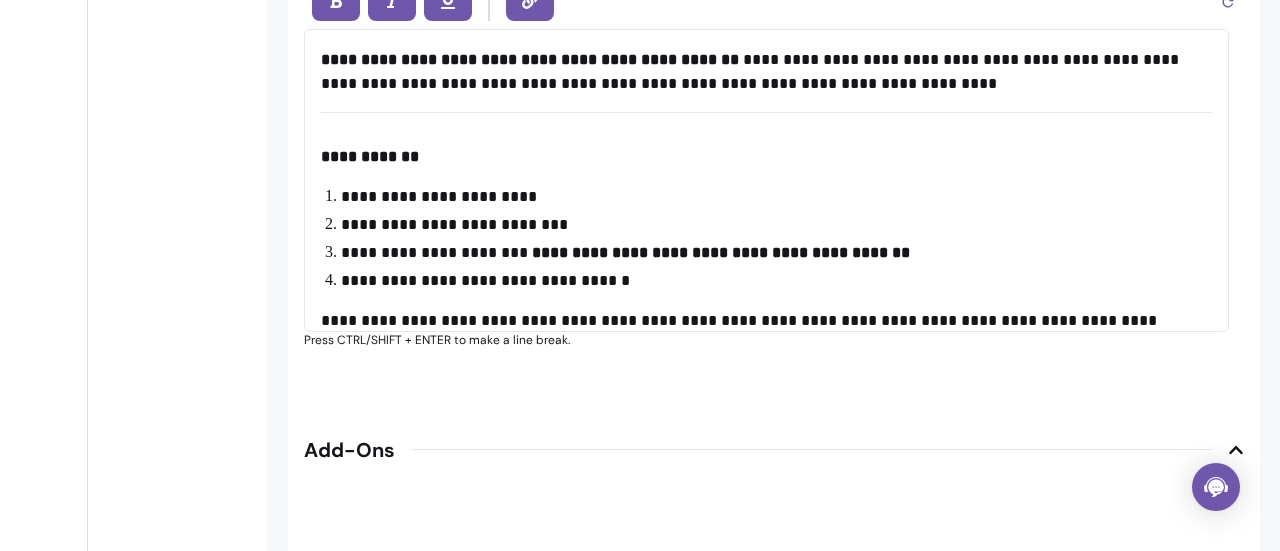 scroll, scrollTop: 332, scrollLeft: 0, axis: vertical 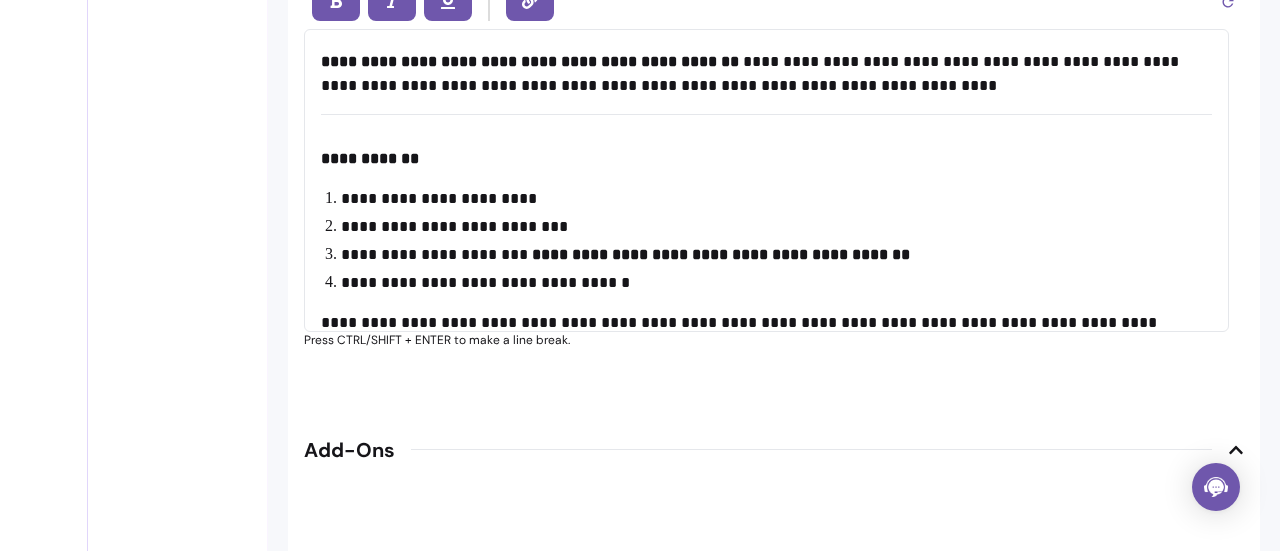 click on "**********" at bounding box center (769, 199) 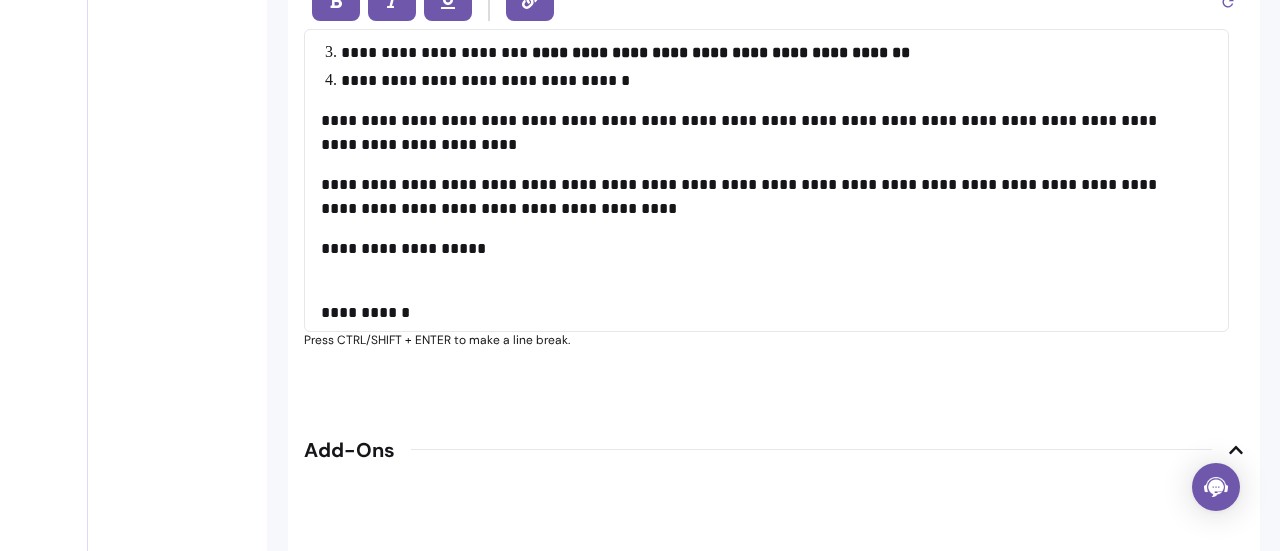 scroll, scrollTop: 582, scrollLeft: 0, axis: vertical 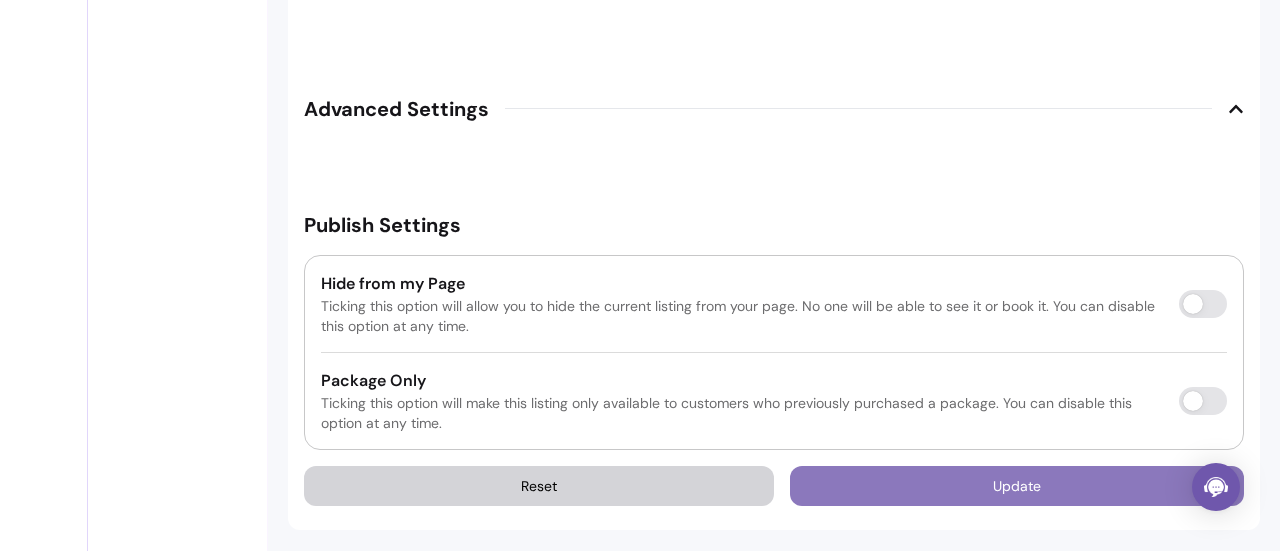 click on "Update" at bounding box center (1017, 486) 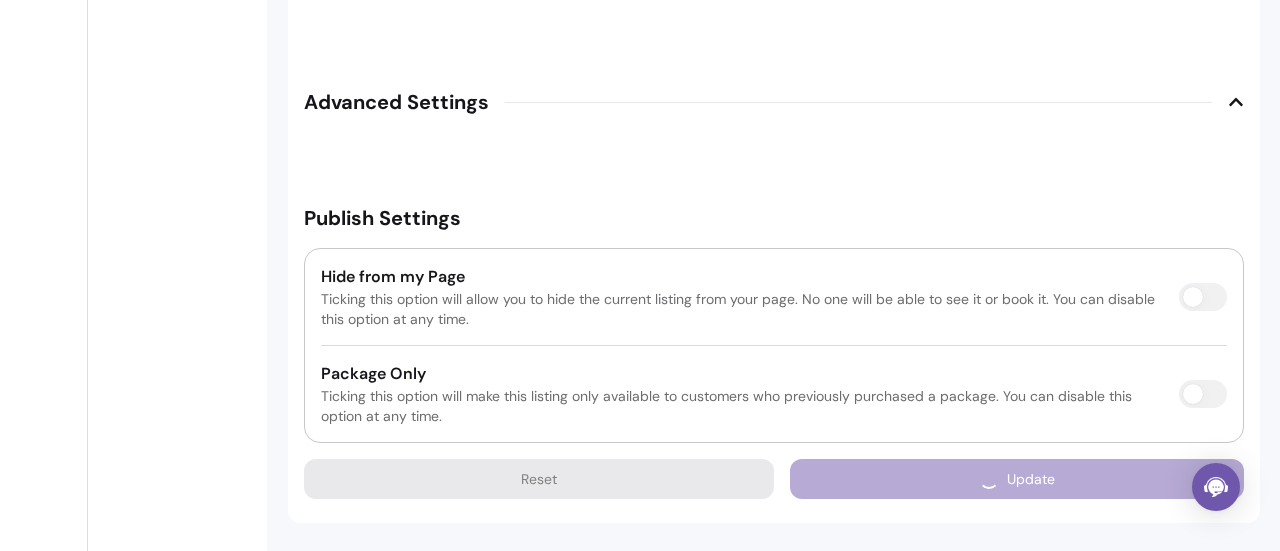 scroll, scrollTop: 3171, scrollLeft: 0, axis: vertical 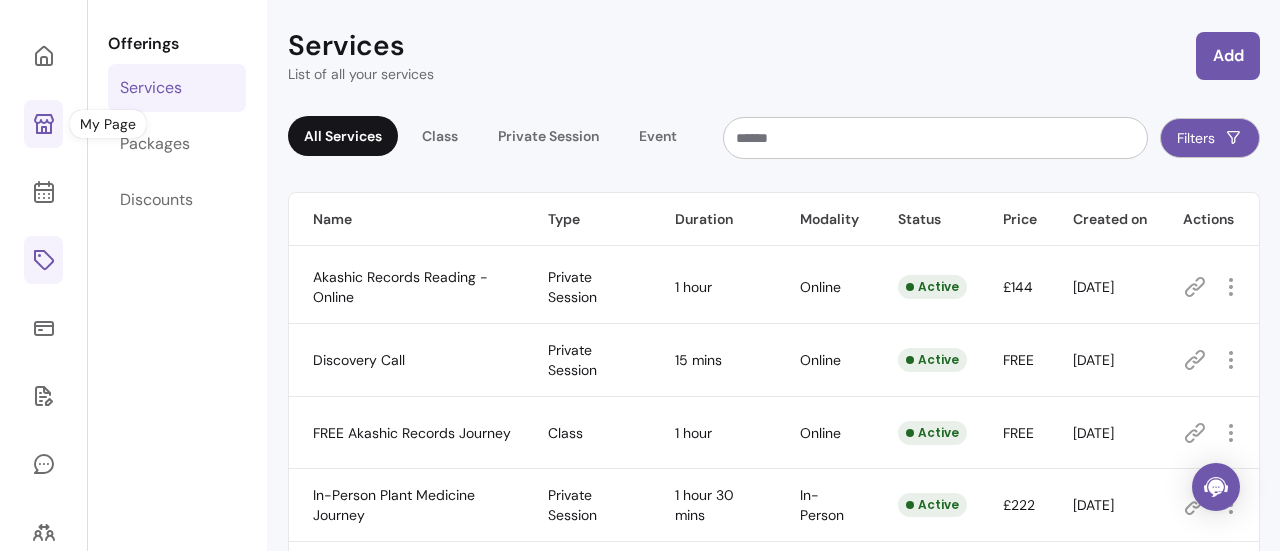 click 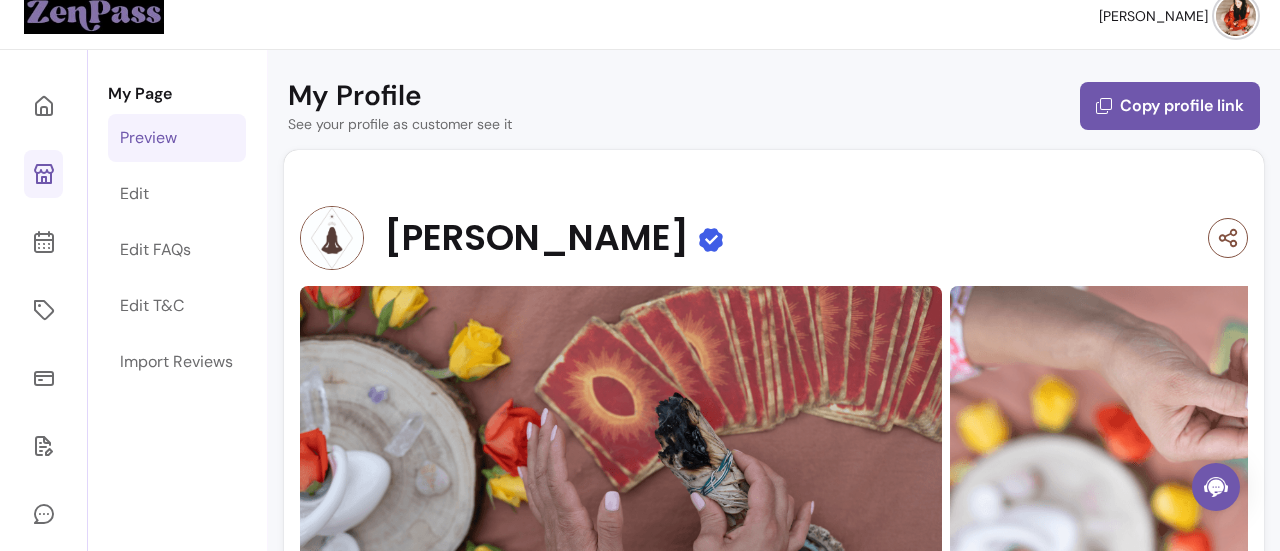 scroll, scrollTop: 0, scrollLeft: 0, axis: both 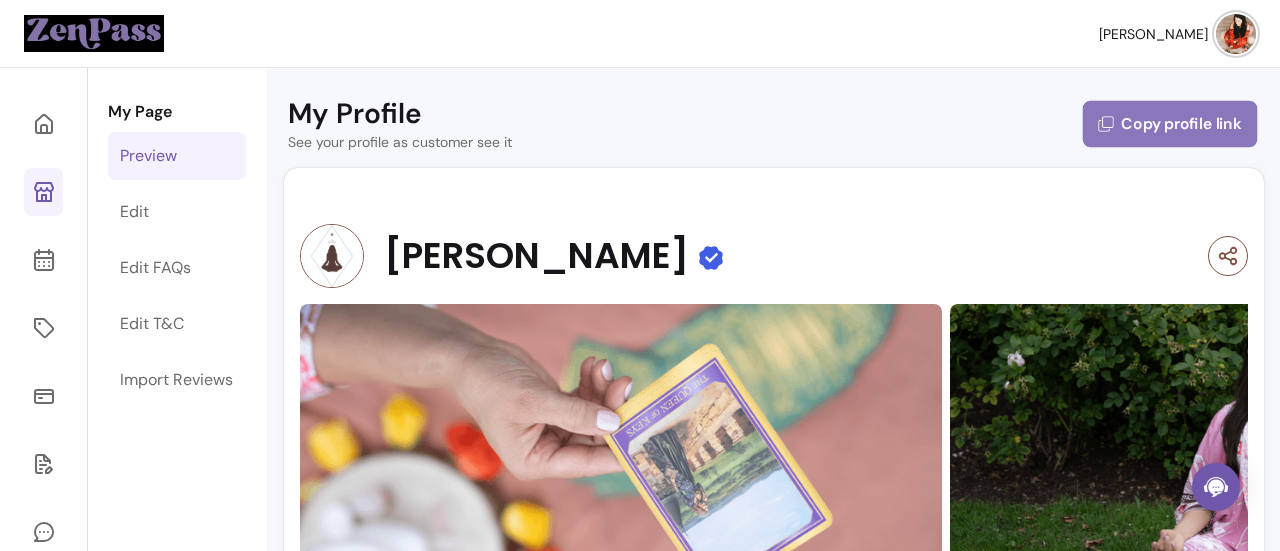 click on "Copy profile link" at bounding box center (1170, 124) 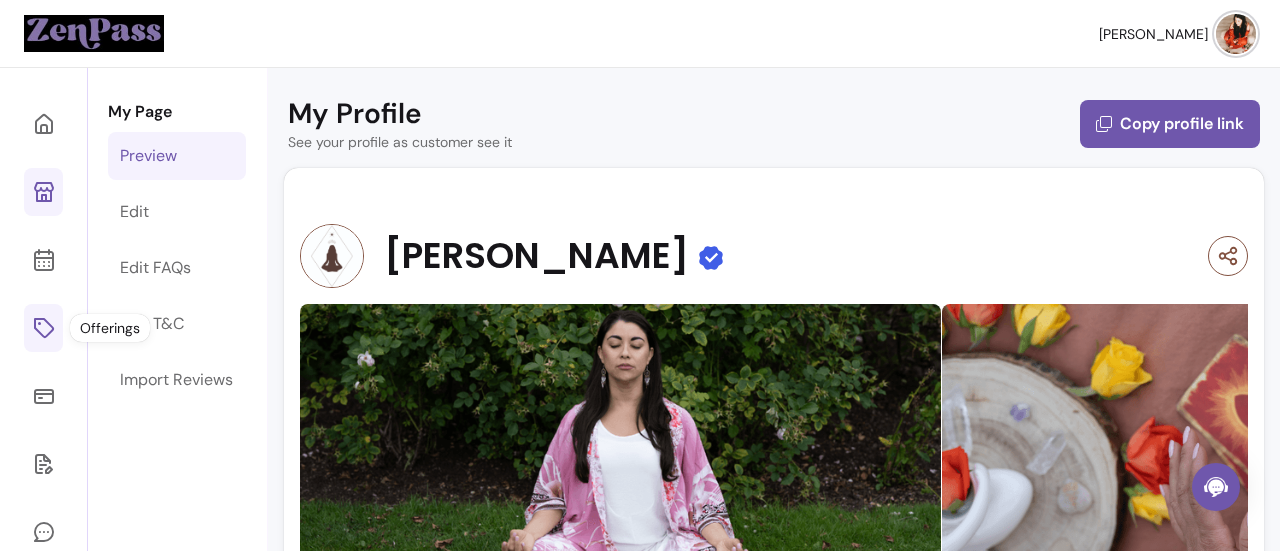 click 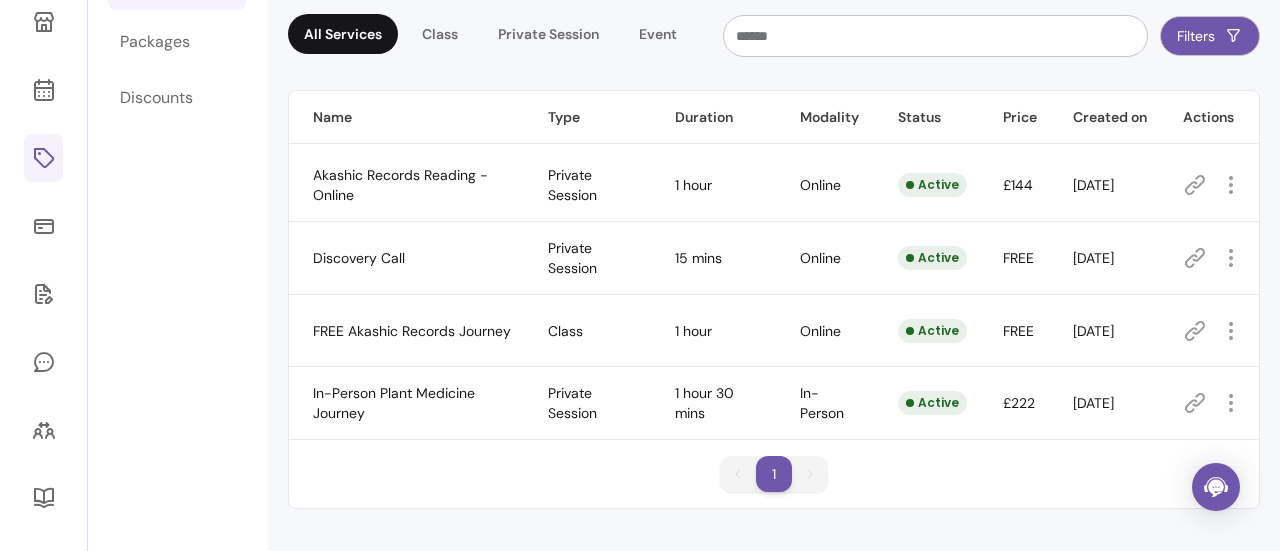 scroll, scrollTop: 308, scrollLeft: 0, axis: vertical 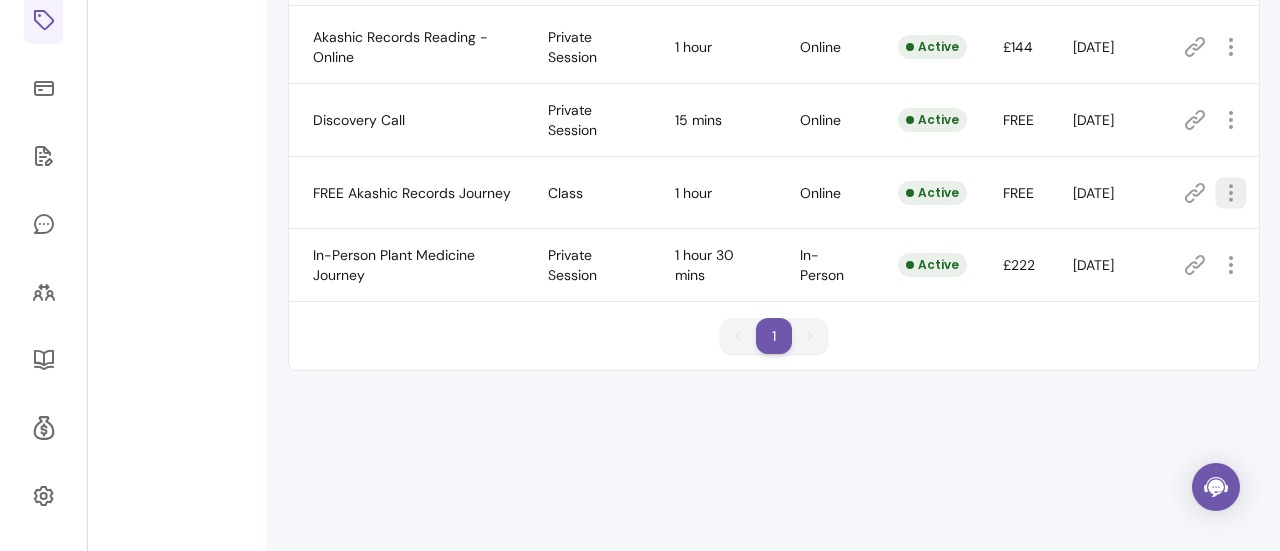 click 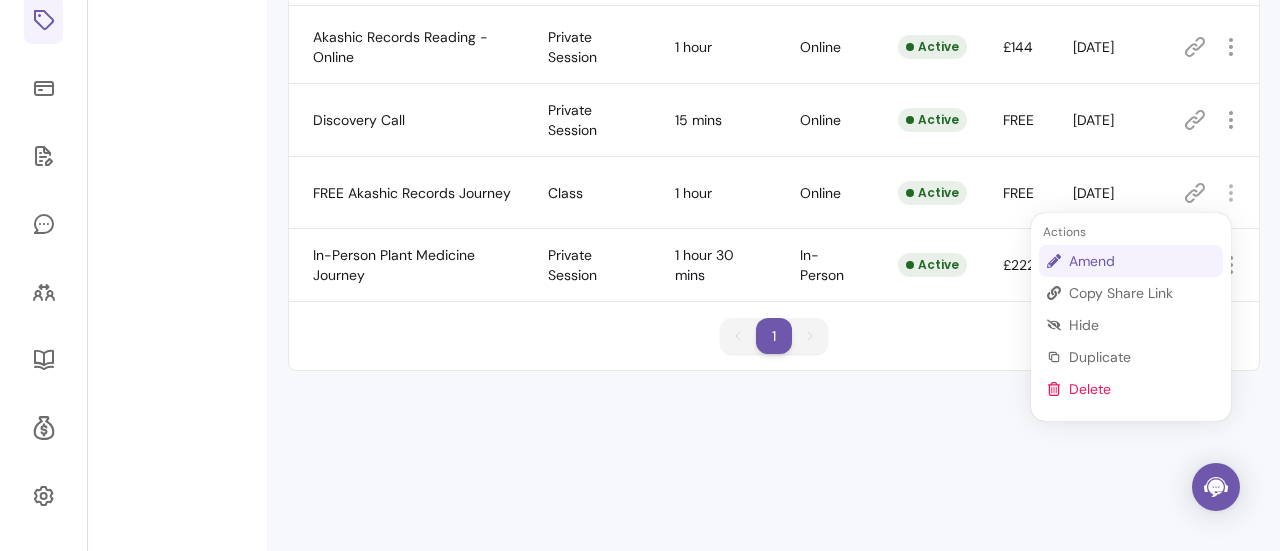 click on "Amend" at bounding box center (1142, 261) 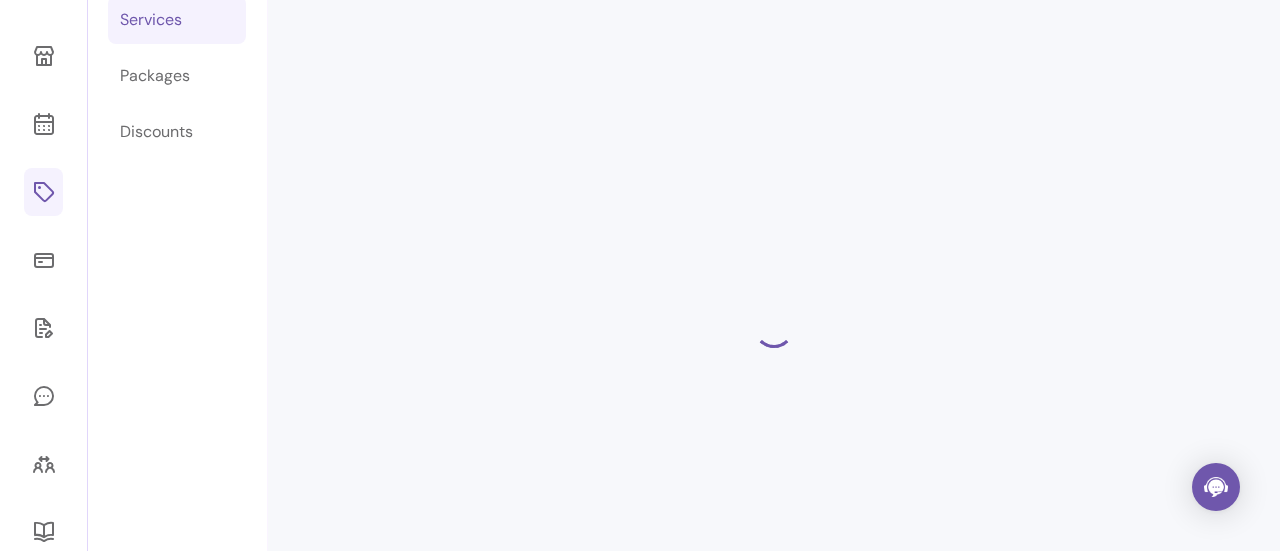 scroll, scrollTop: 68, scrollLeft: 0, axis: vertical 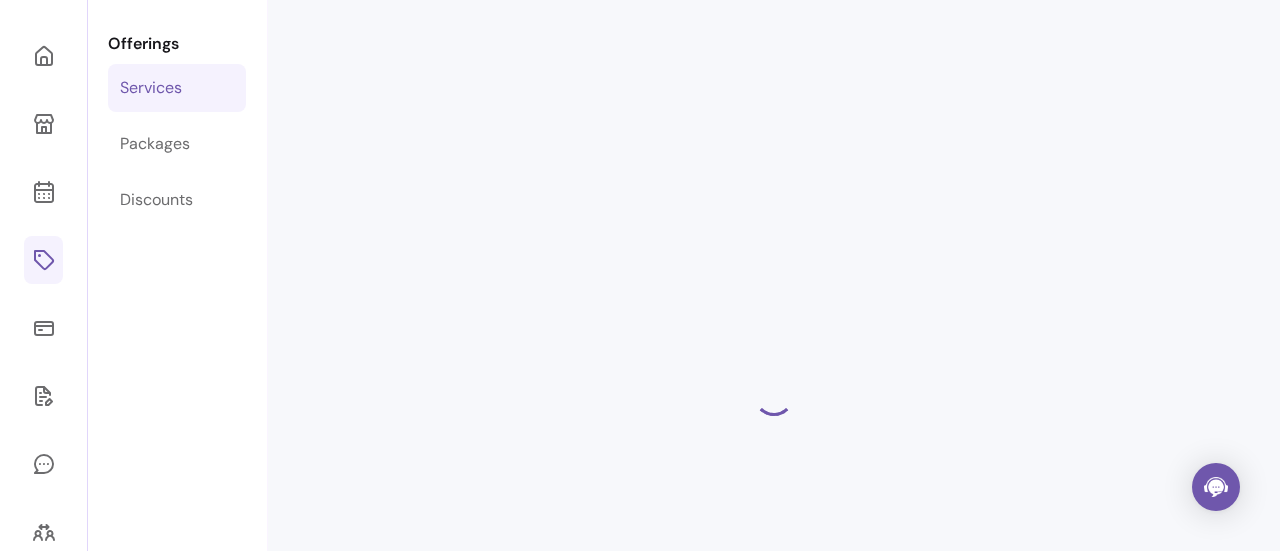 select on "**" 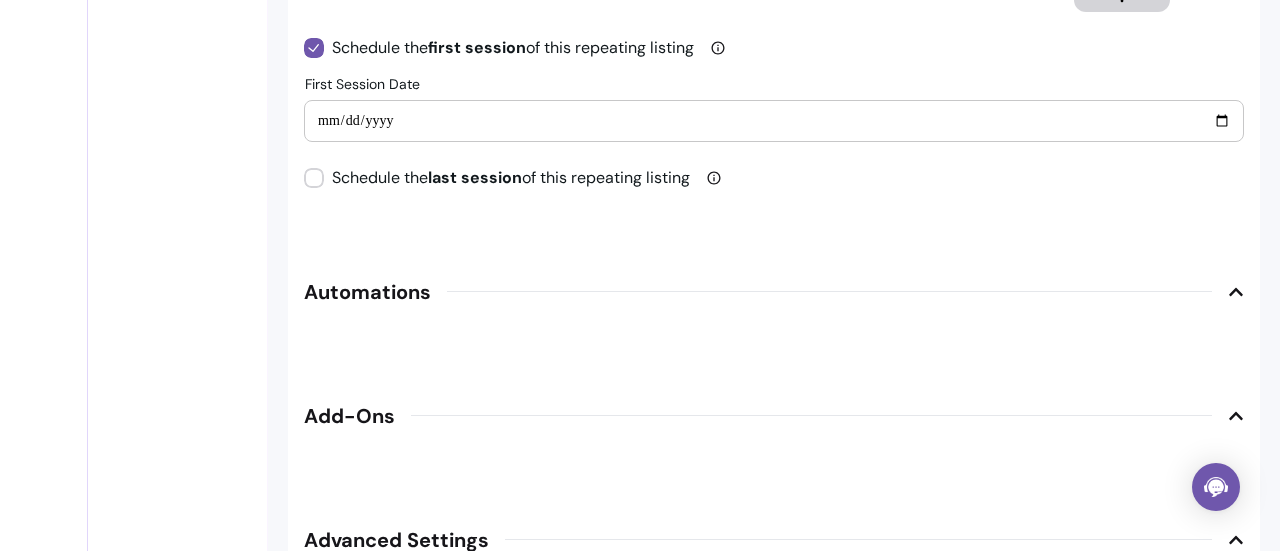 scroll, scrollTop: 2185, scrollLeft: 0, axis: vertical 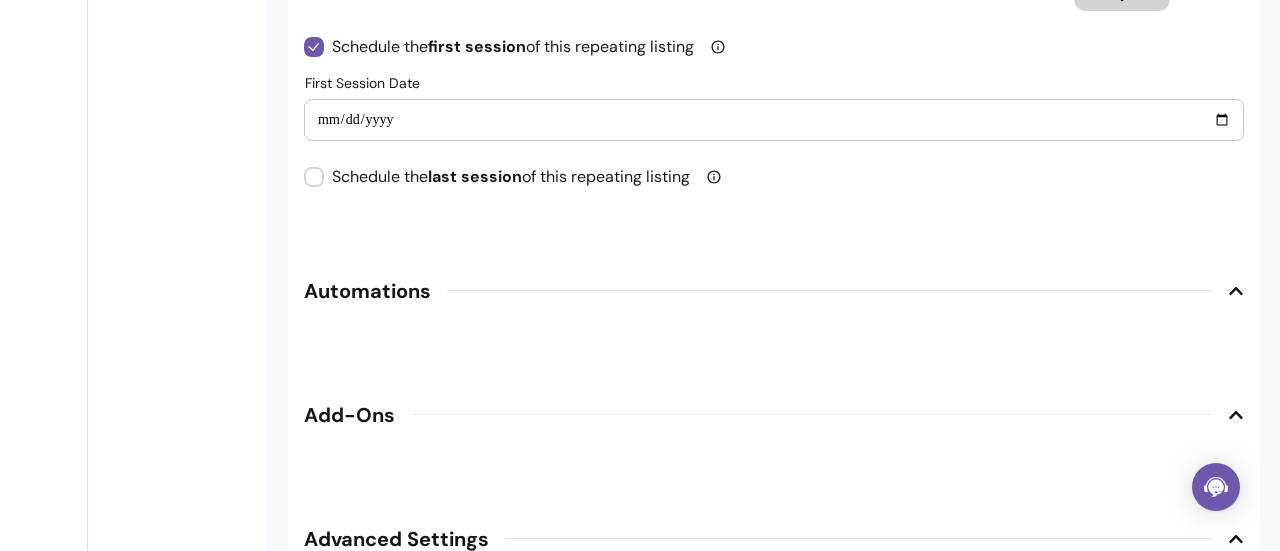 click 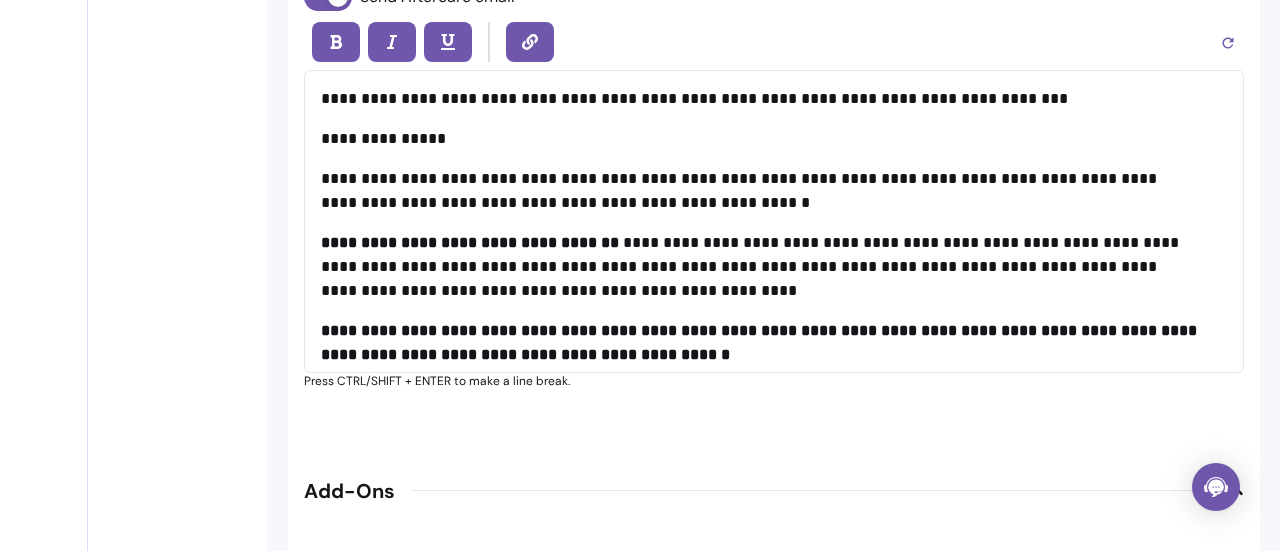 scroll, scrollTop: 2683, scrollLeft: 0, axis: vertical 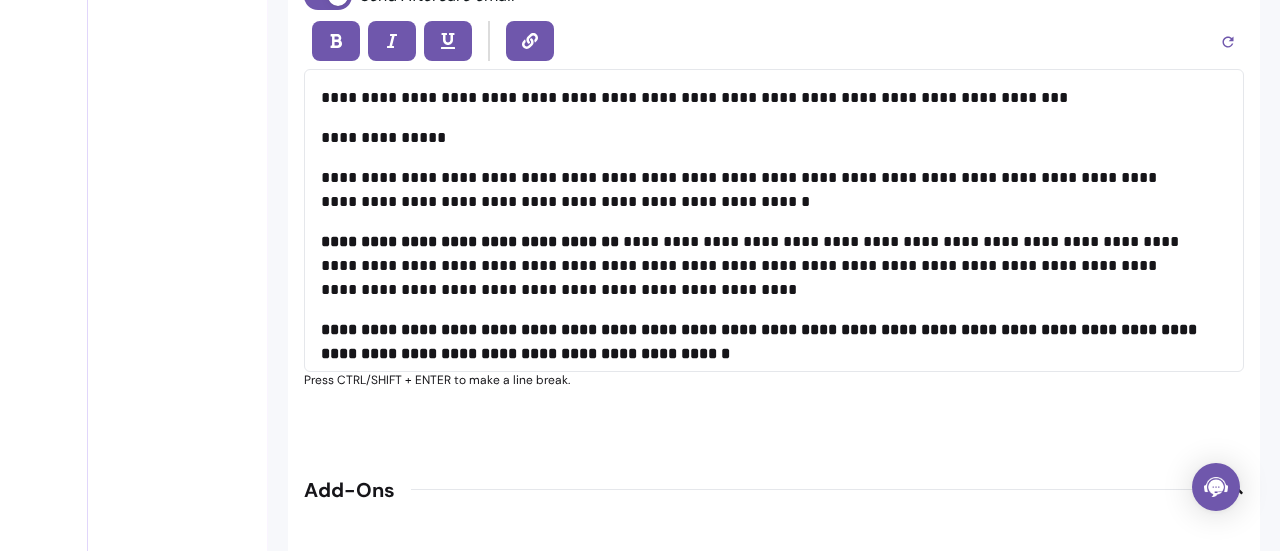 click on "**********" at bounding box center (774, 342) 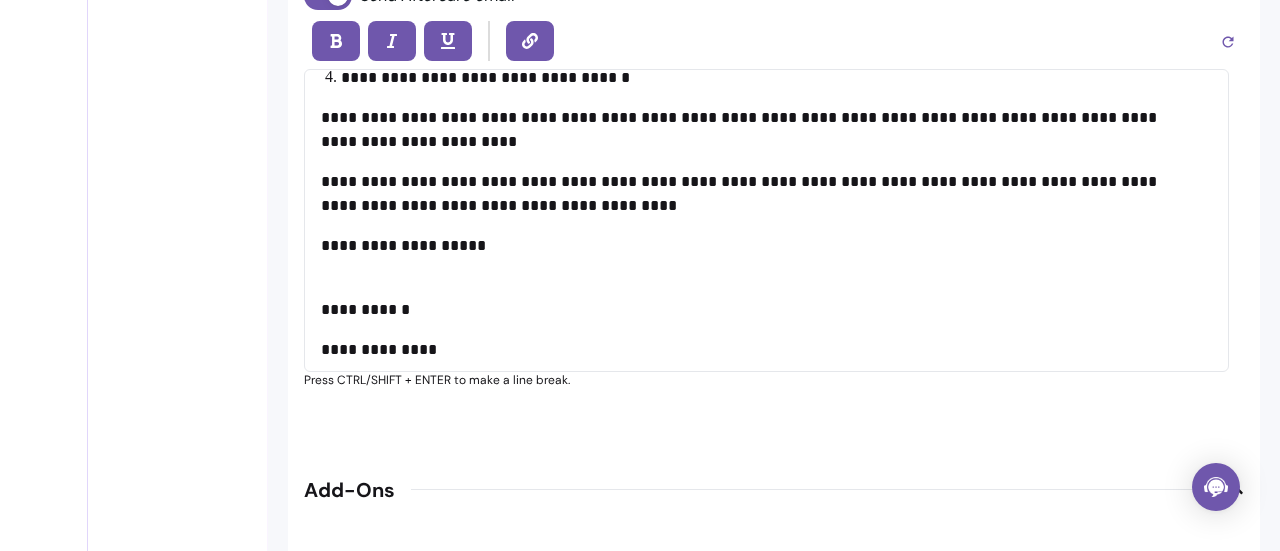 scroll, scrollTop: 582, scrollLeft: 0, axis: vertical 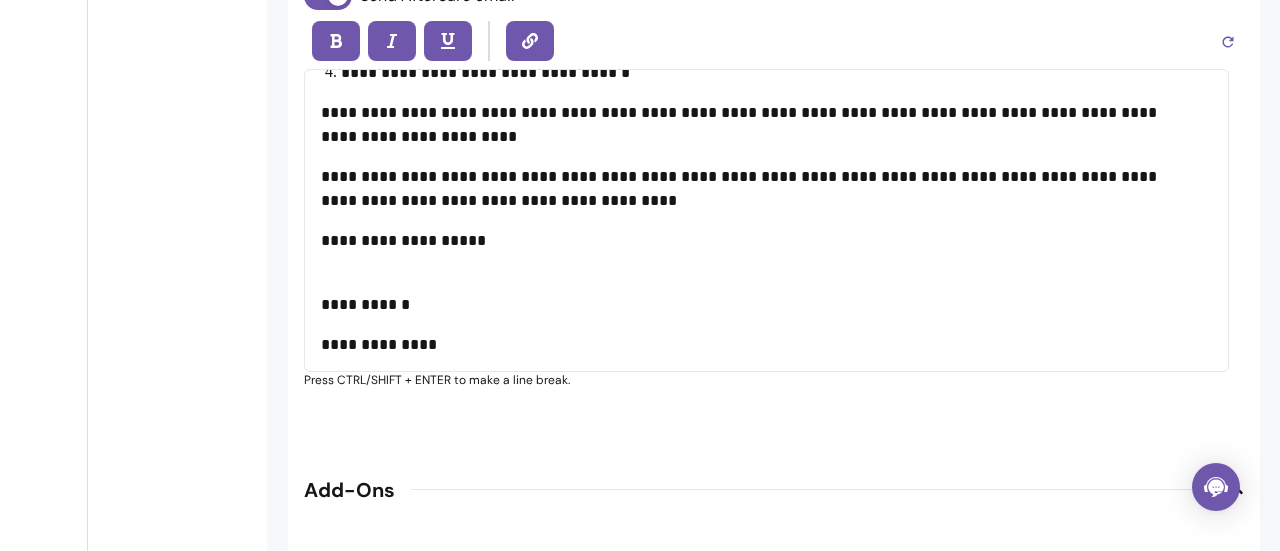 click on "**********" at bounding box center (759, 345) 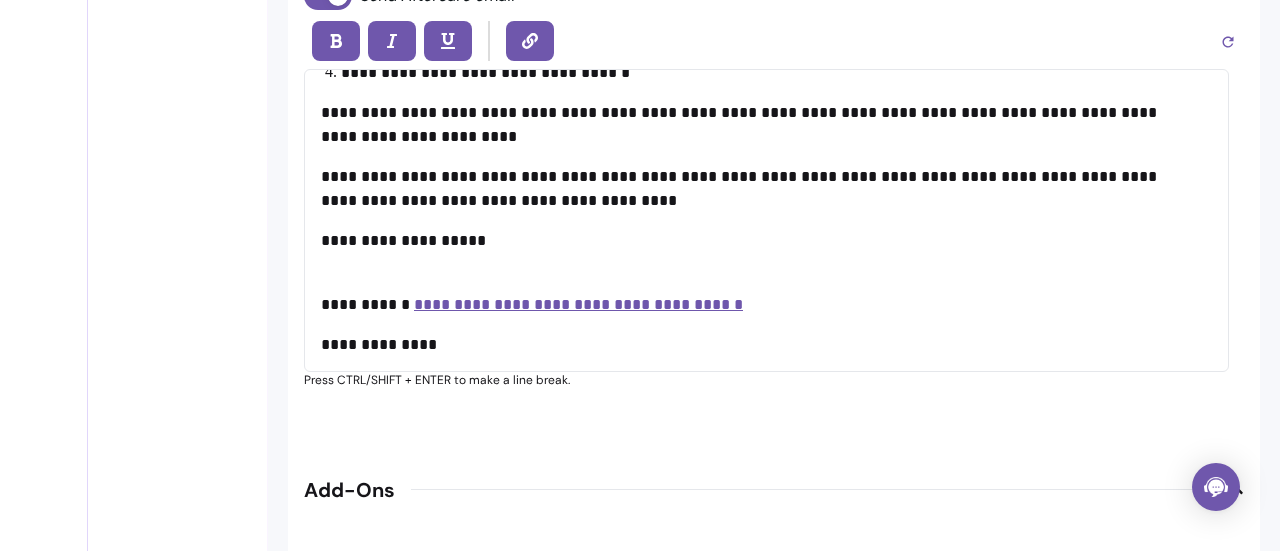 click on "**********" at bounding box center [759, 293] 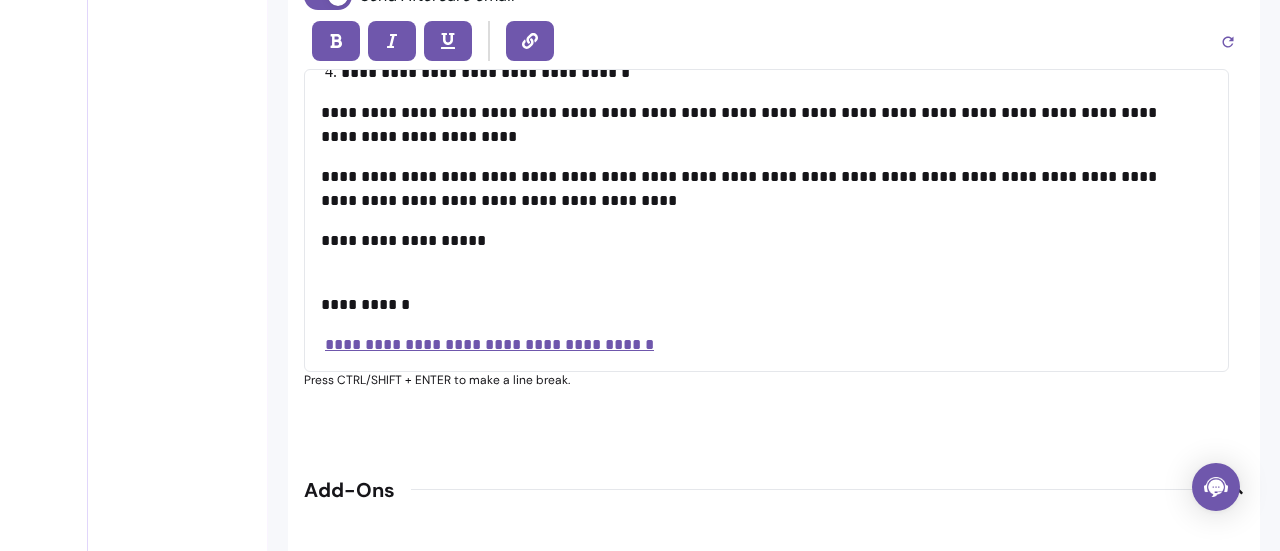 scroll, scrollTop: 622, scrollLeft: 0, axis: vertical 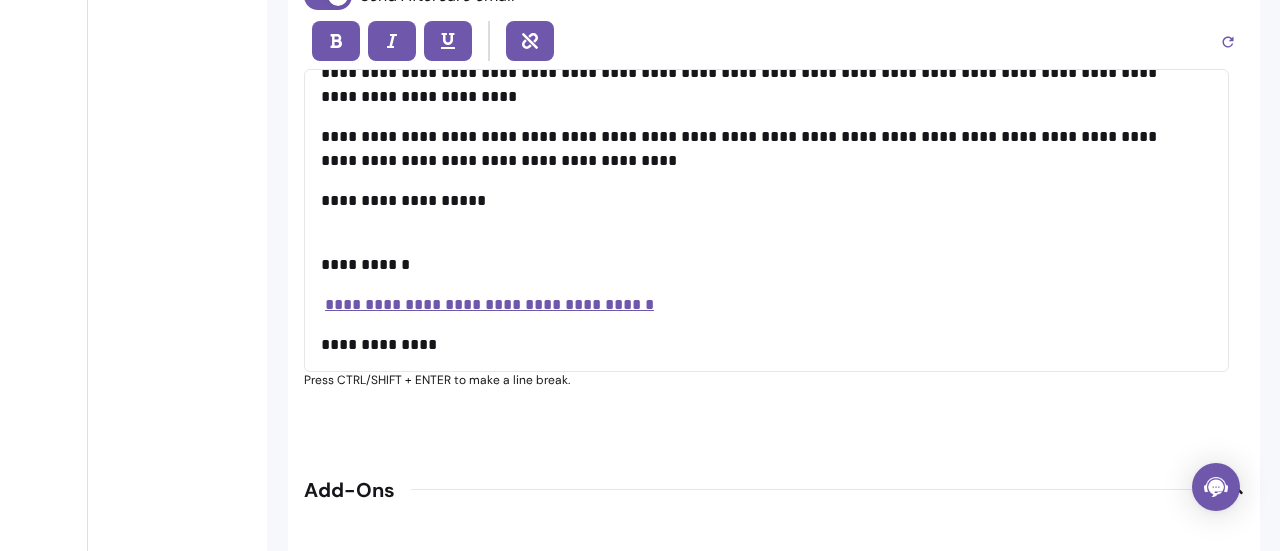 click on "**********" at bounding box center [759, 305] 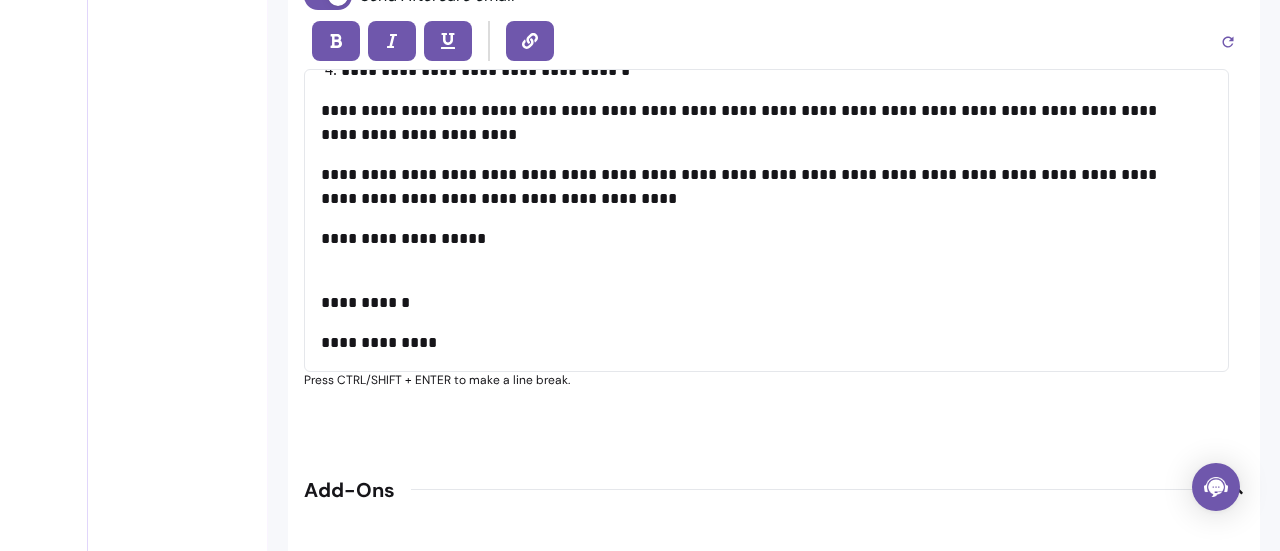 scroll, scrollTop: 582, scrollLeft: 0, axis: vertical 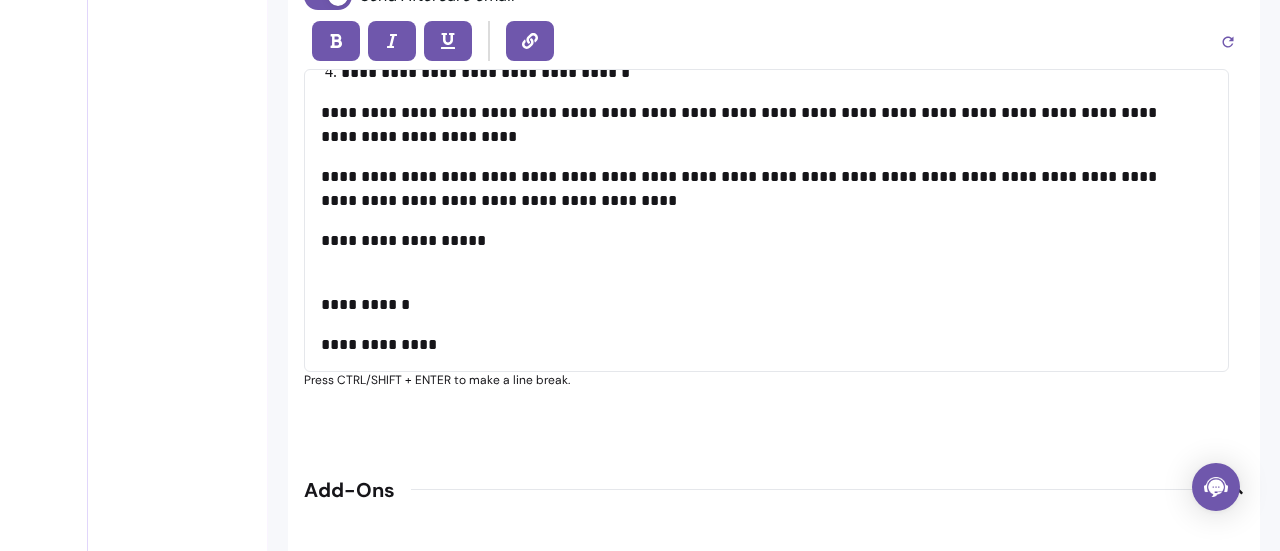 click on "**********" at bounding box center (759, 345) 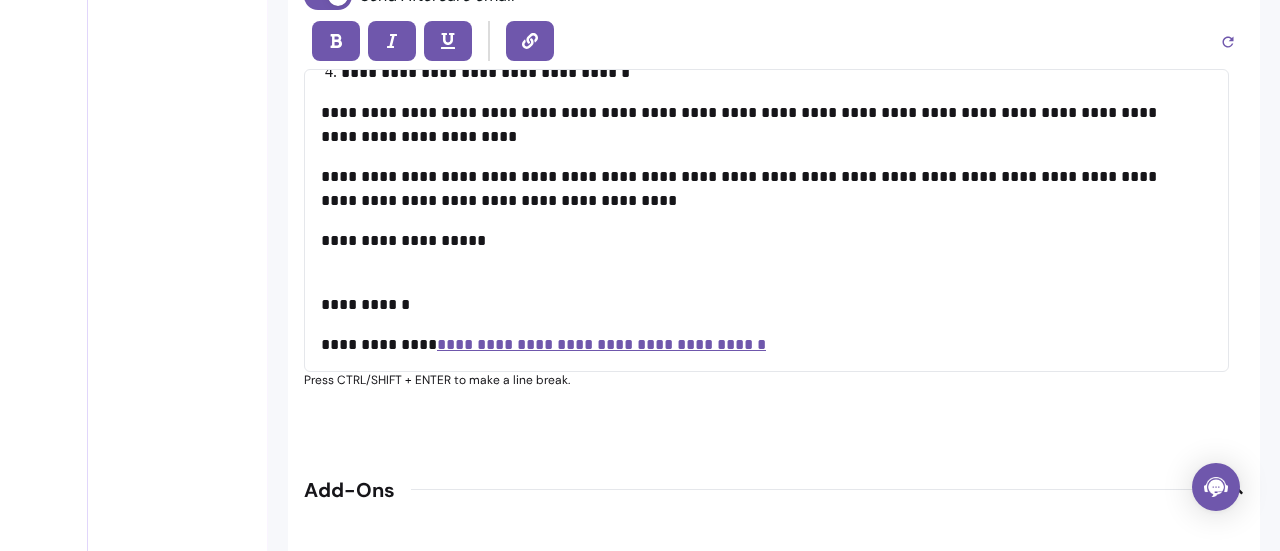 click on "**********" at bounding box center (759, 345) 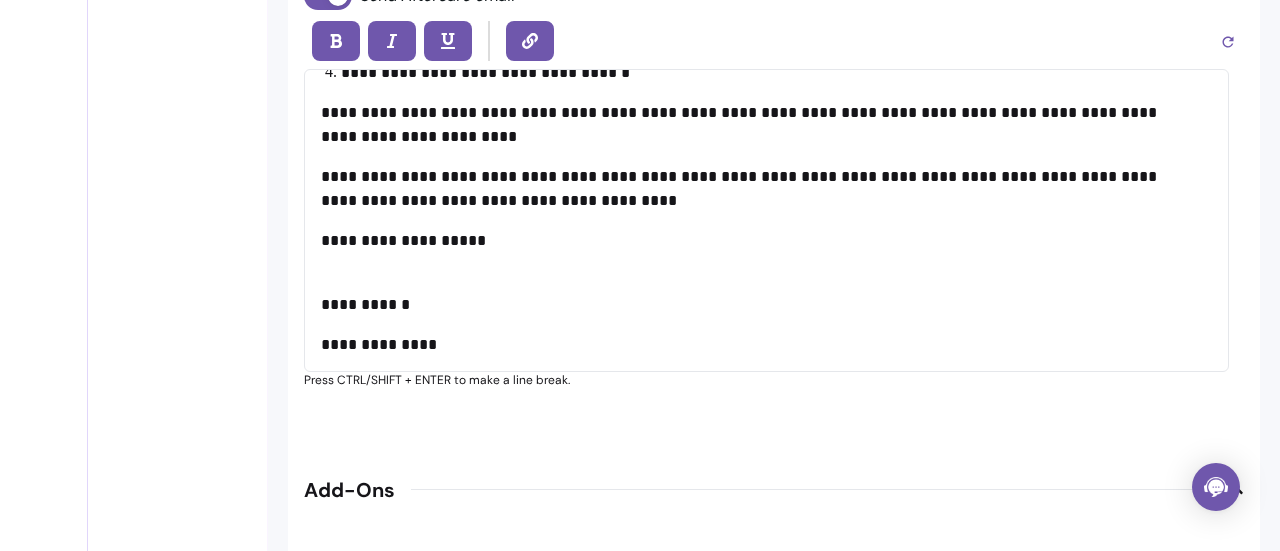 scroll, scrollTop: 622, scrollLeft: 0, axis: vertical 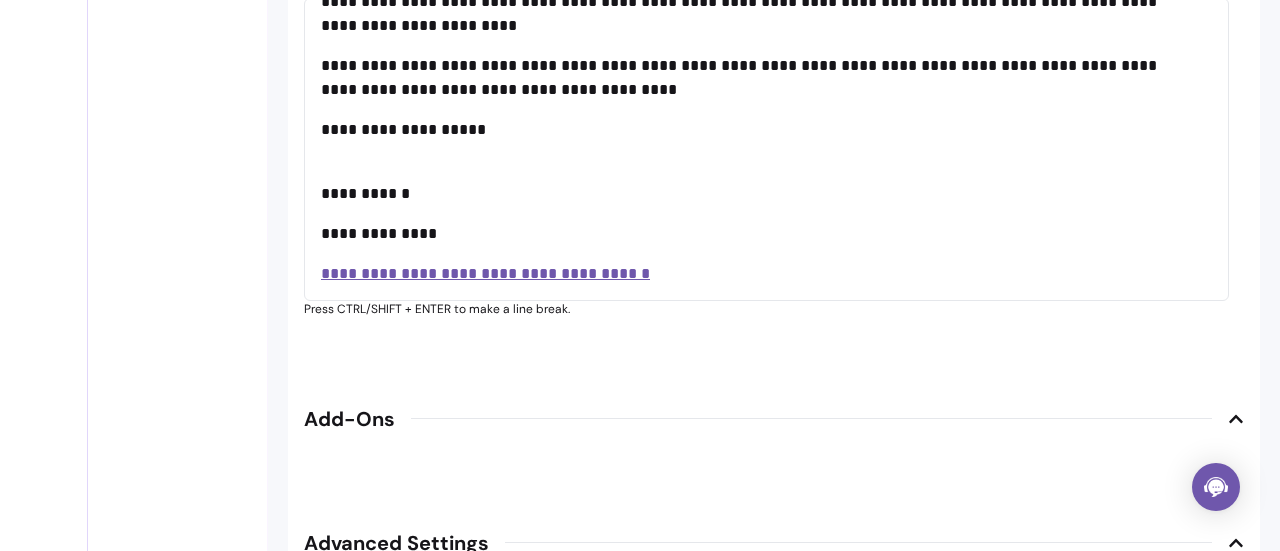click on "**********" at bounding box center (766, 149) 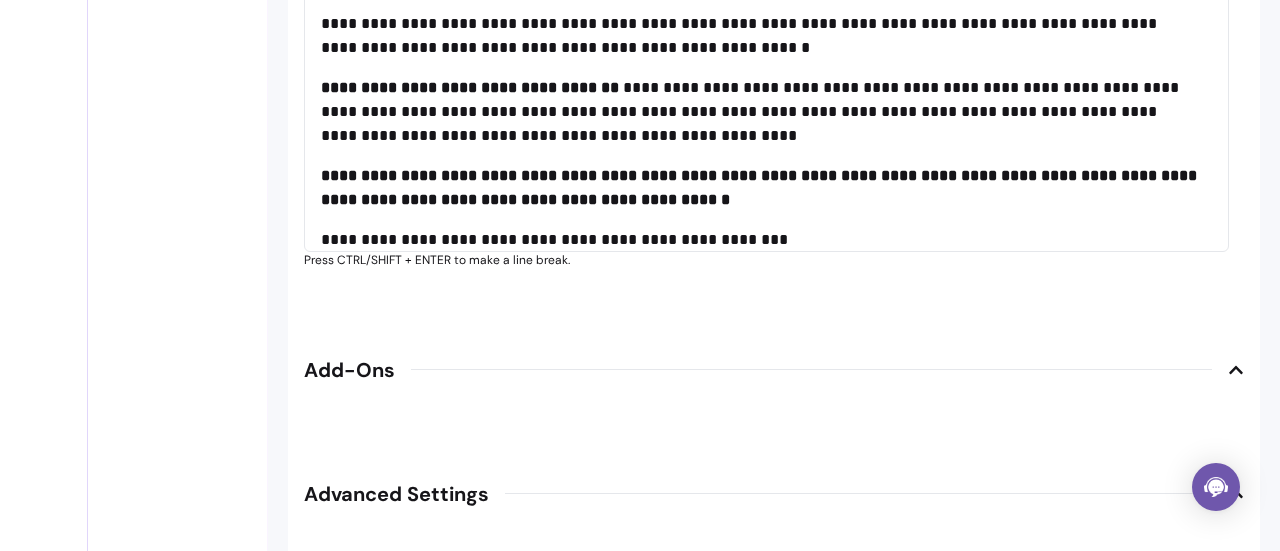 scroll, scrollTop: 0, scrollLeft: 0, axis: both 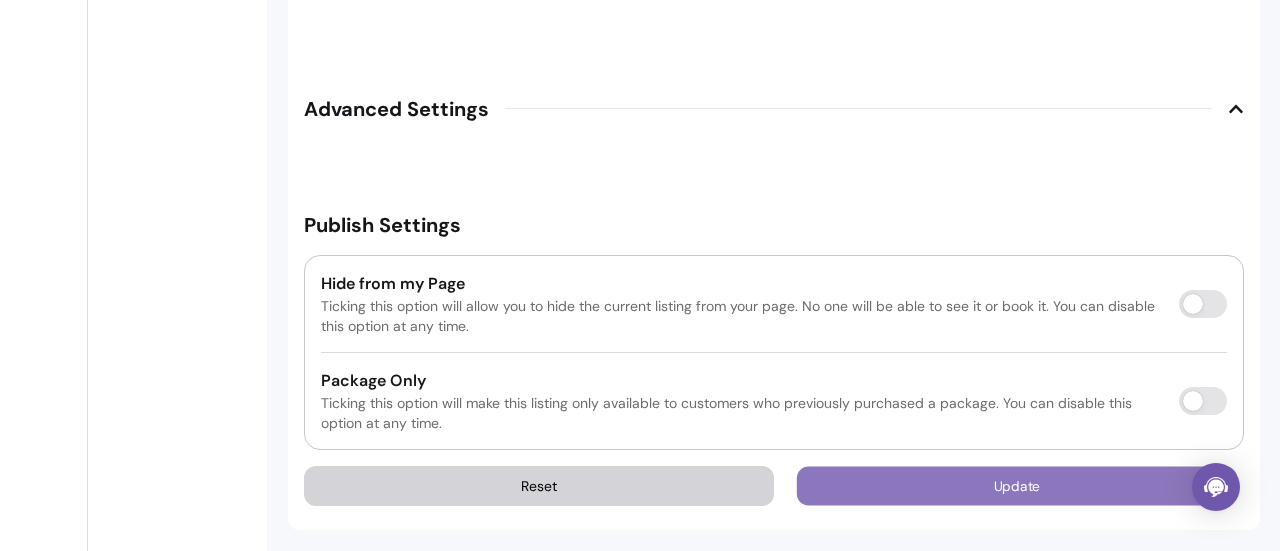 click on "Update" at bounding box center [1017, 486] 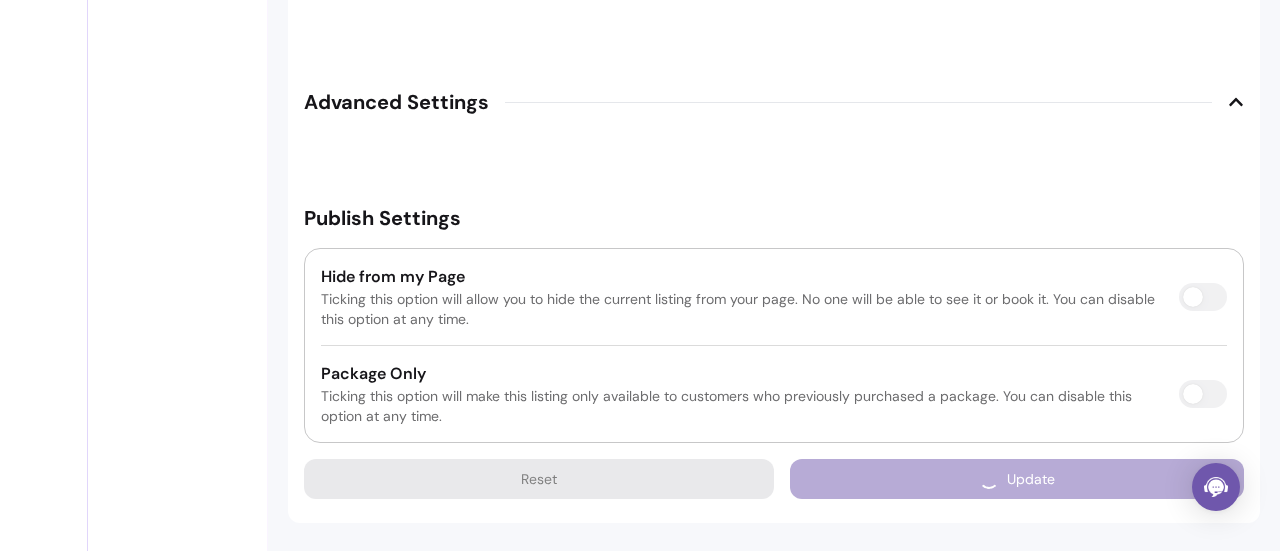 scroll, scrollTop: 3171, scrollLeft: 0, axis: vertical 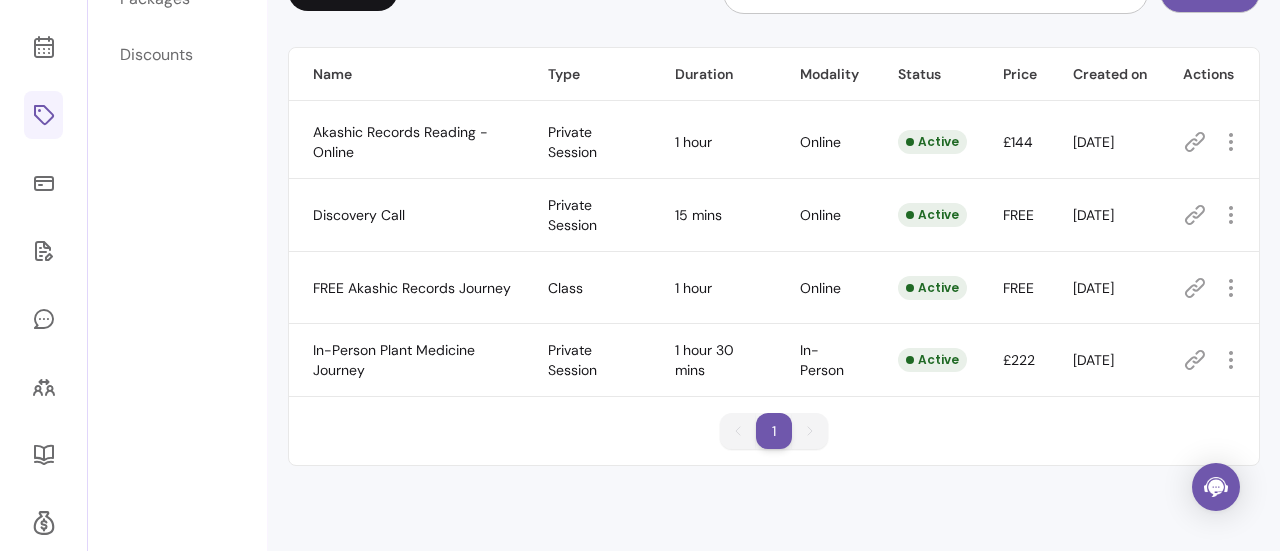 click on "In-Person Plant Medicine Journey" at bounding box center [394, 360] 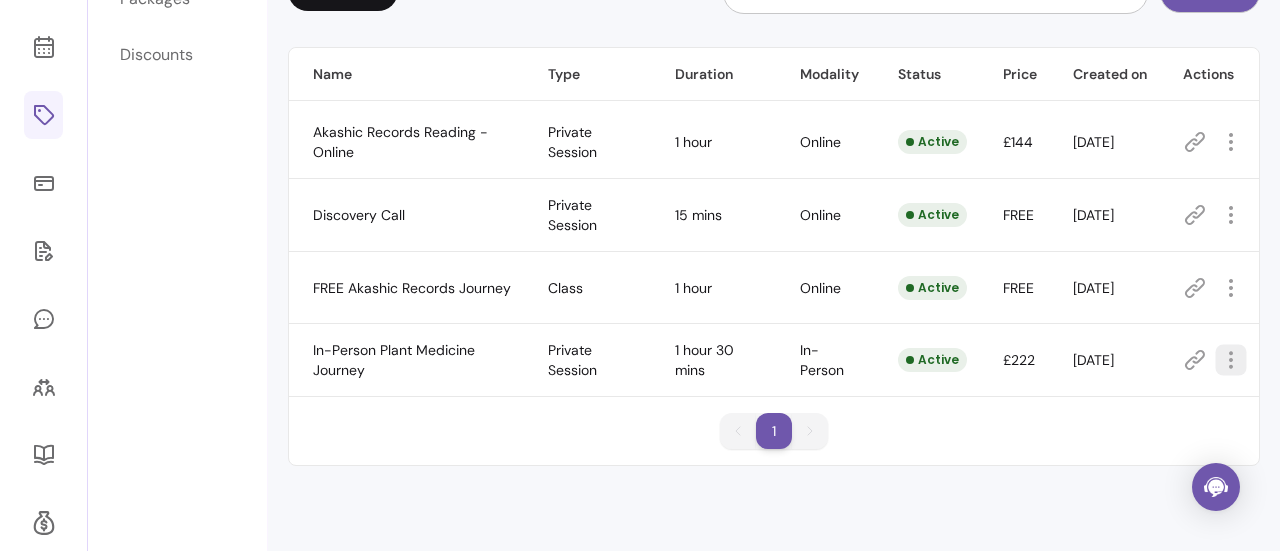 click 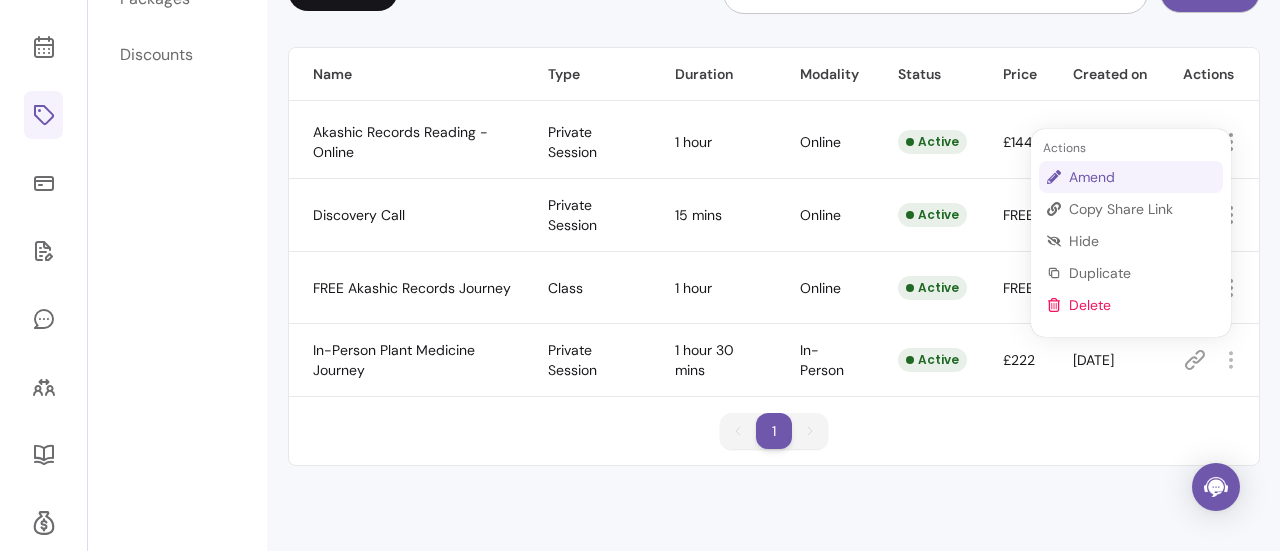 click on "Amend" at bounding box center (1142, 177) 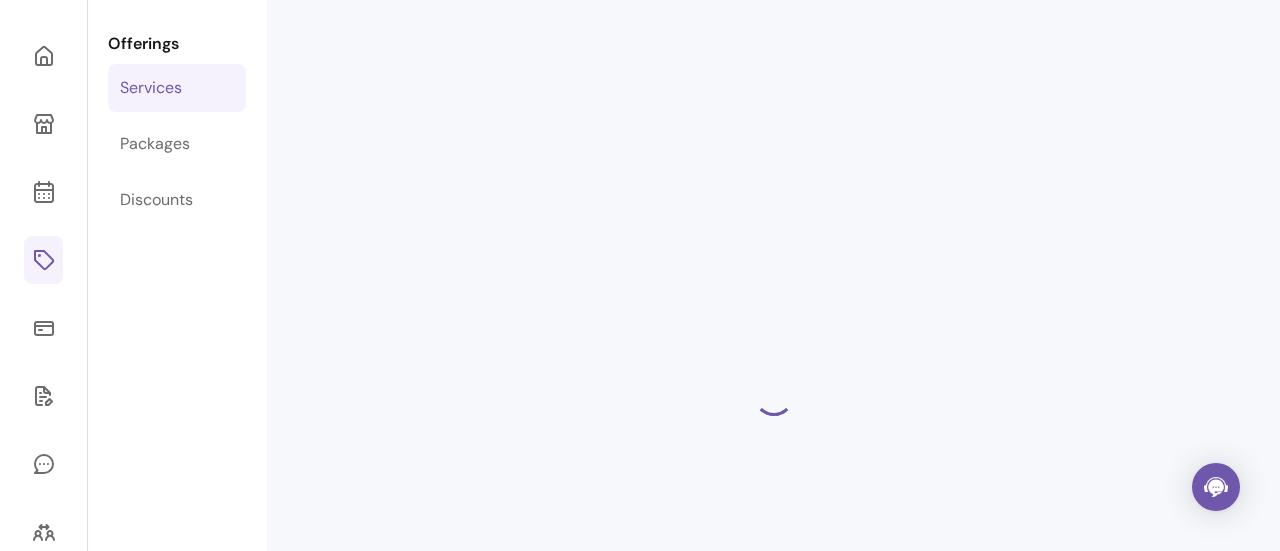 scroll, scrollTop: 68, scrollLeft: 0, axis: vertical 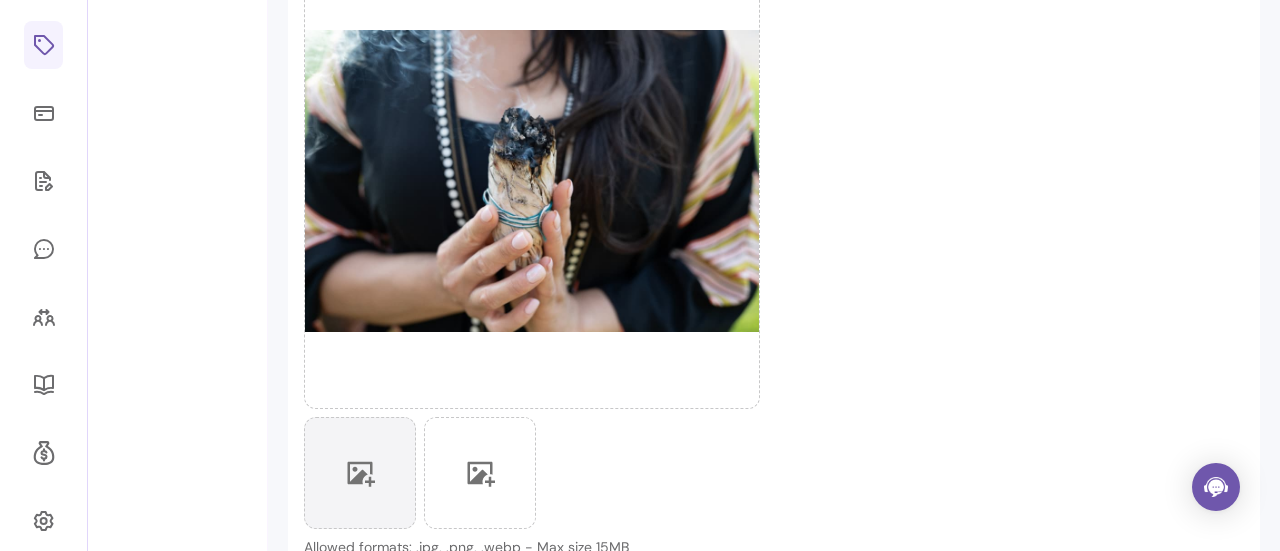 click 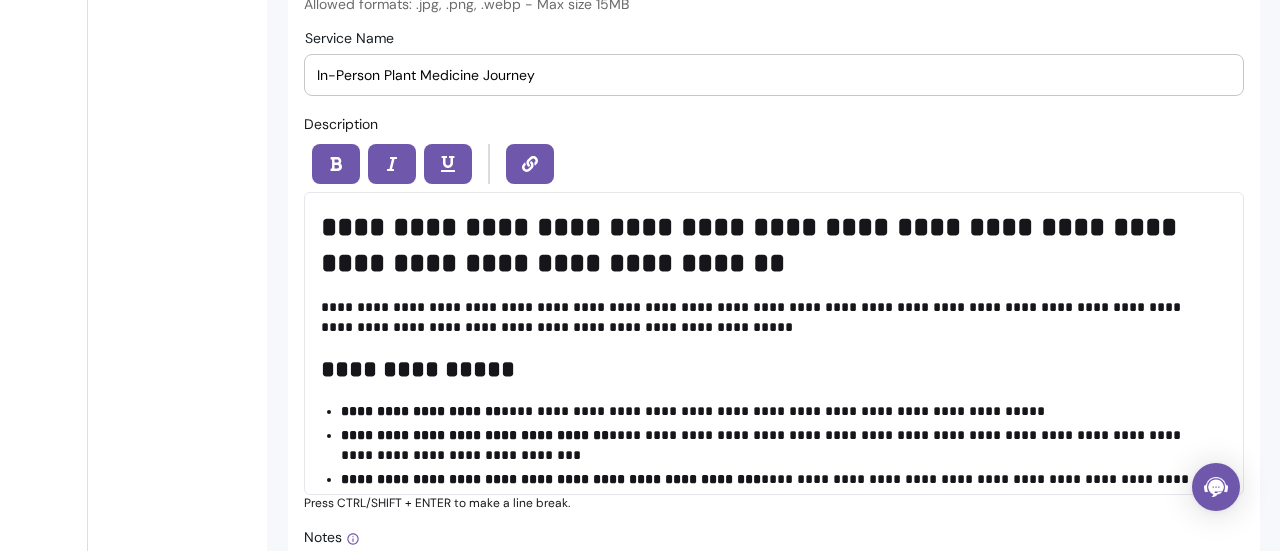 scroll, scrollTop: 827, scrollLeft: 0, axis: vertical 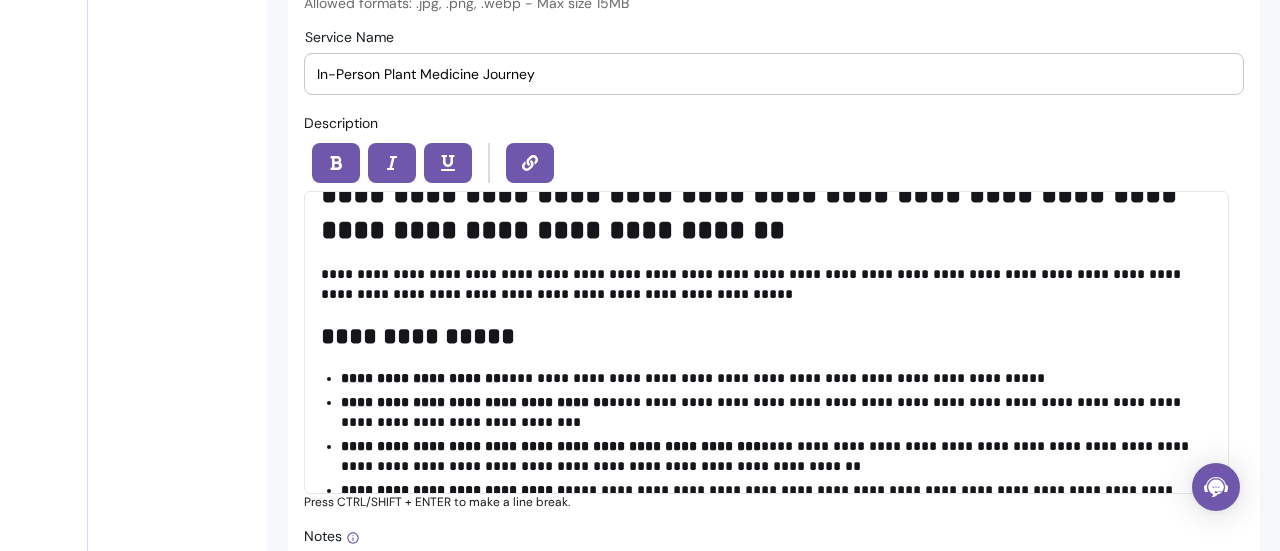click on "**********" at bounding box center (421, 378) 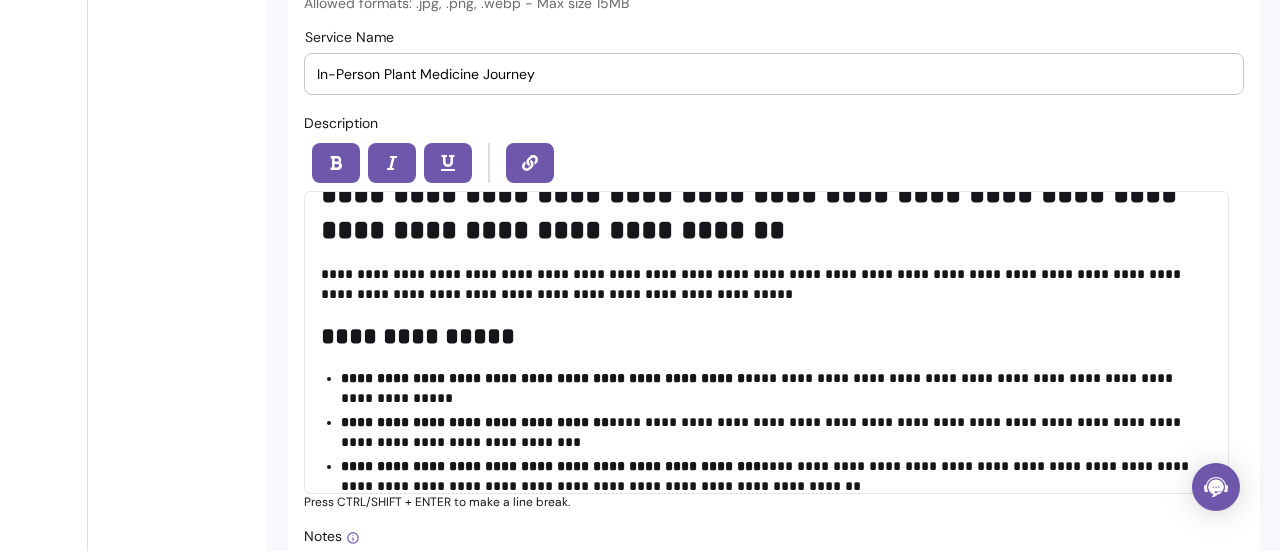 click on "**********" at bounding box center (543, 378) 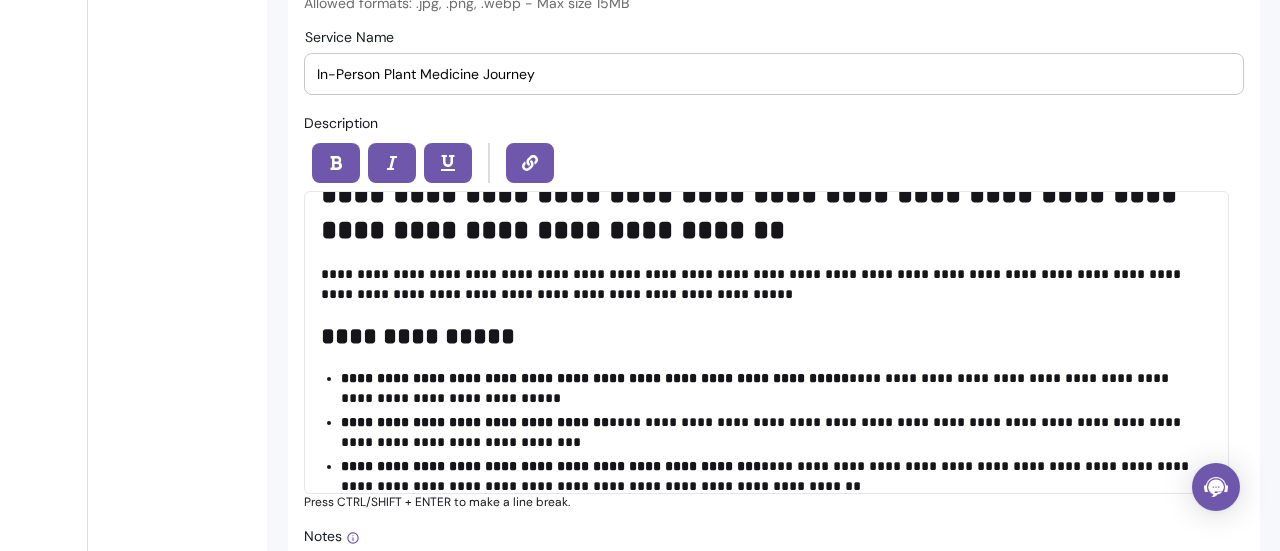 click on "**********" at bounding box center [595, 378] 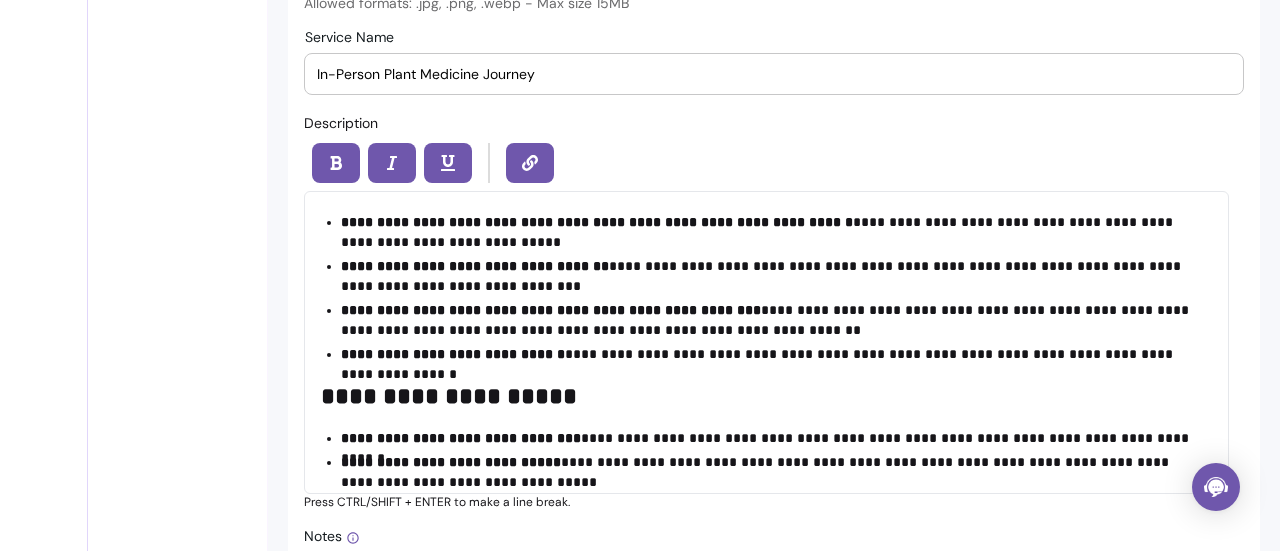 scroll, scrollTop: 190, scrollLeft: 0, axis: vertical 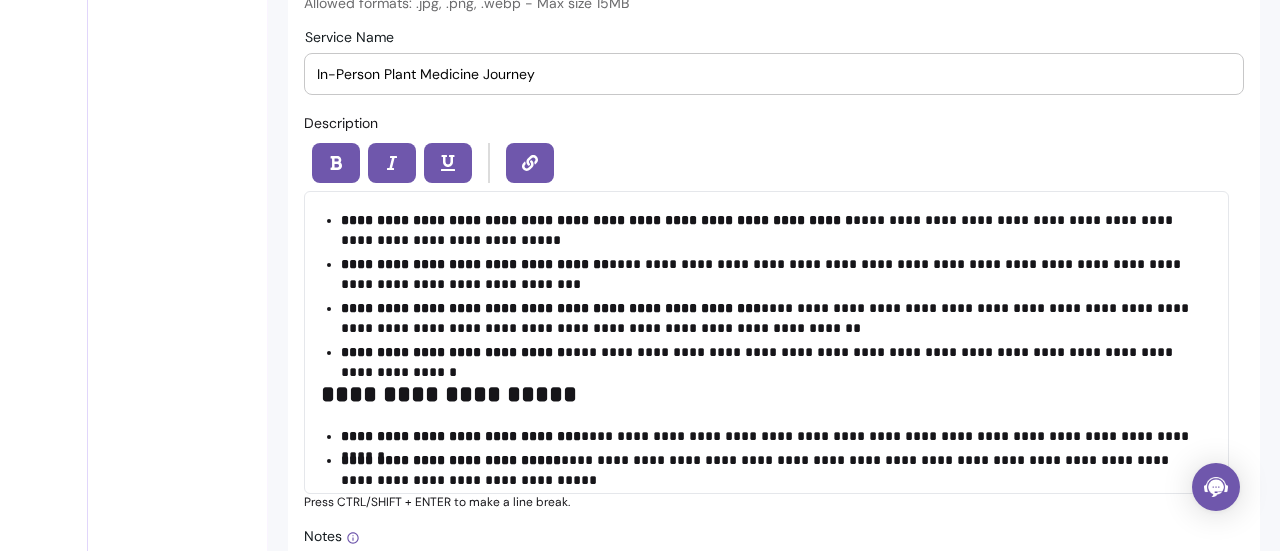click on "**********" at bounding box center [551, 308] 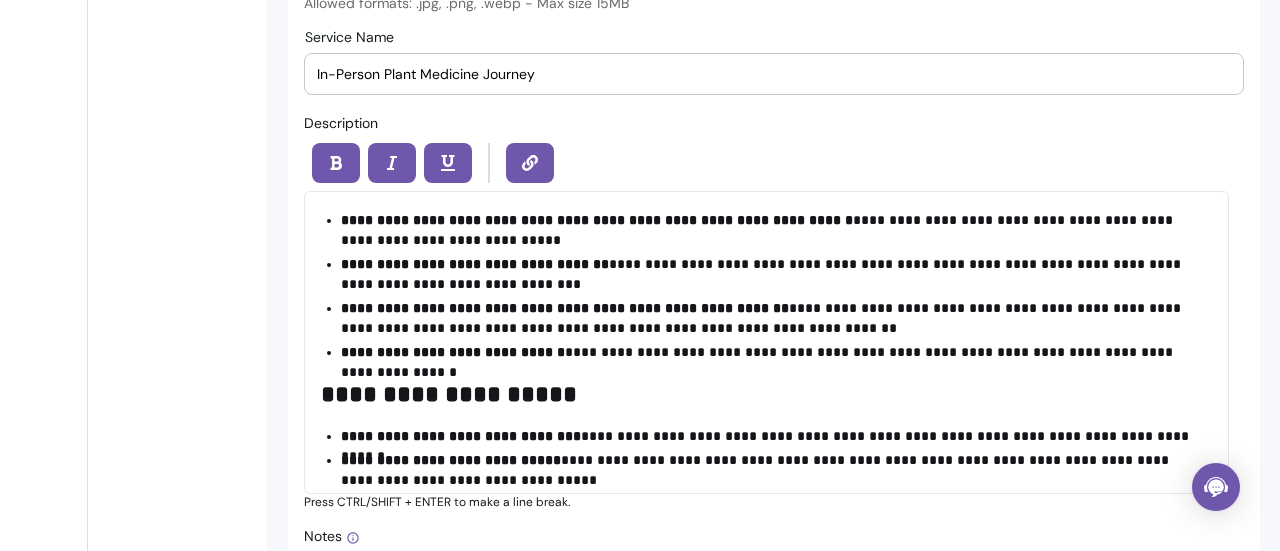 click on "**********" at bounding box center (565, 308) 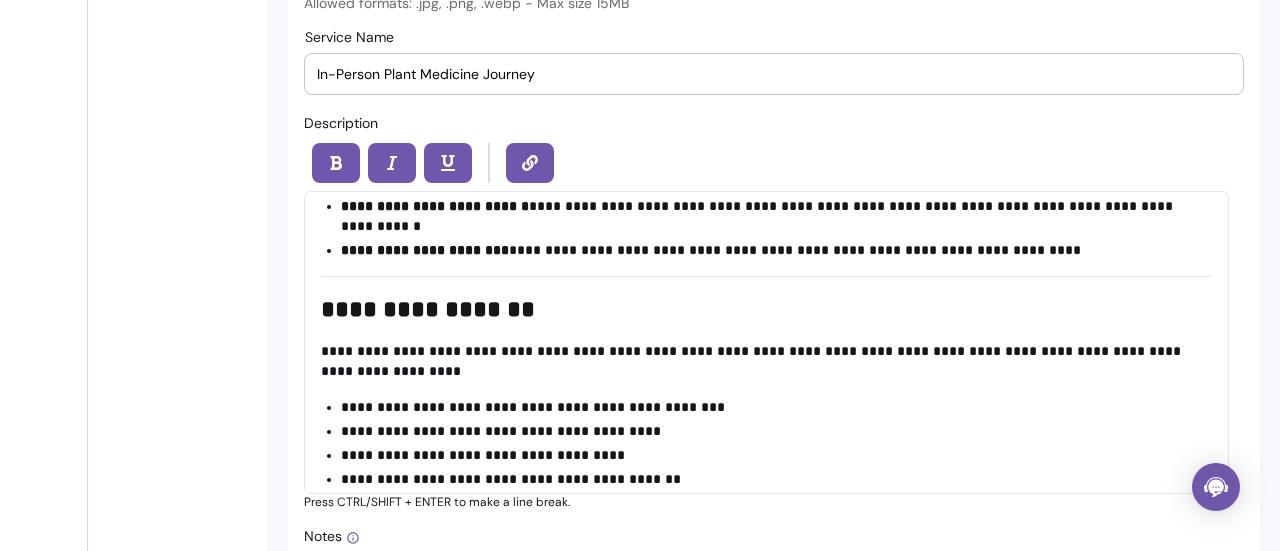 scroll, scrollTop: 698, scrollLeft: 0, axis: vertical 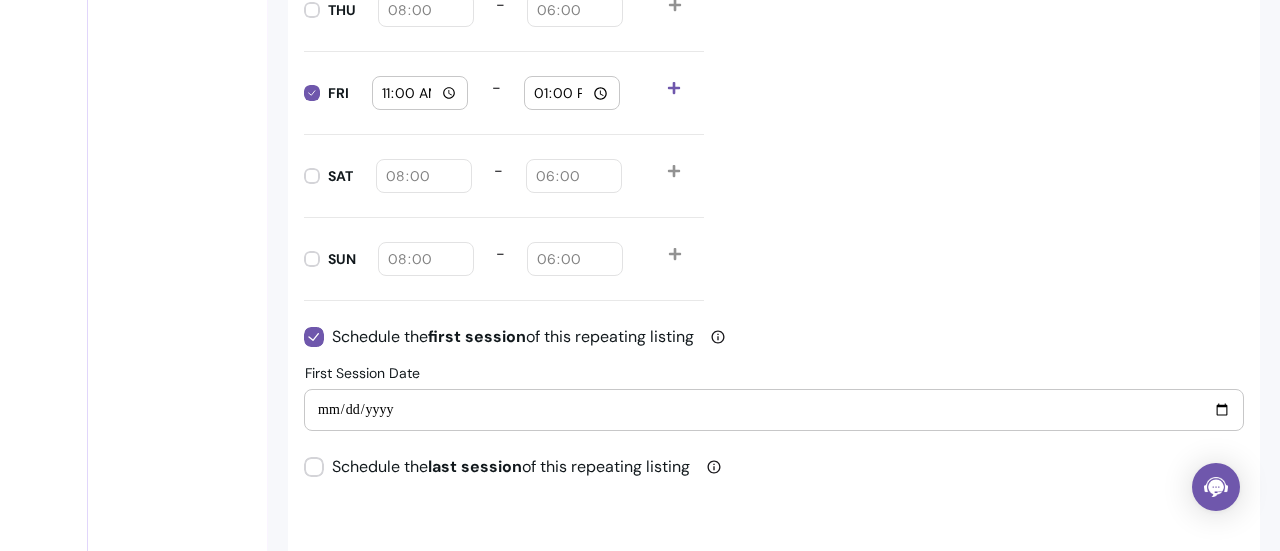 click on "**********" at bounding box center (774, 410) 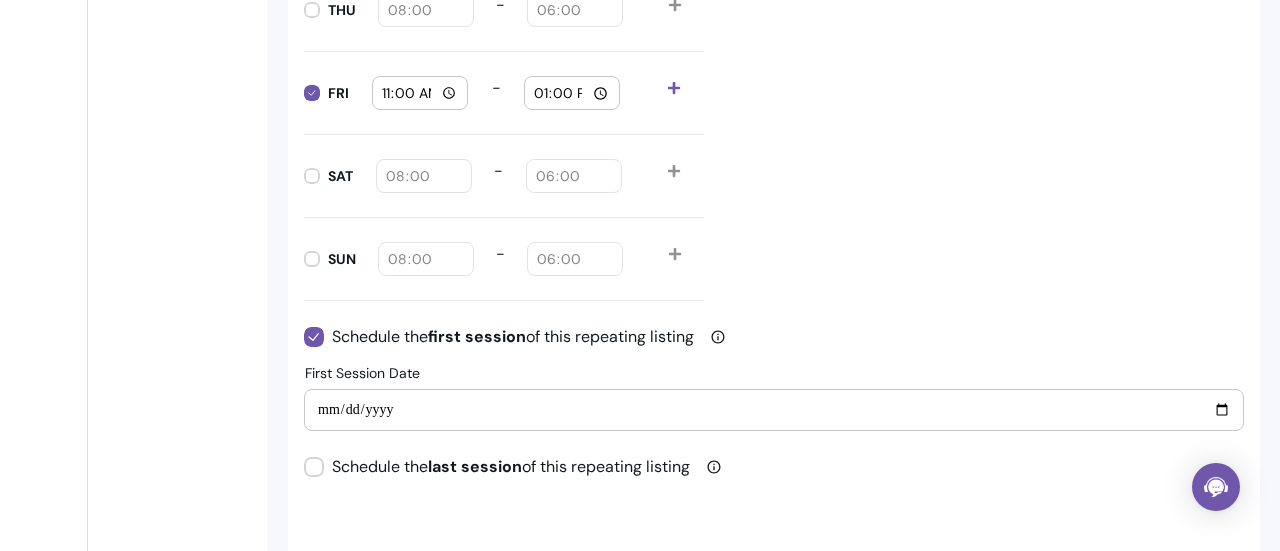 type on "**********" 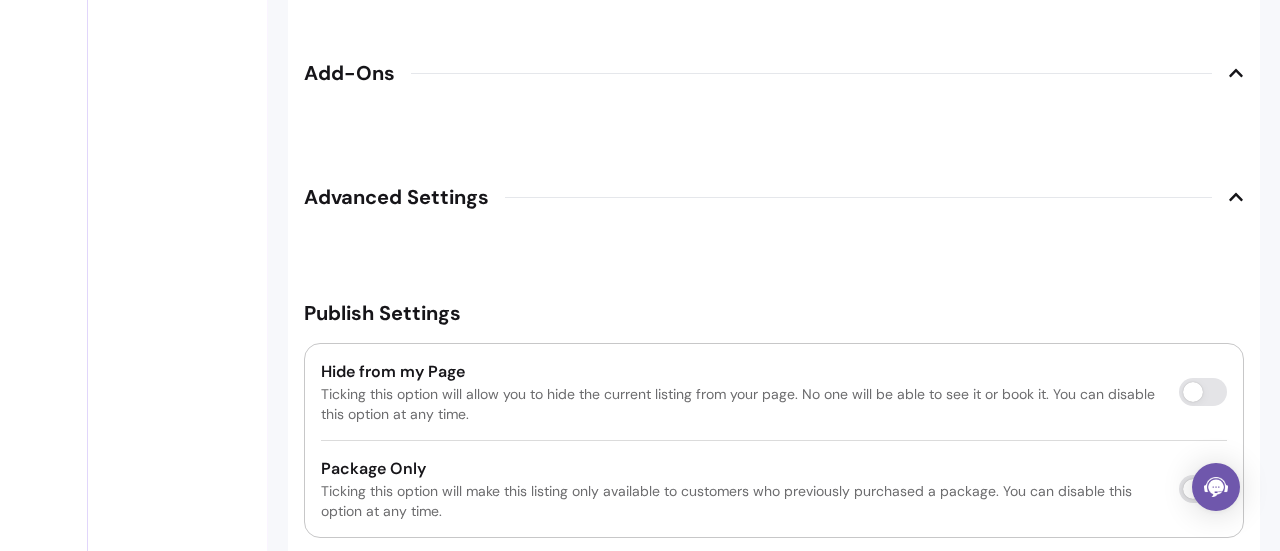 scroll, scrollTop: 3351, scrollLeft: 0, axis: vertical 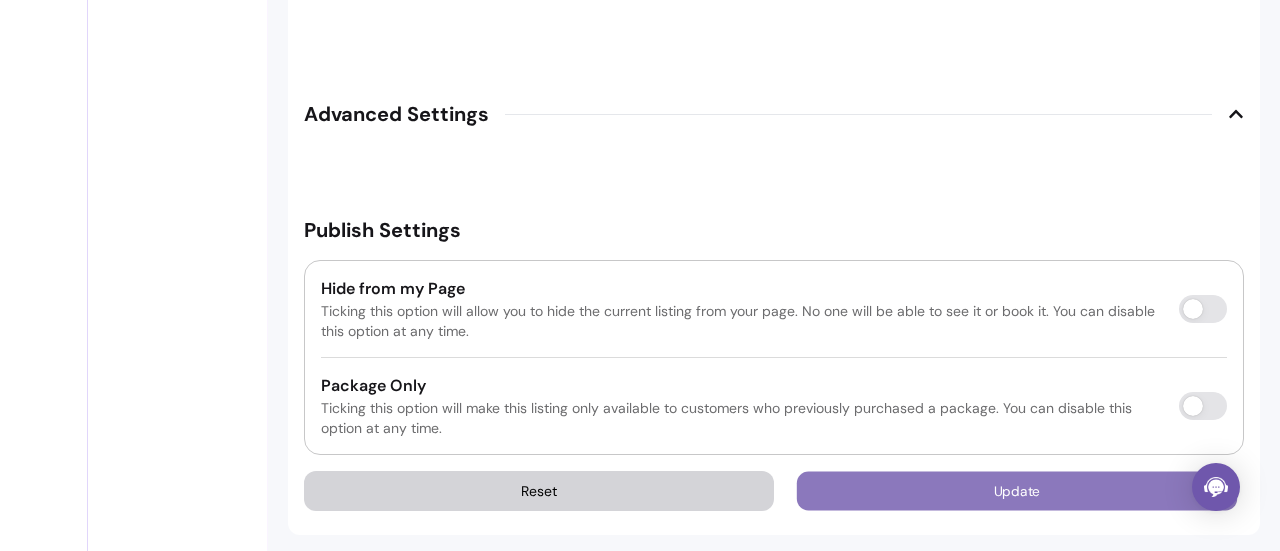 click on "Update" at bounding box center (1017, 491) 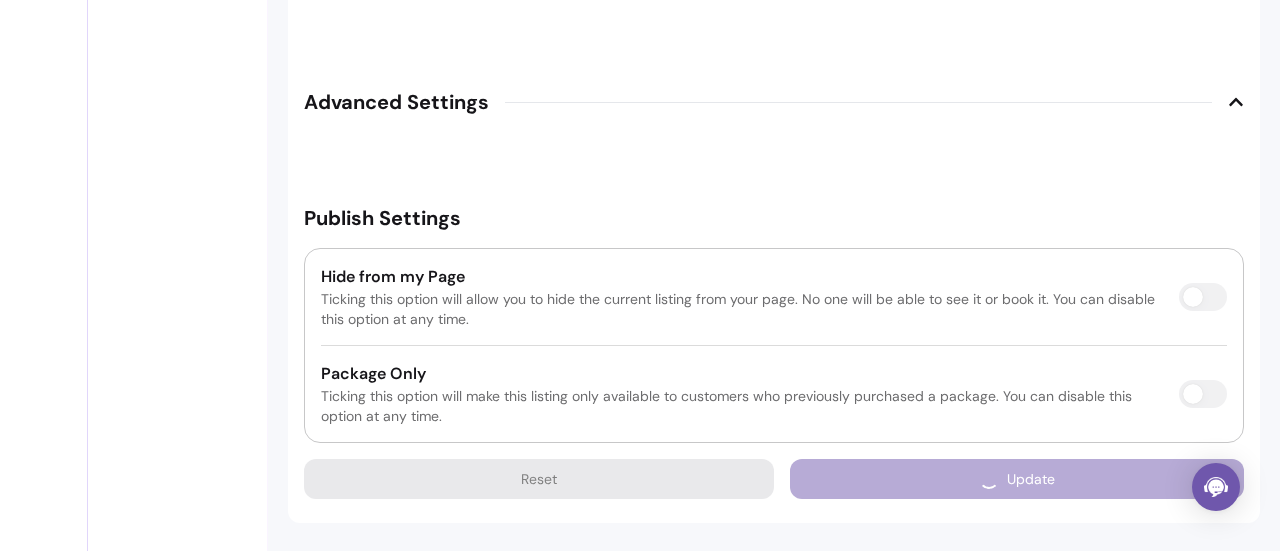 scroll, scrollTop: 3295, scrollLeft: 0, axis: vertical 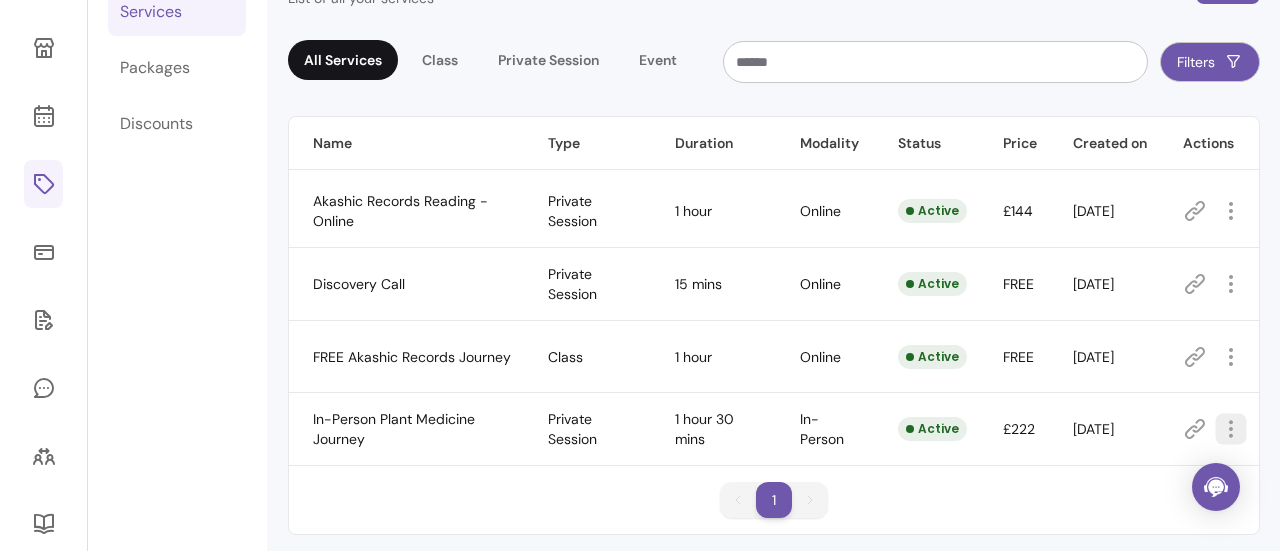 click 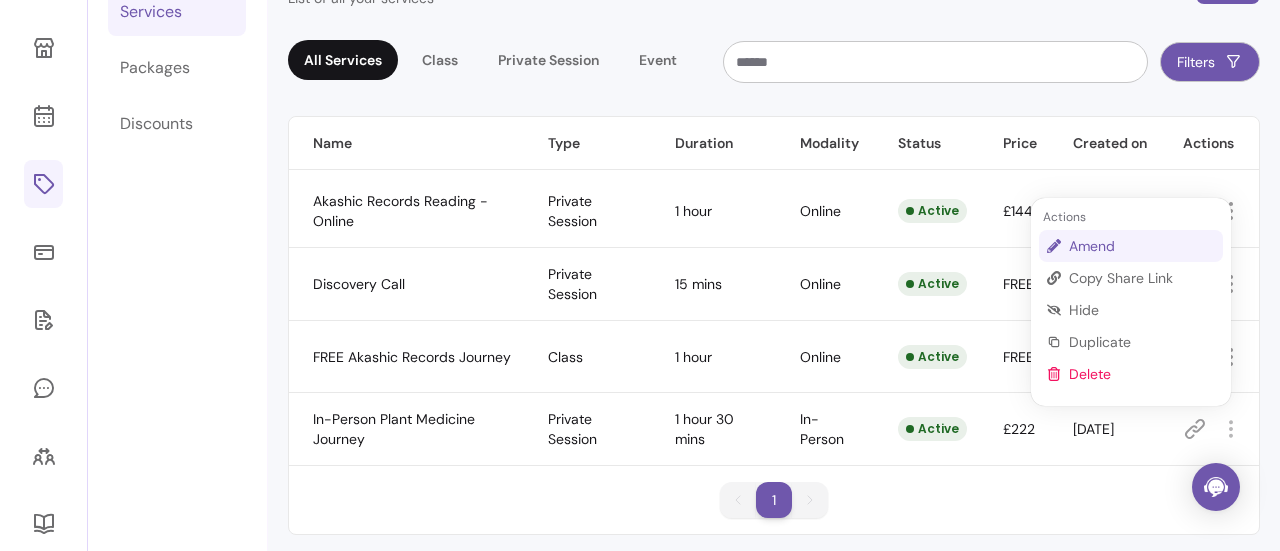 click on "Amend" at bounding box center [1131, 246] 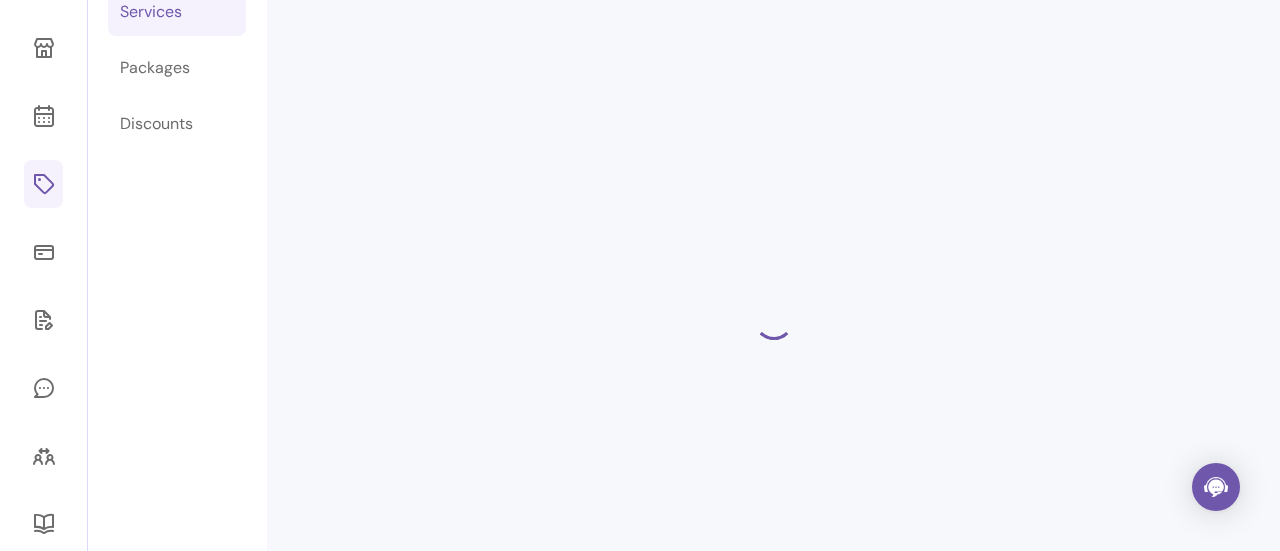 scroll, scrollTop: 68, scrollLeft: 0, axis: vertical 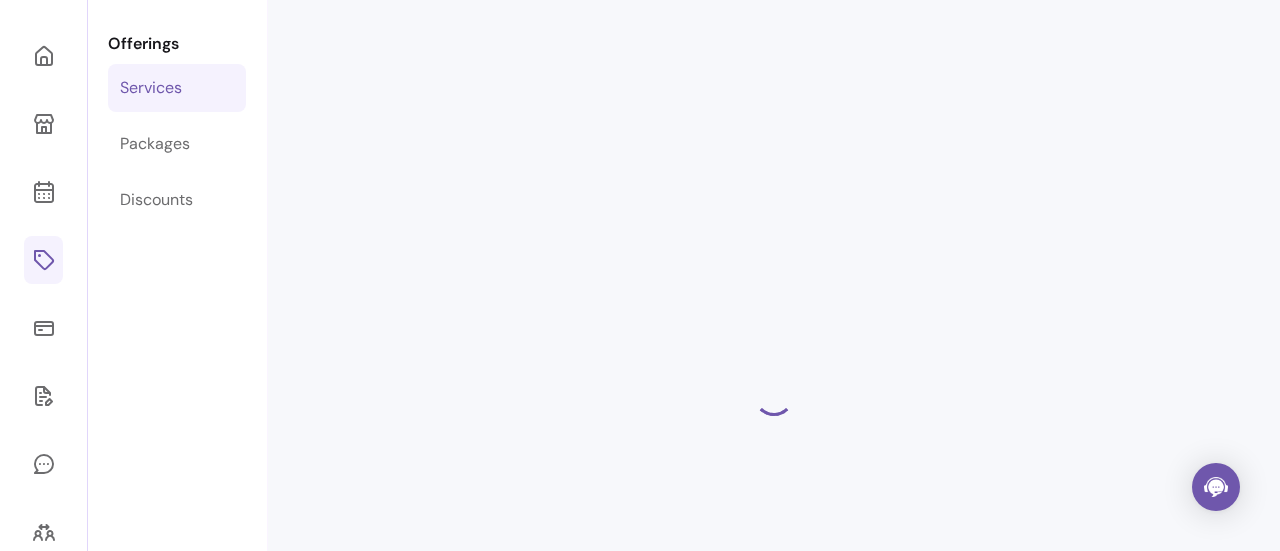 select on "**" 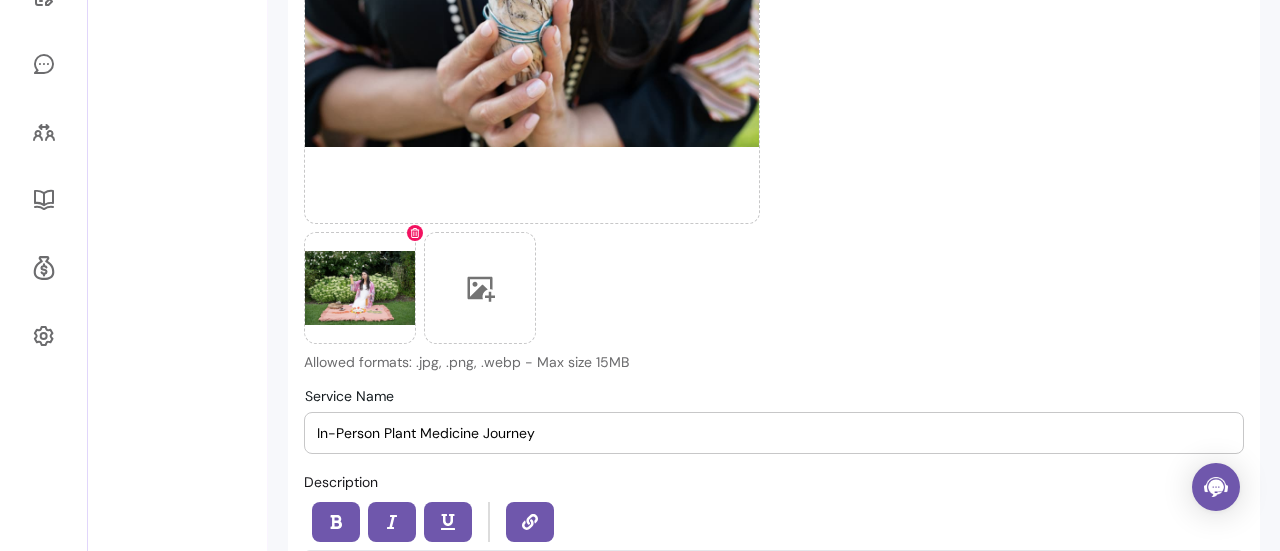 scroll, scrollTop: 470, scrollLeft: 0, axis: vertical 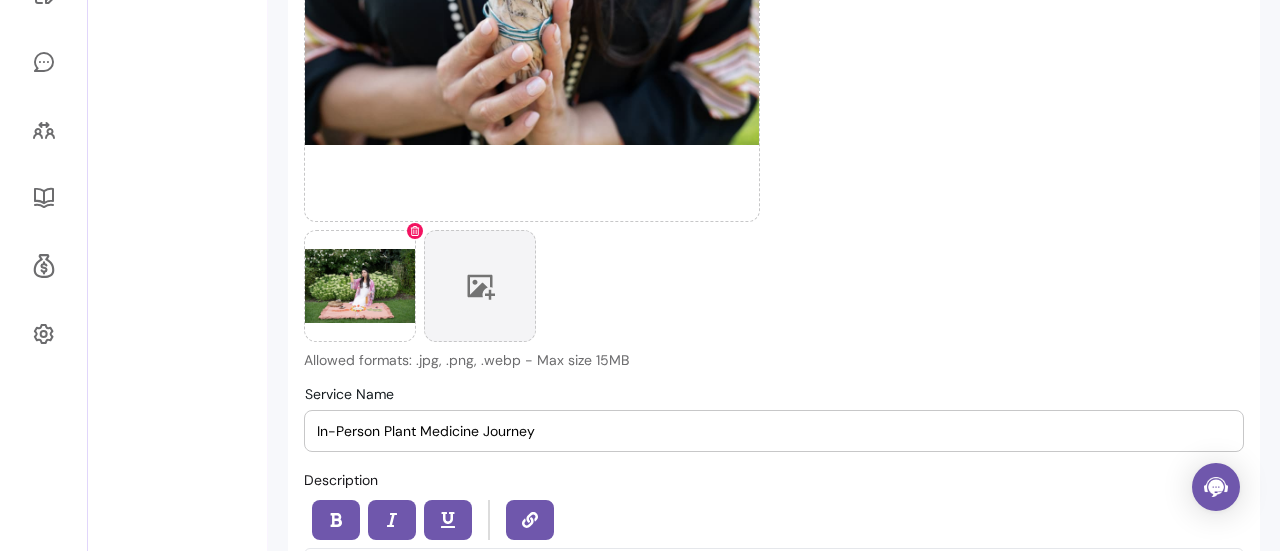 click 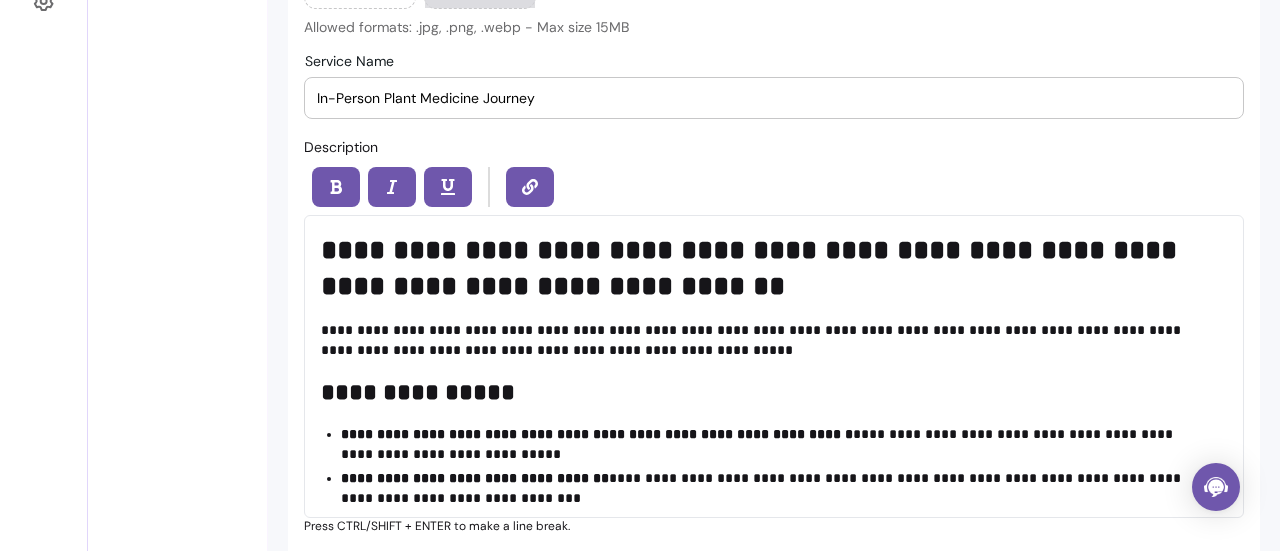 scroll, scrollTop: 813, scrollLeft: 0, axis: vertical 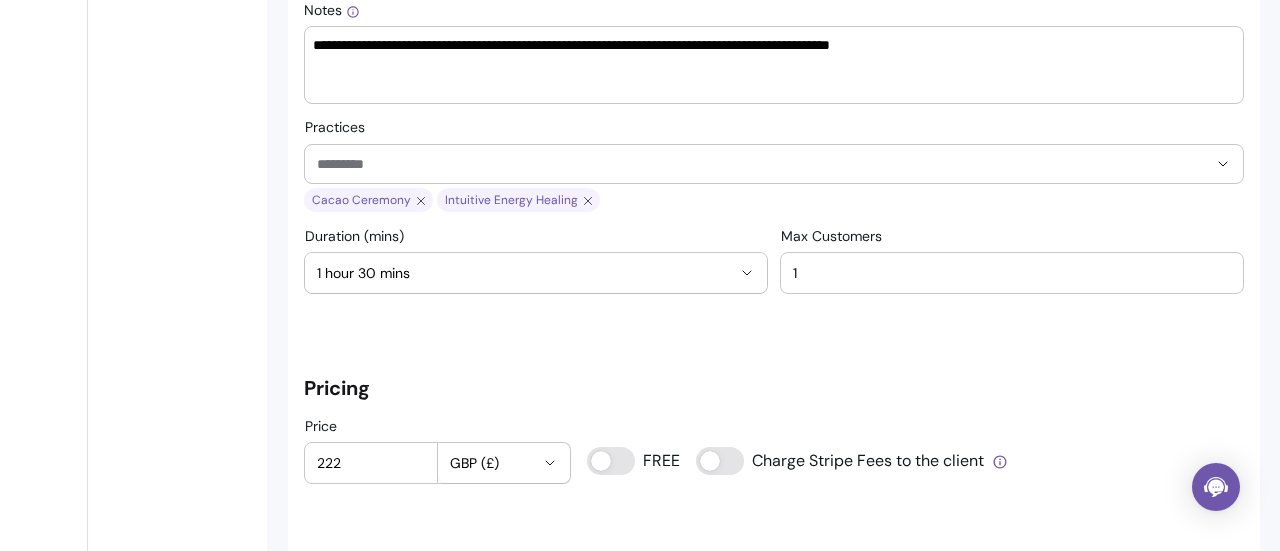 drag, startPoint x: 316, startPoint y: 228, endPoint x: 630, endPoint y: 349, distance: 336.50705 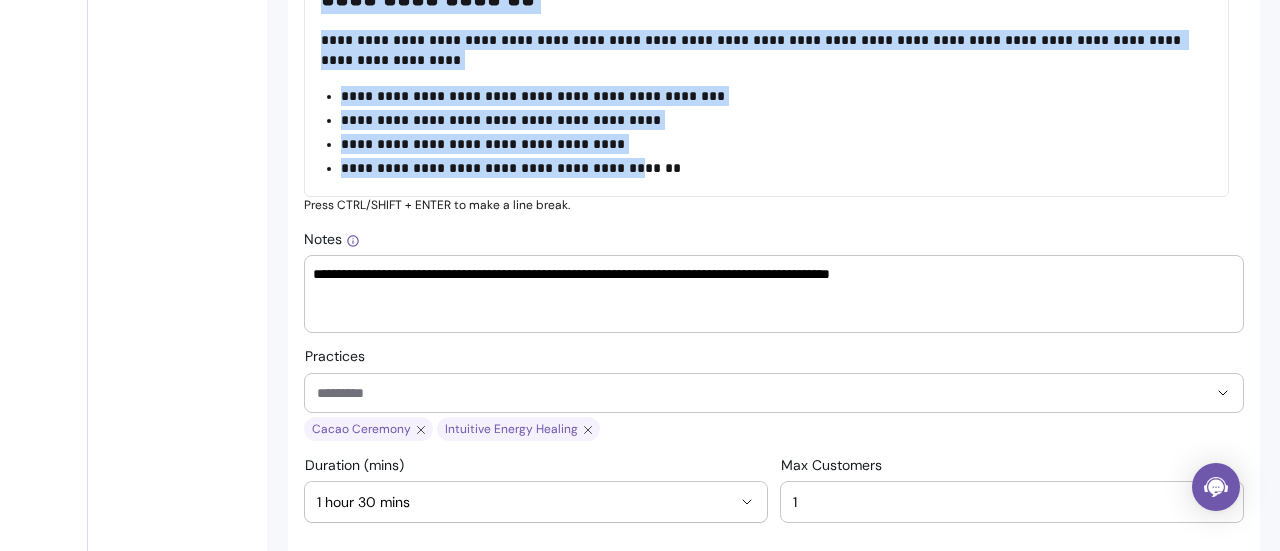 scroll, scrollTop: 1123, scrollLeft: 0, axis: vertical 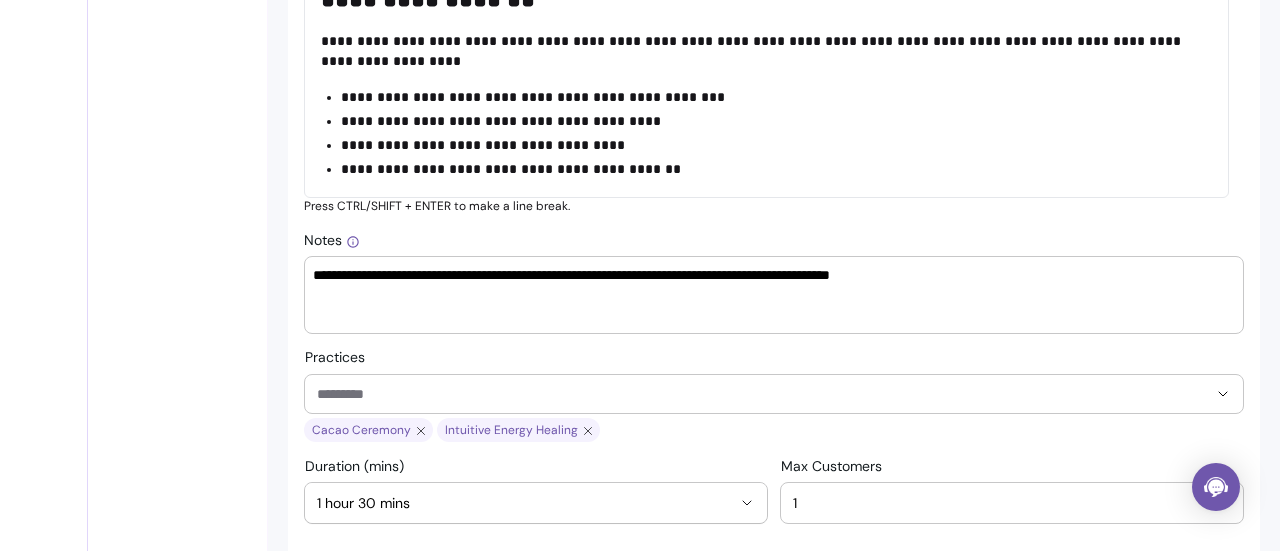 click on "**********" at bounding box center (774, 894) 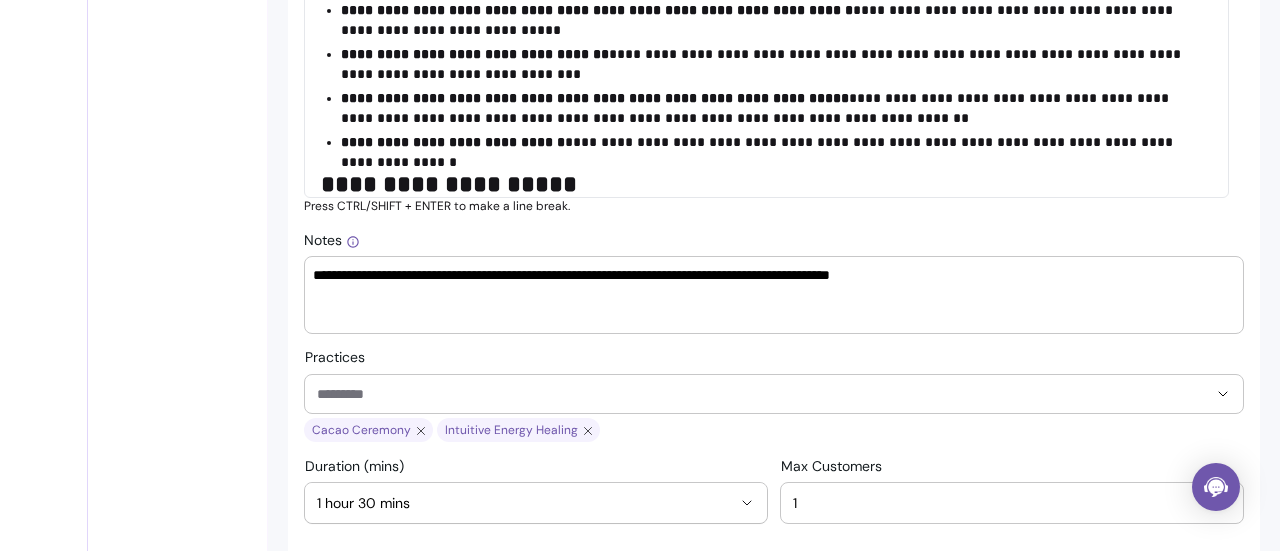 scroll, scrollTop: 0, scrollLeft: 0, axis: both 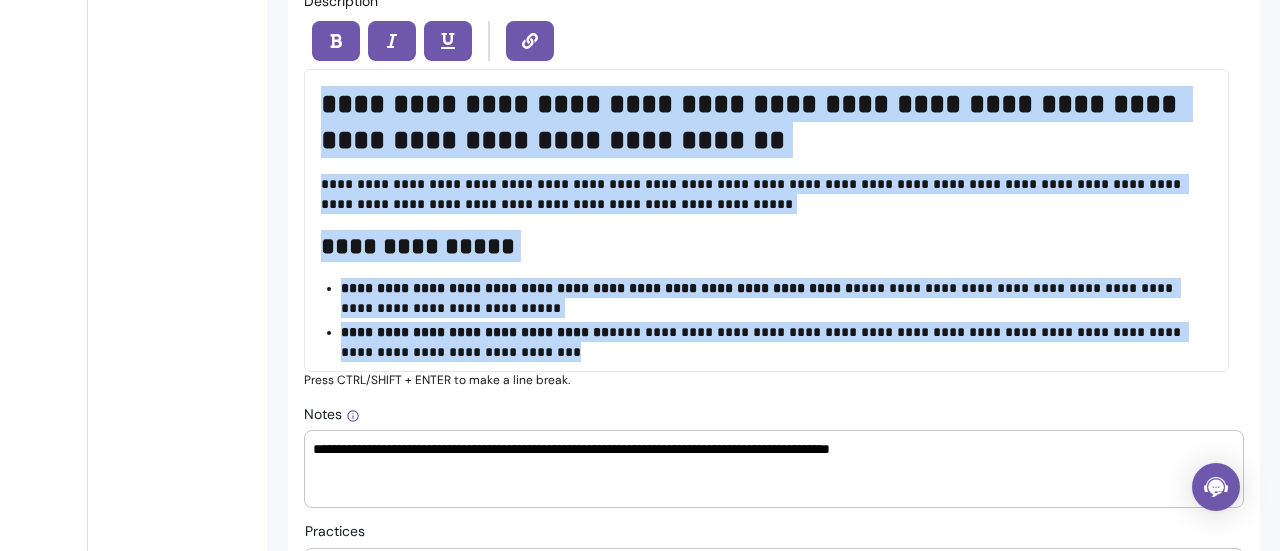drag, startPoint x: 311, startPoint y: 98, endPoint x: 890, endPoint y: 351, distance: 631.8623 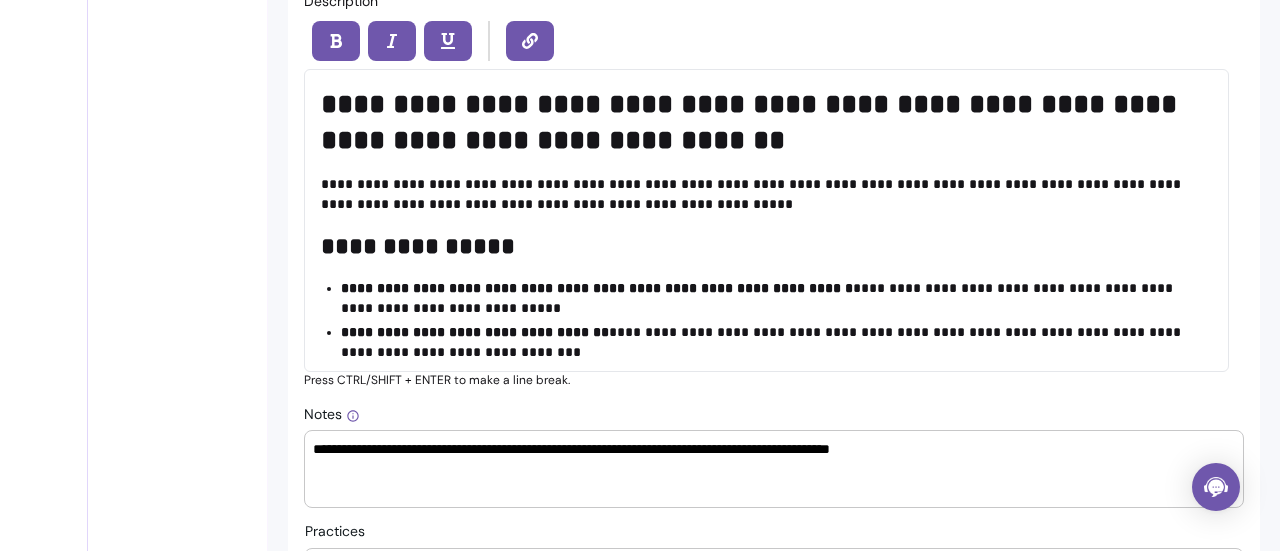 click on "Offerings Services   Packages   Discounts" at bounding box center [177, 1042] 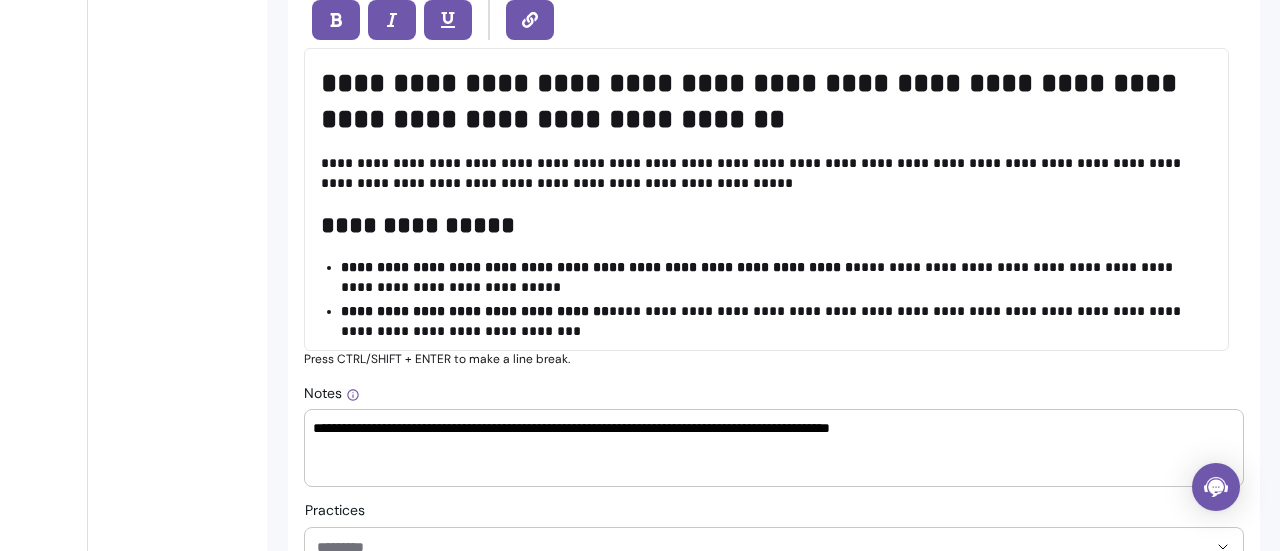 scroll, scrollTop: 972, scrollLeft: 0, axis: vertical 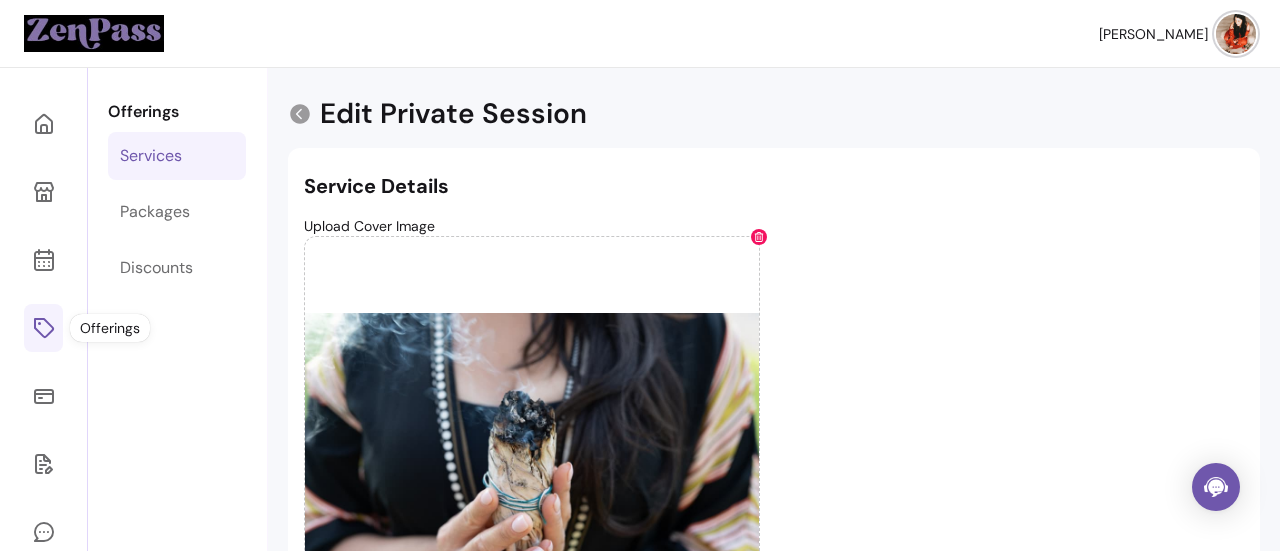 click 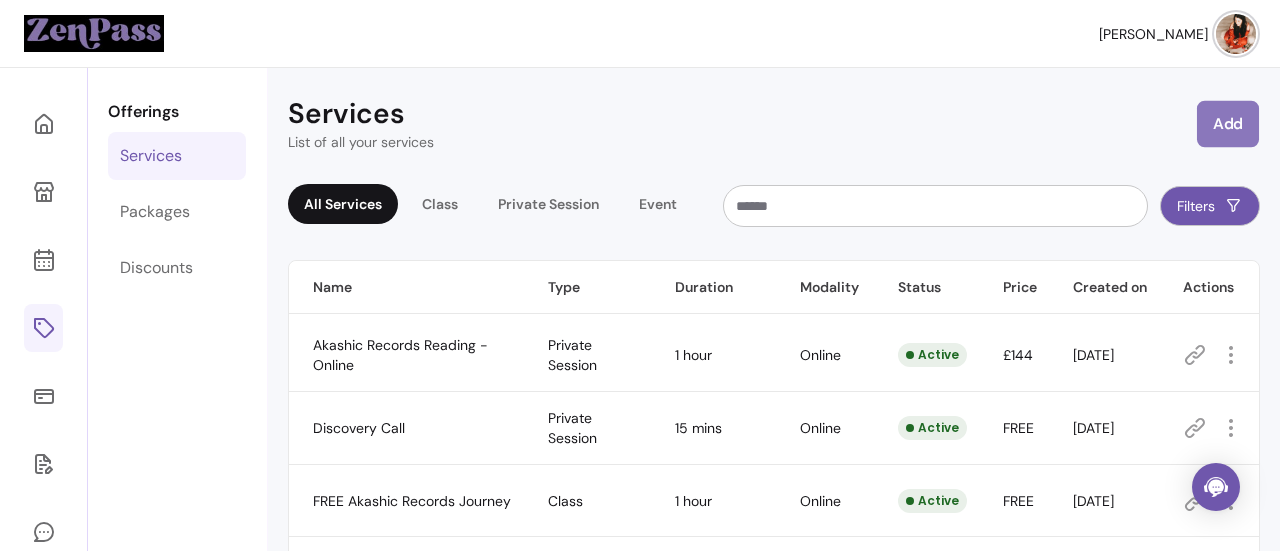 click on "Add" at bounding box center [1228, 124] 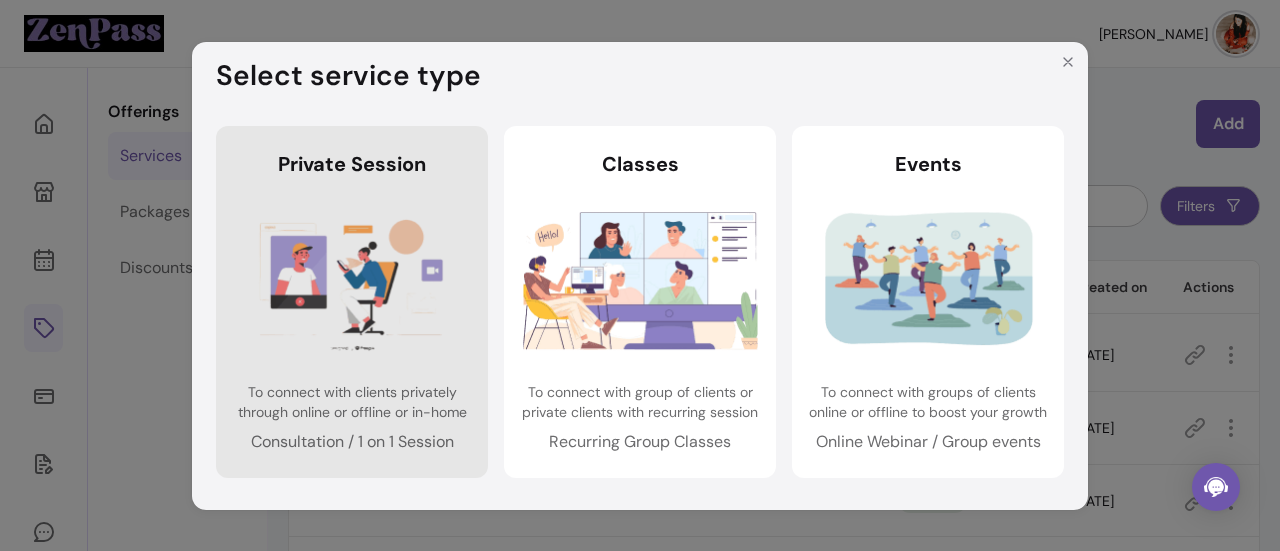 click on "Private Session Private Session To connect with clients privately through online or offline or in-home Consultation / 1 on 1 Session" at bounding box center [352, 302] 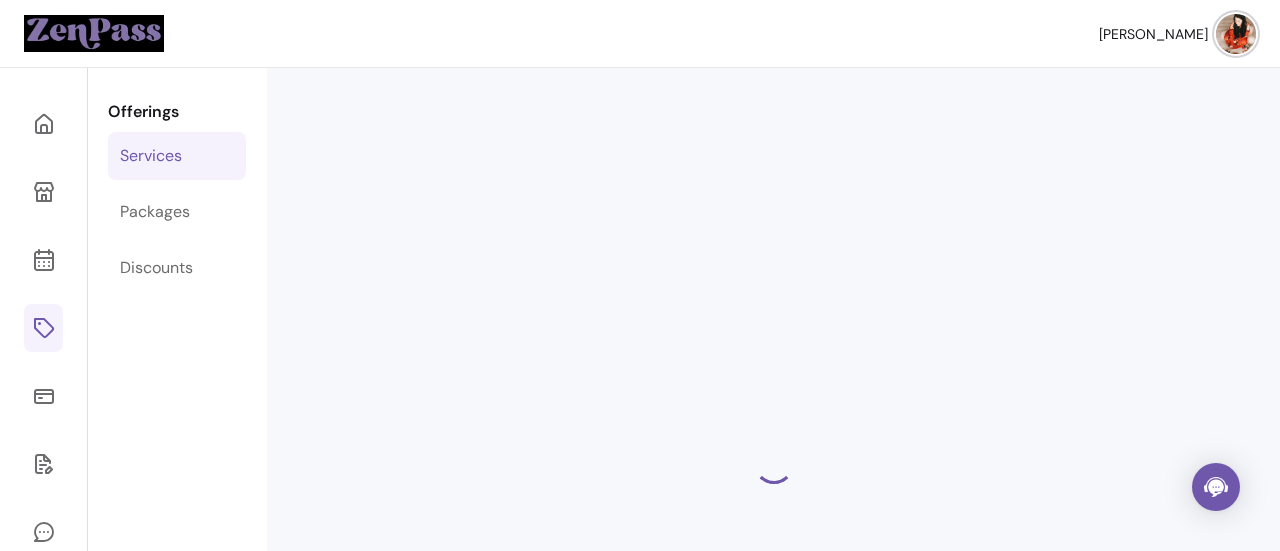 select on "***" 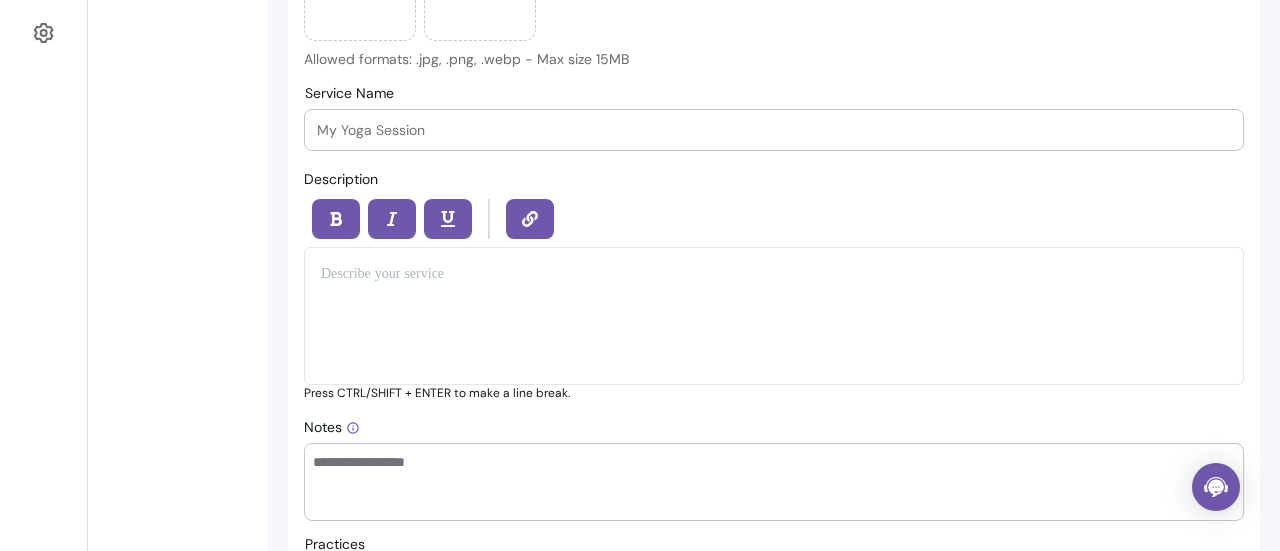 scroll, scrollTop: 773, scrollLeft: 0, axis: vertical 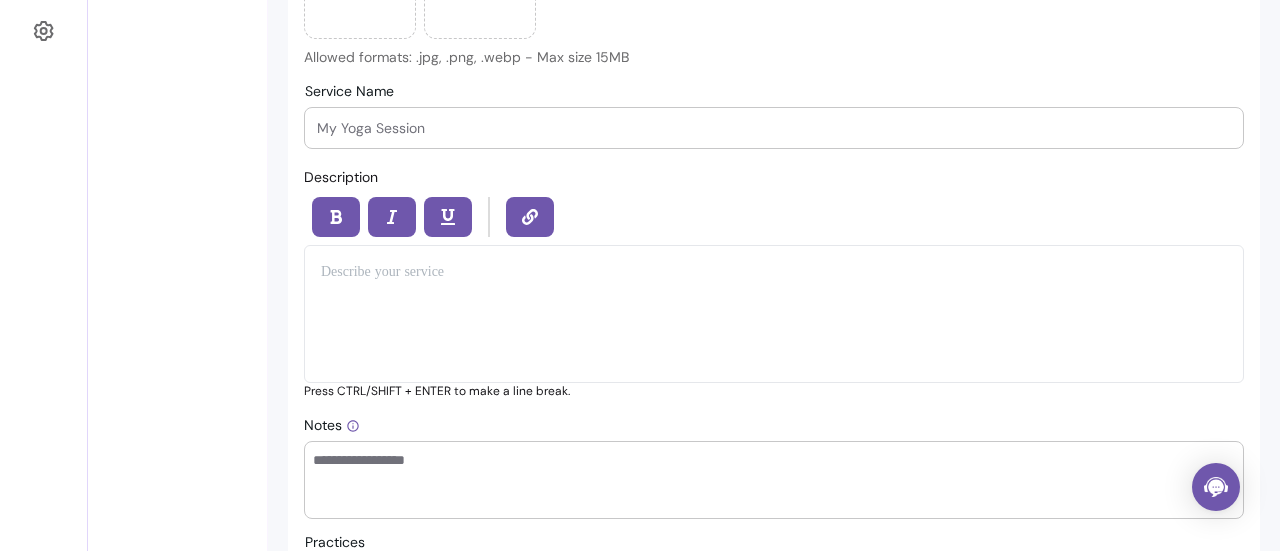 click at bounding box center (774, 272) 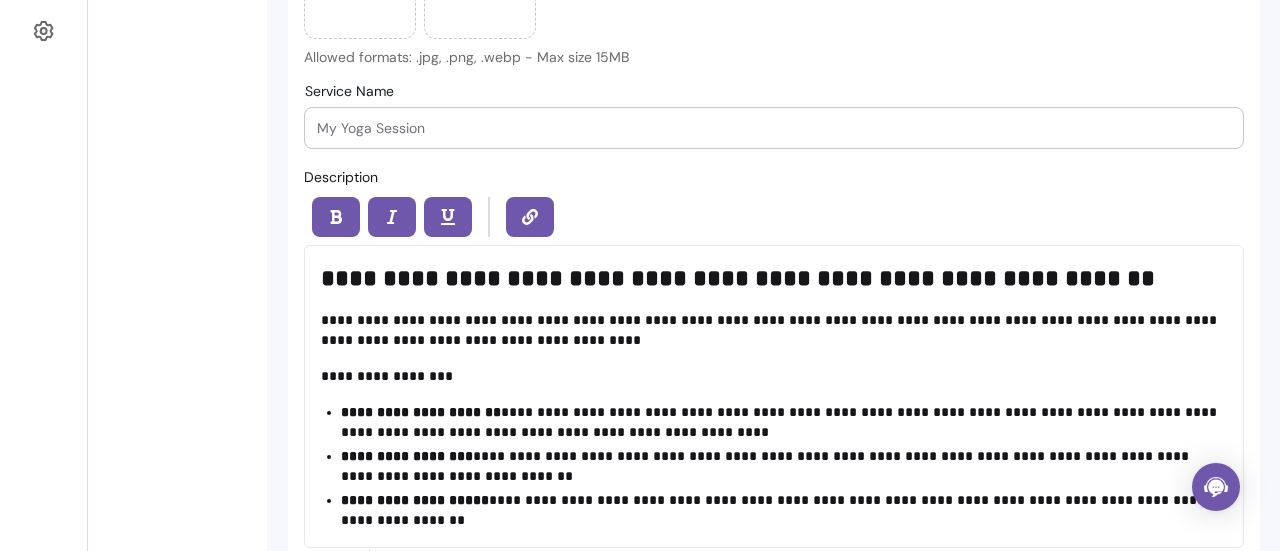 scroll, scrollTop: 822, scrollLeft: 0, axis: vertical 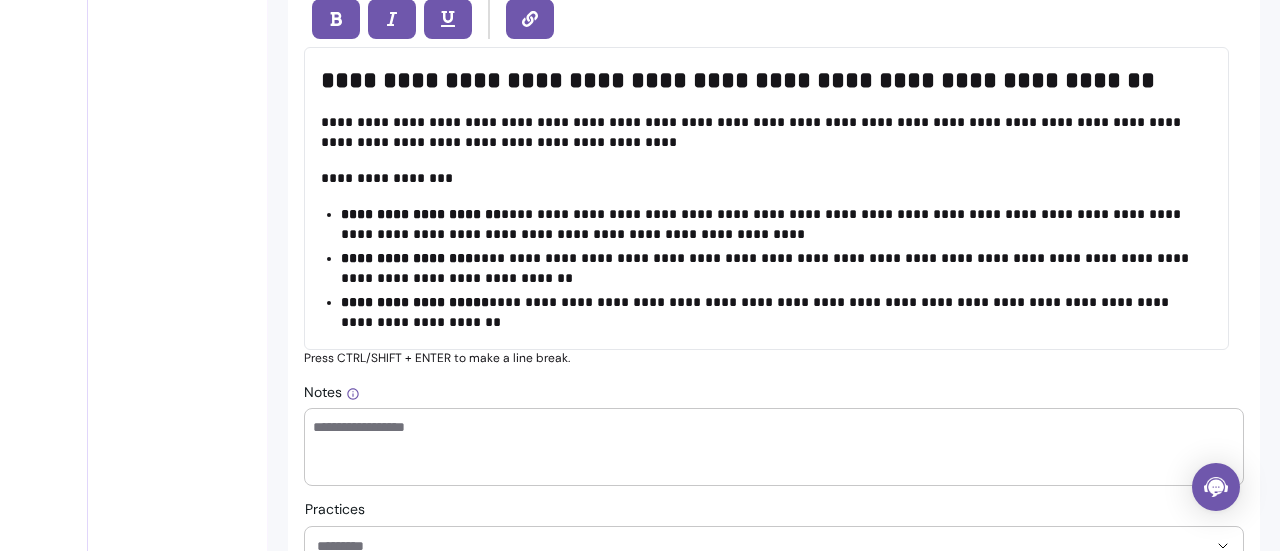 click on "**********" at bounding box center [759, 132] 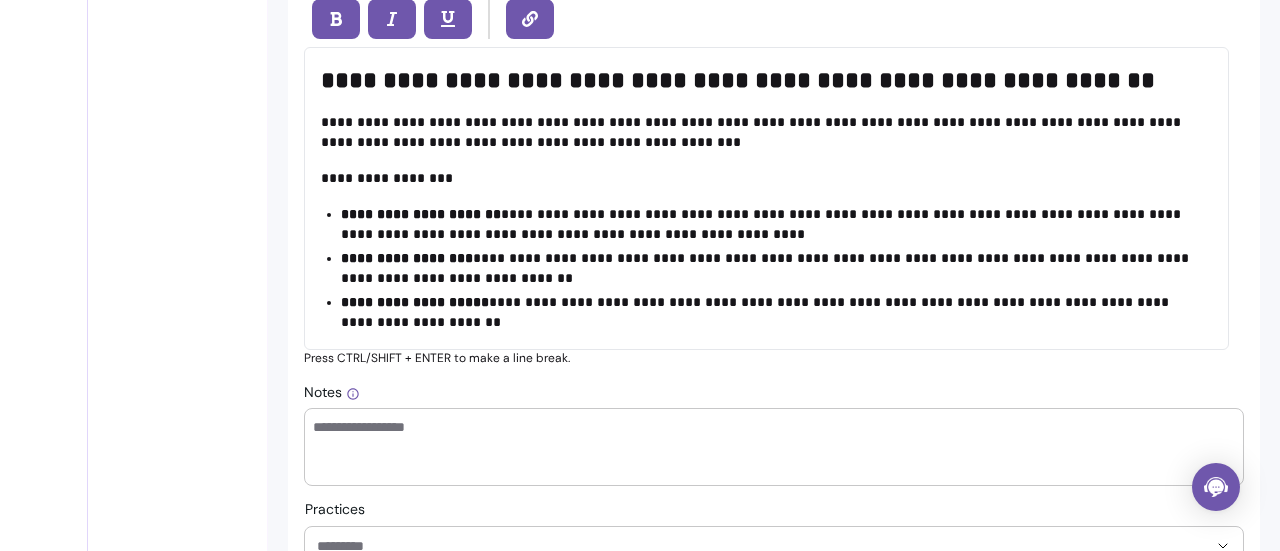 click on "**********" at bounding box center [769, 224] 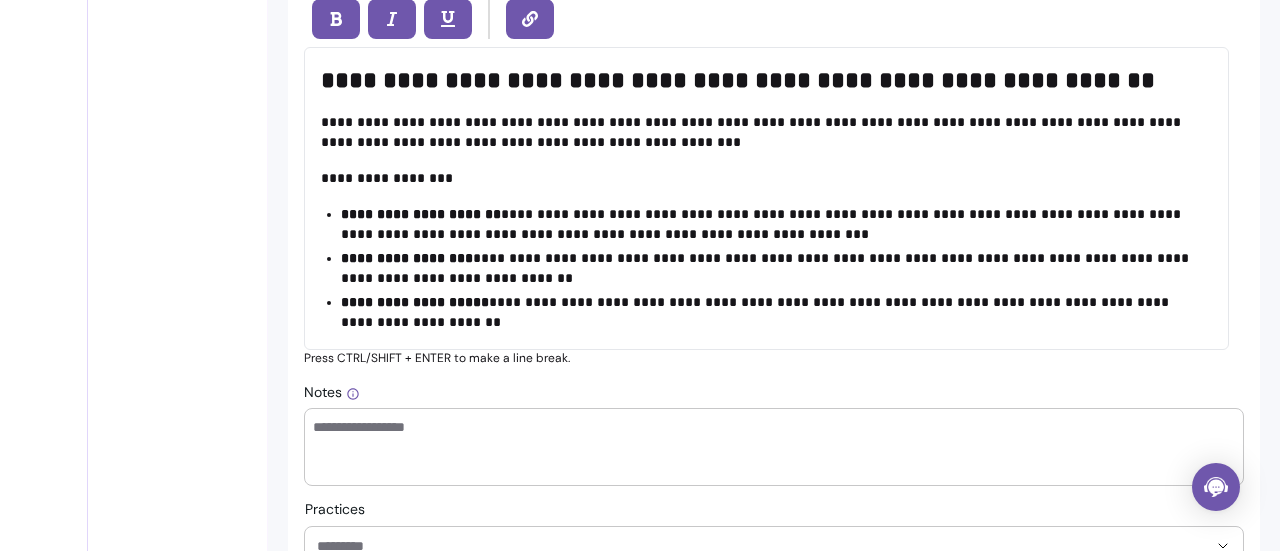 click on "**********" at bounding box center (769, 224) 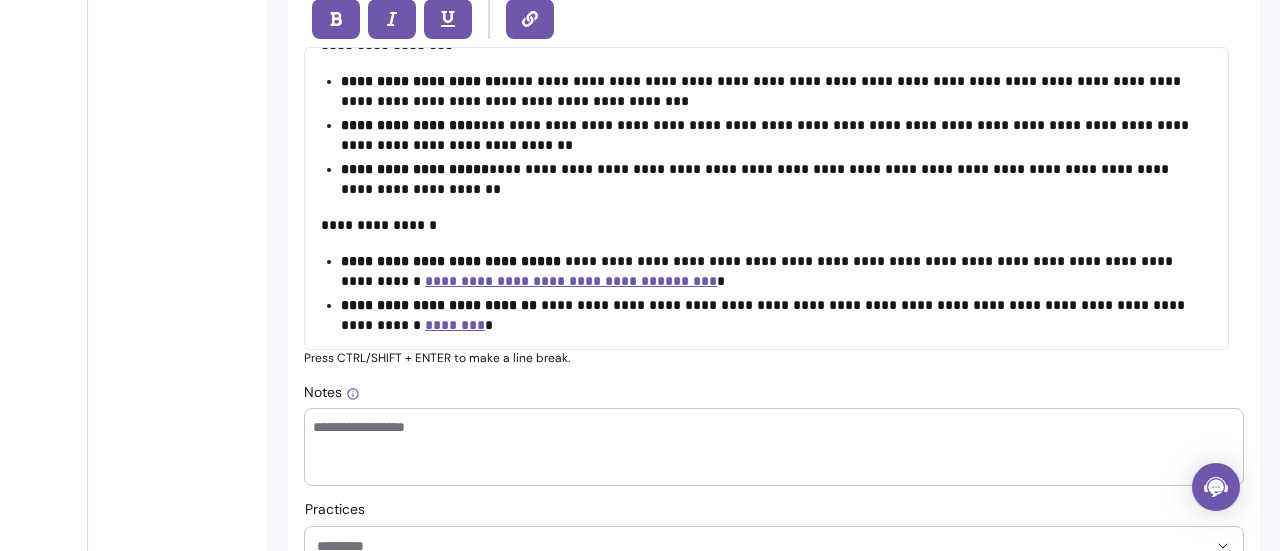 scroll, scrollTop: 136, scrollLeft: 0, axis: vertical 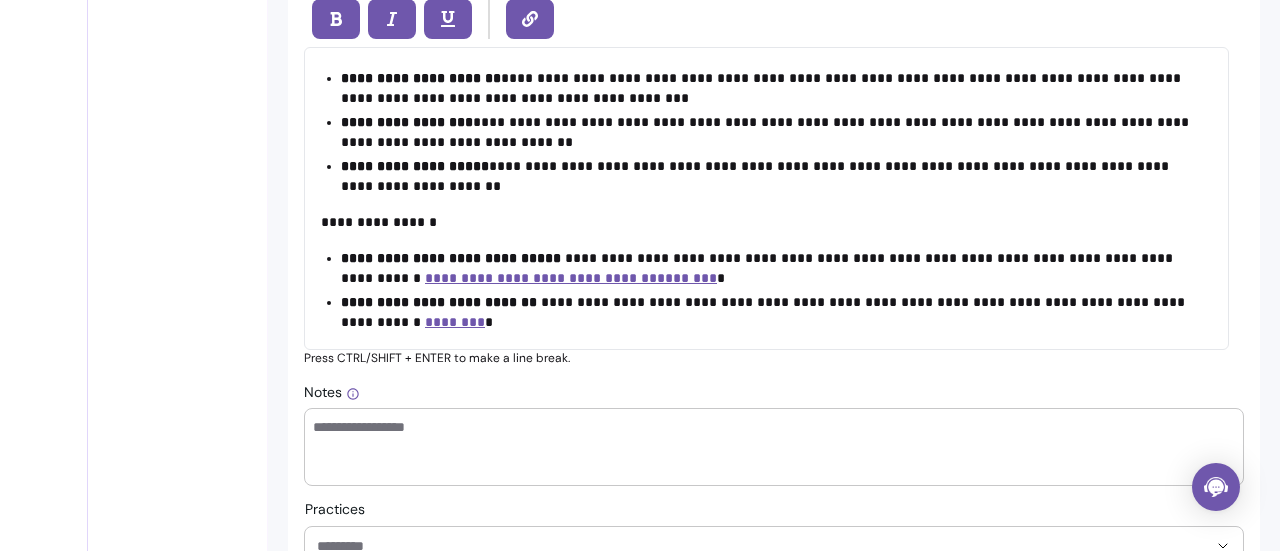 click on "**********" at bounding box center (769, 268) 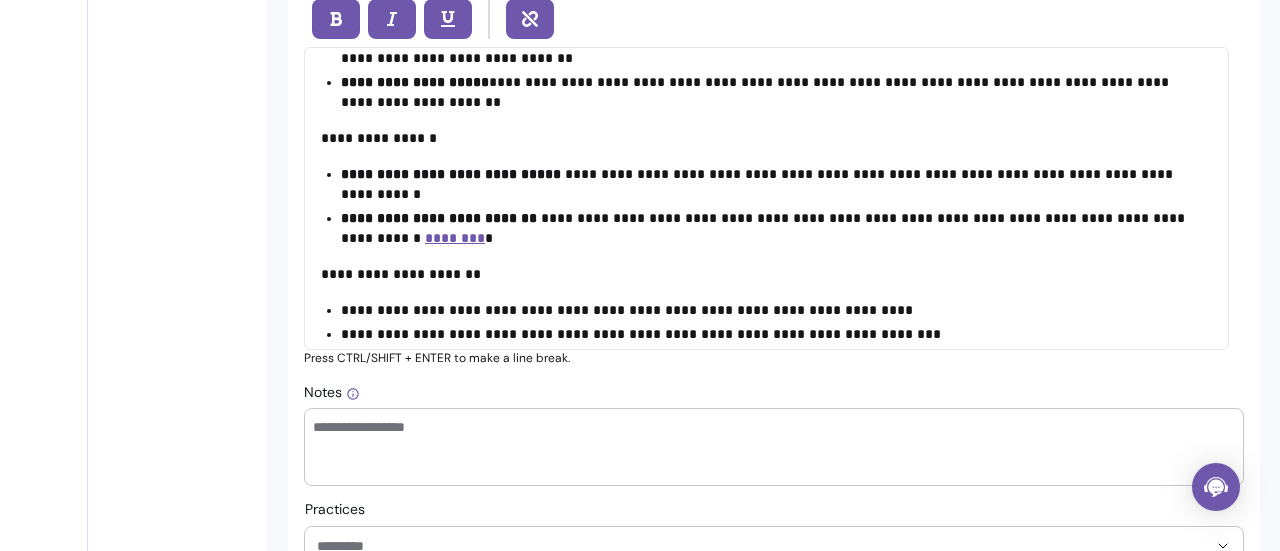 scroll, scrollTop: 244, scrollLeft: 0, axis: vertical 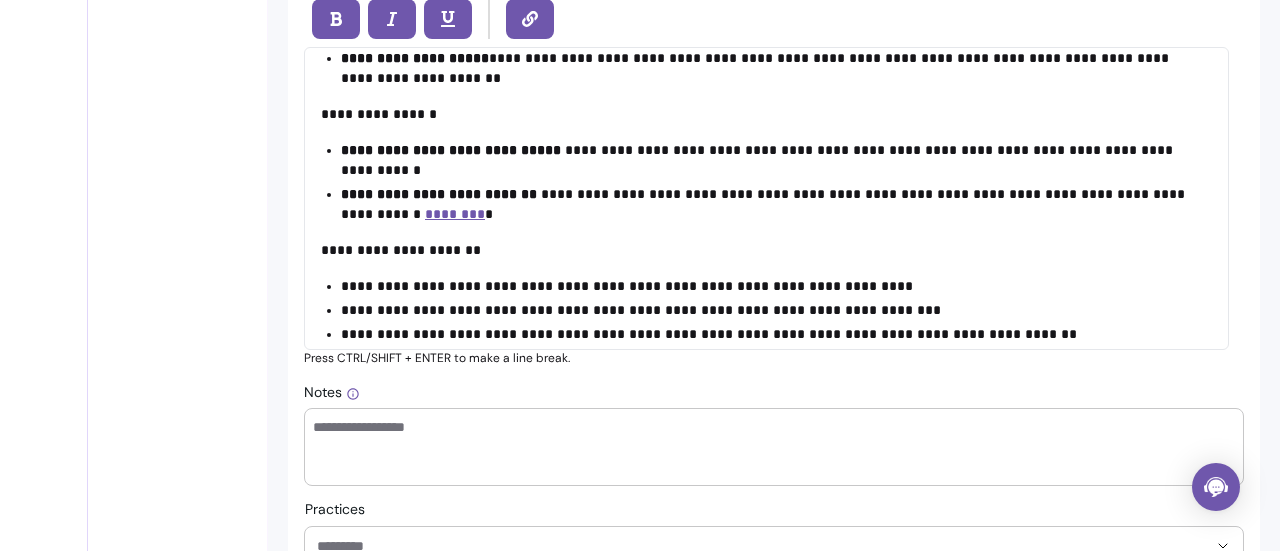 click on "**********" at bounding box center (769, 204) 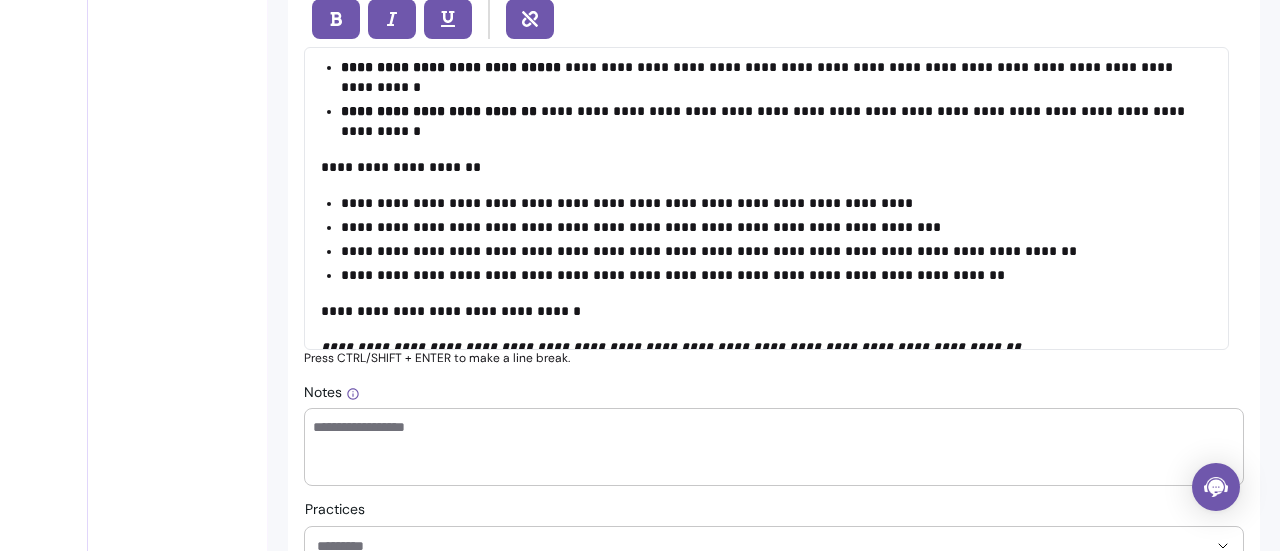 scroll, scrollTop: 328, scrollLeft: 0, axis: vertical 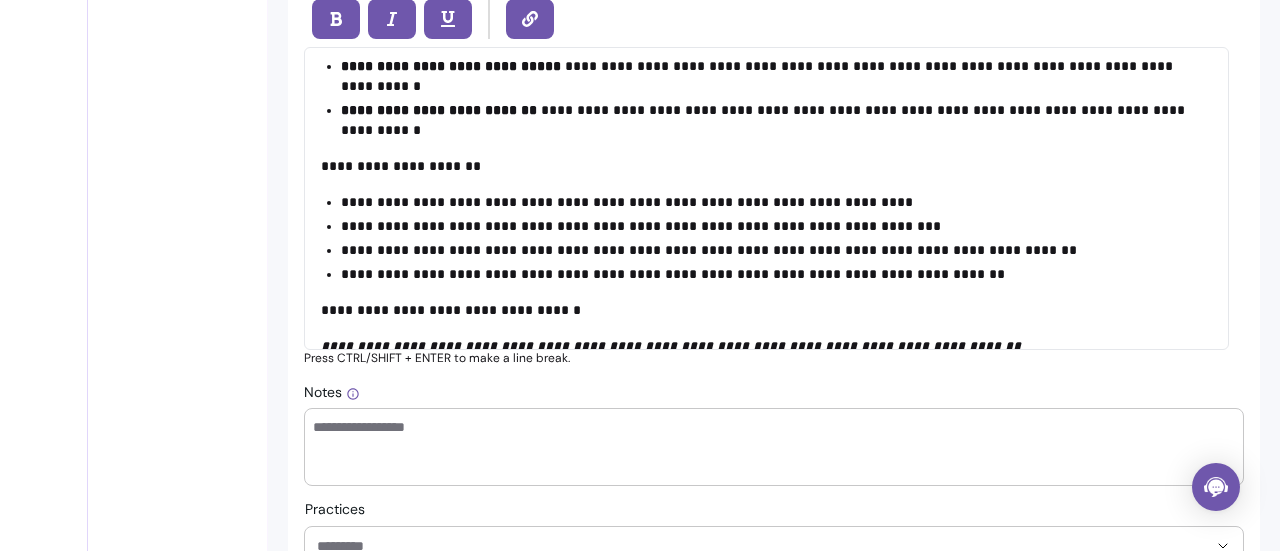 click on "**********" at bounding box center (769, 202) 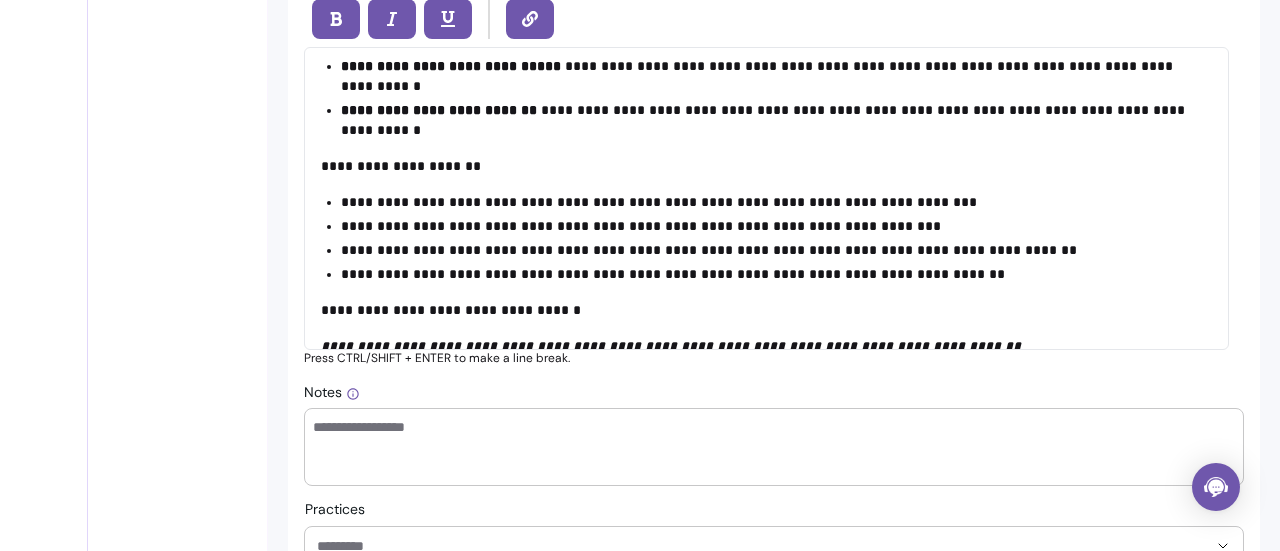 click on "**********" at bounding box center [769, 202] 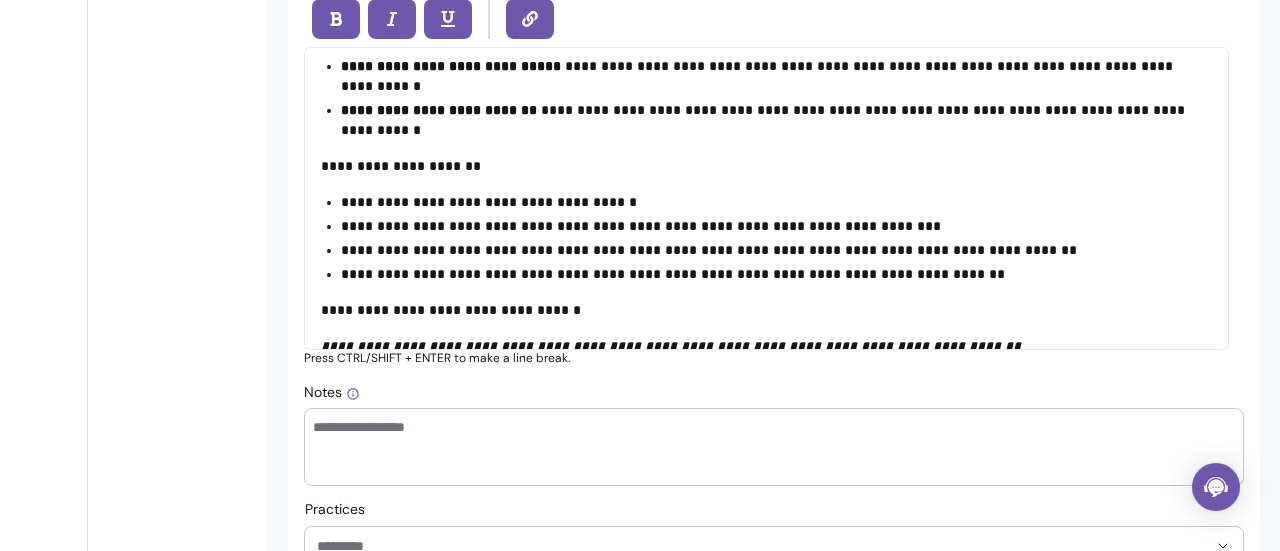 click on "**********" at bounding box center [769, 226] 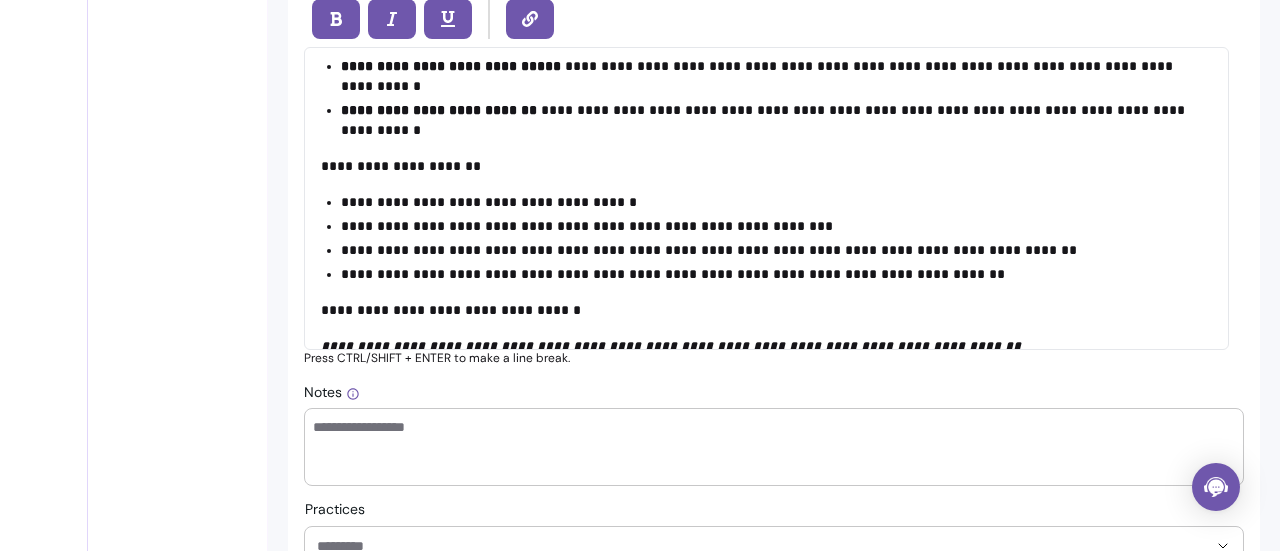 click on "**********" at bounding box center [766, 238] 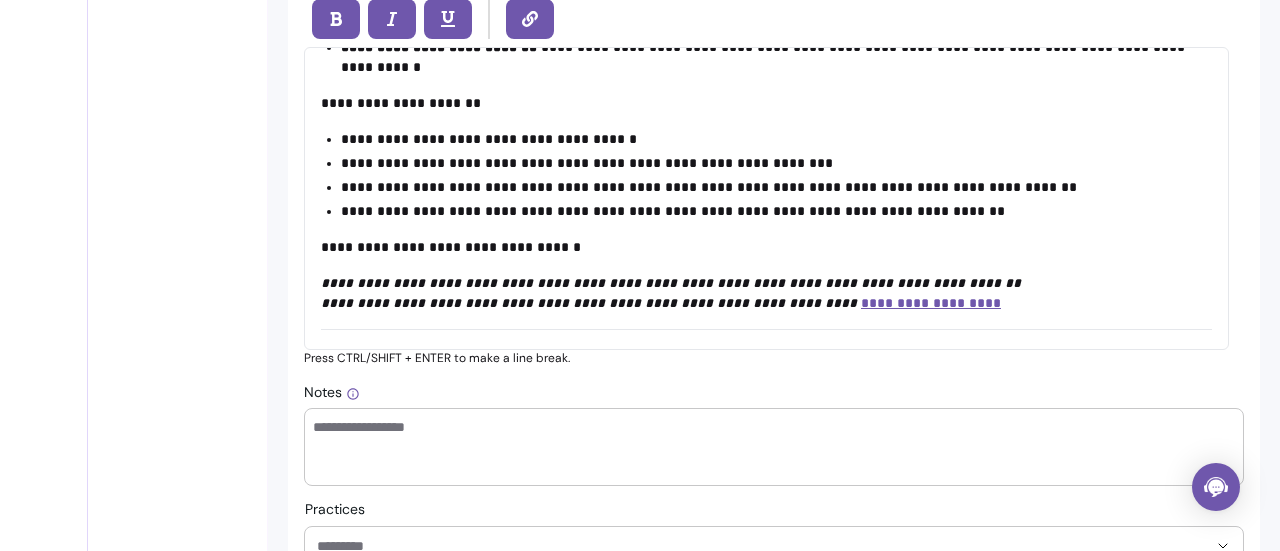 scroll, scrollTop: 394, scrollLeft: 0, axis: vertical 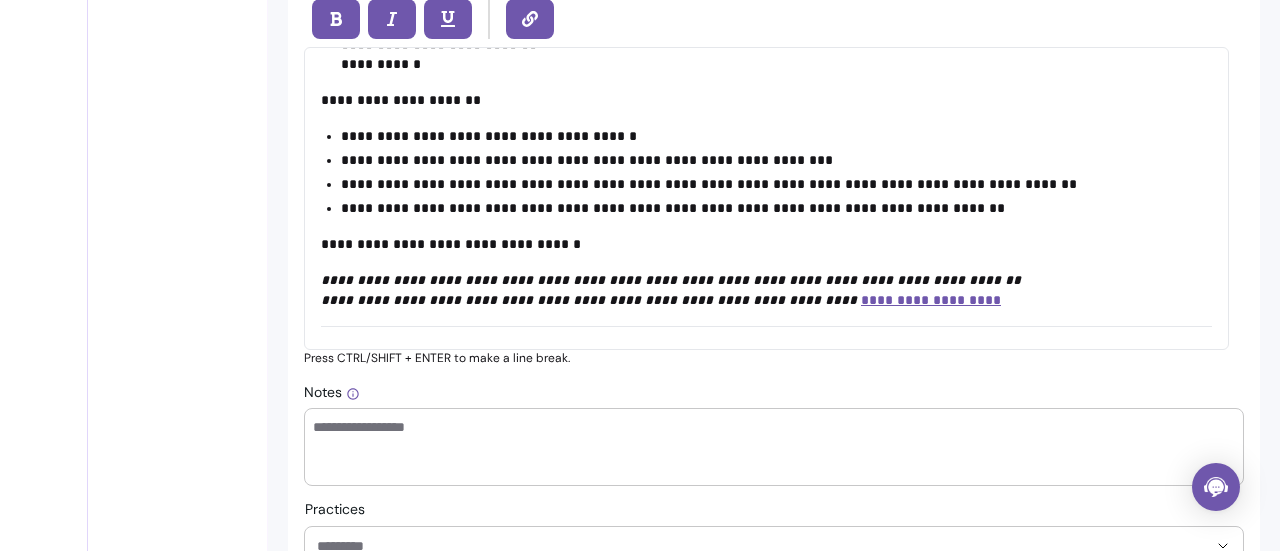 click on "**********" at bounding box center (769, 160) 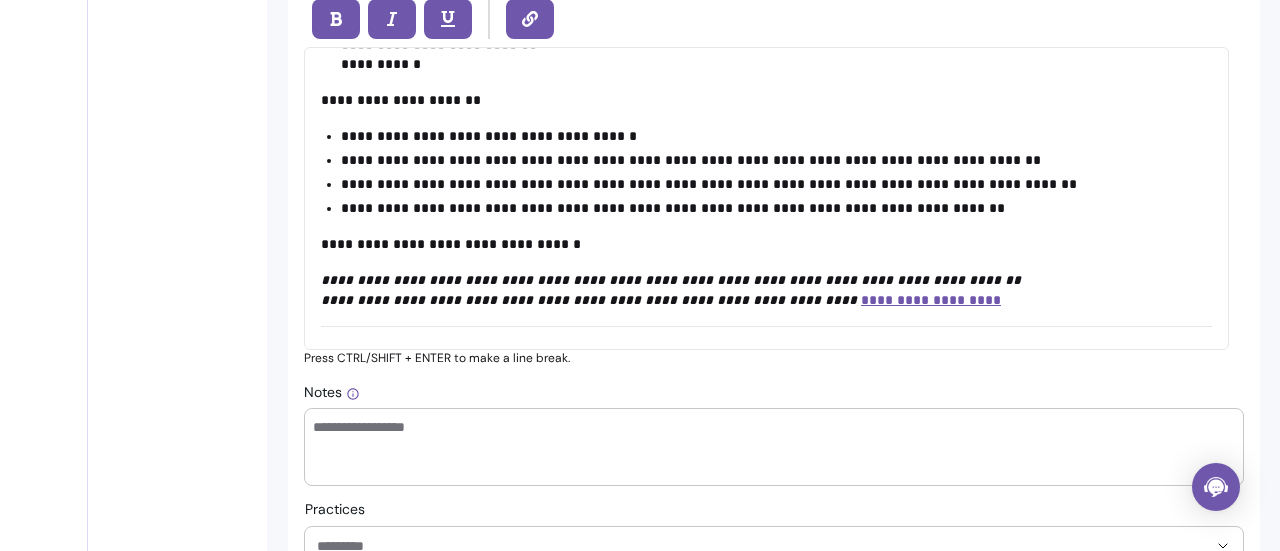 click on "**********" at bounding box center [769, 184] 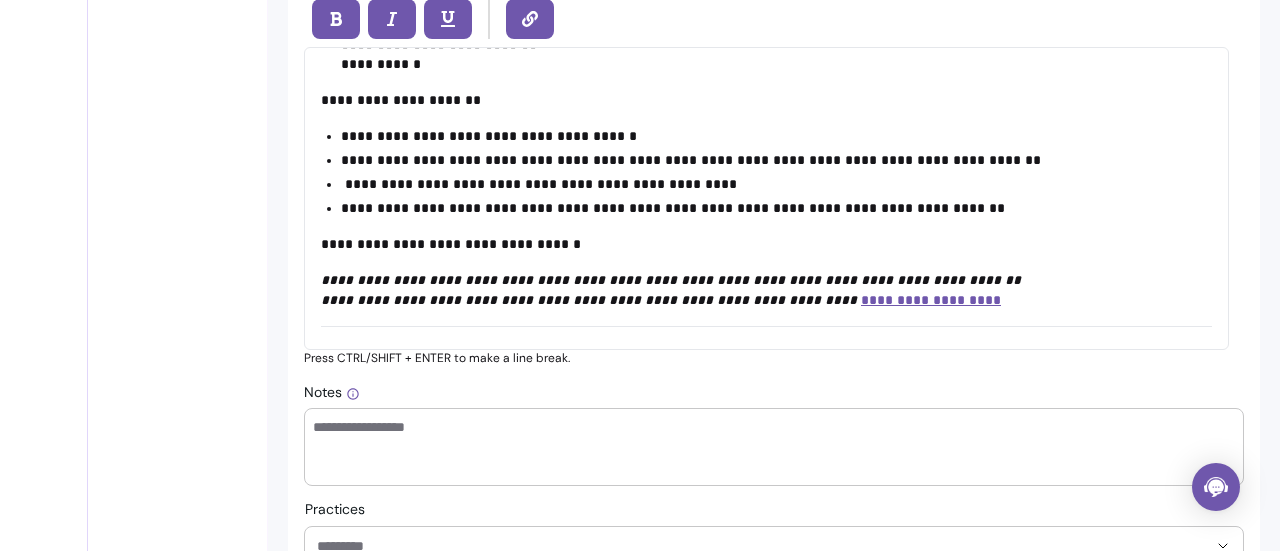 click on "**********" at bounding box center (769, 184) 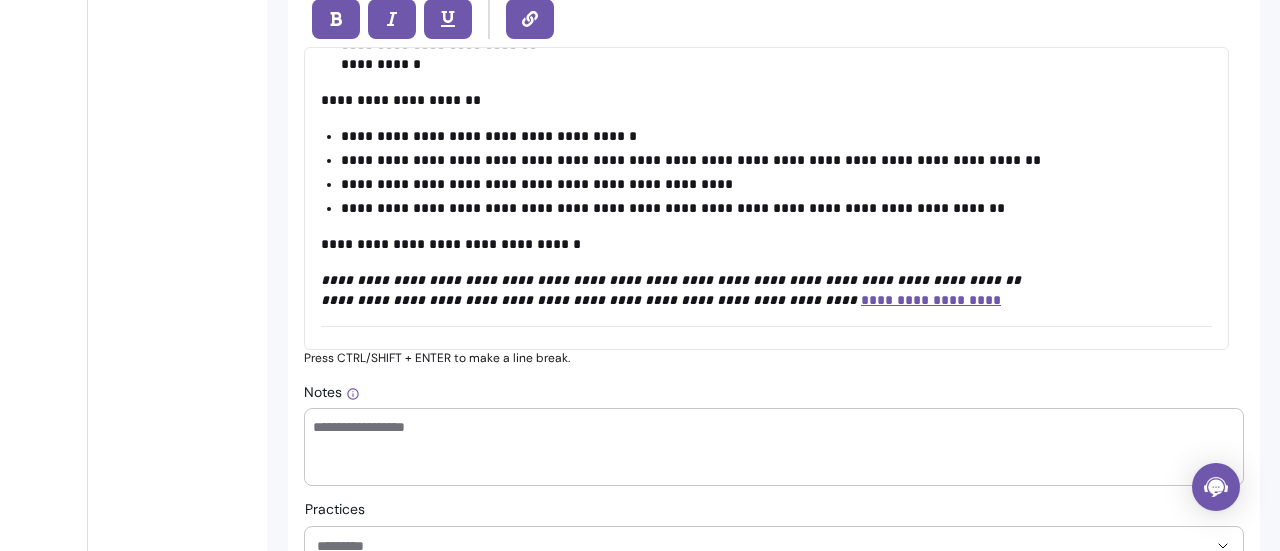 click on "**********" at bounding box center [769, 184] 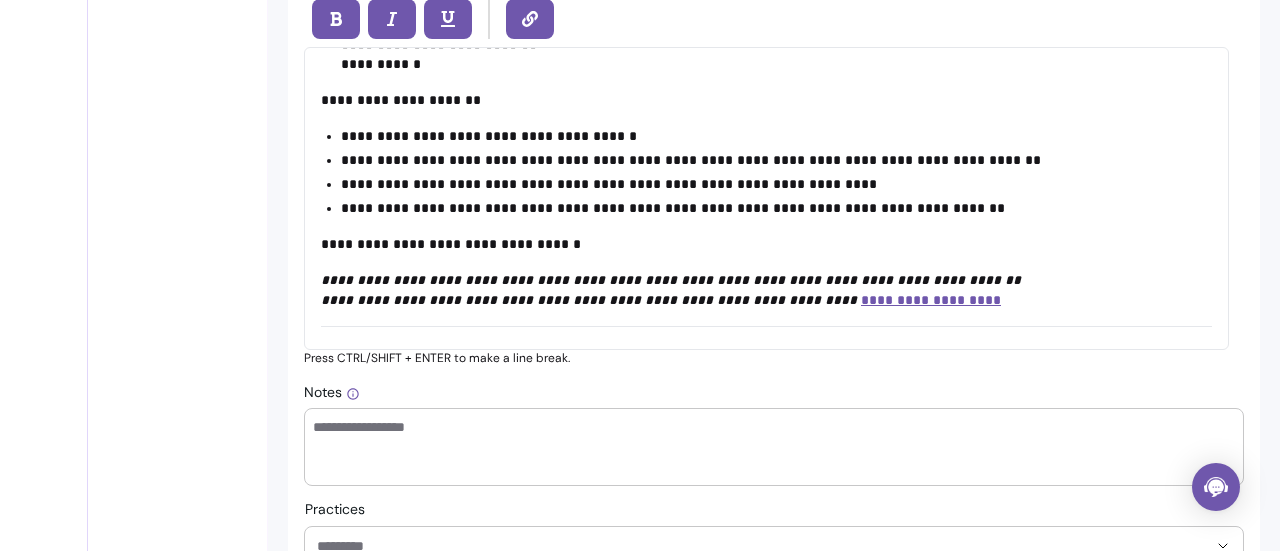 click on "**********" at bounding box center (769, 184) 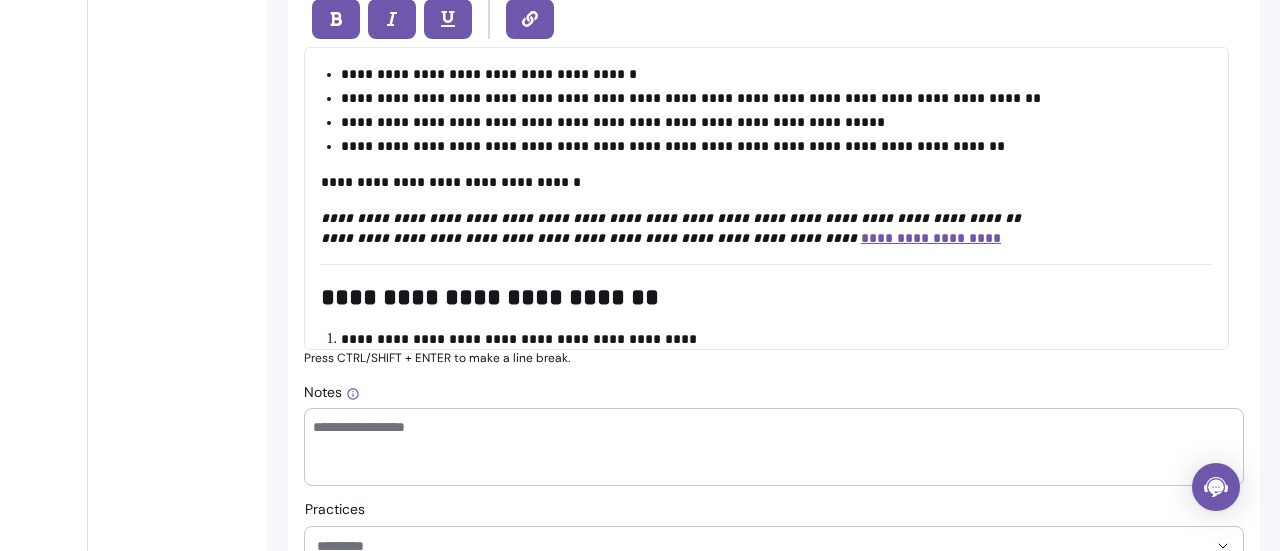 scroll, scrollTop: 486, scrollLeft: 0, axis: vertical 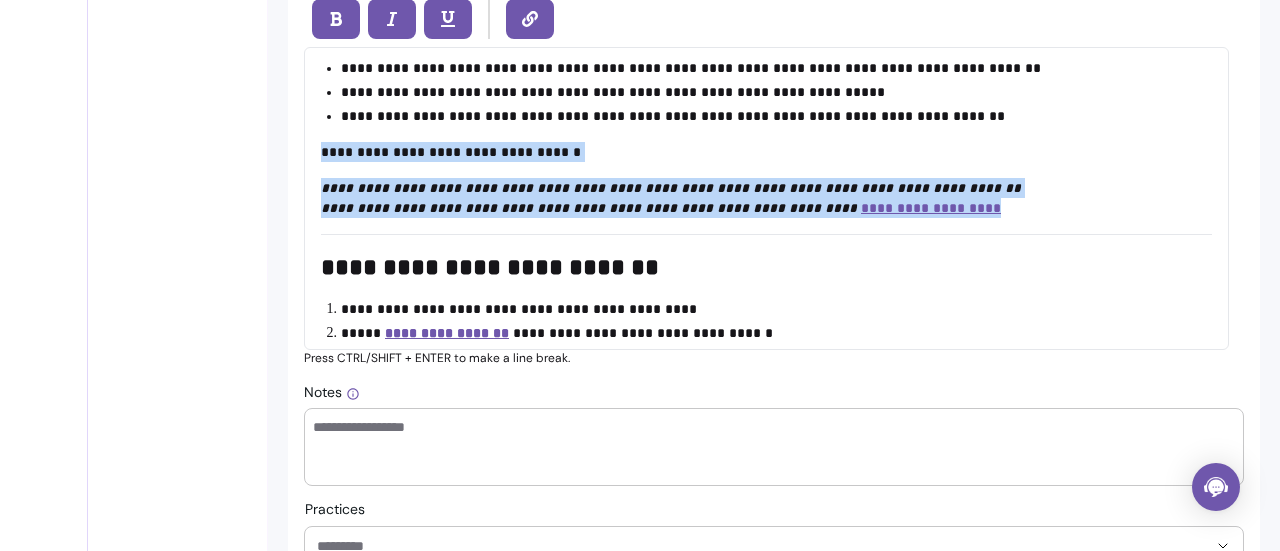 drag, startPoint x: 318, startPoint y: 141, endPoint x: 1168, endPoint y: 201, distance: 852.115 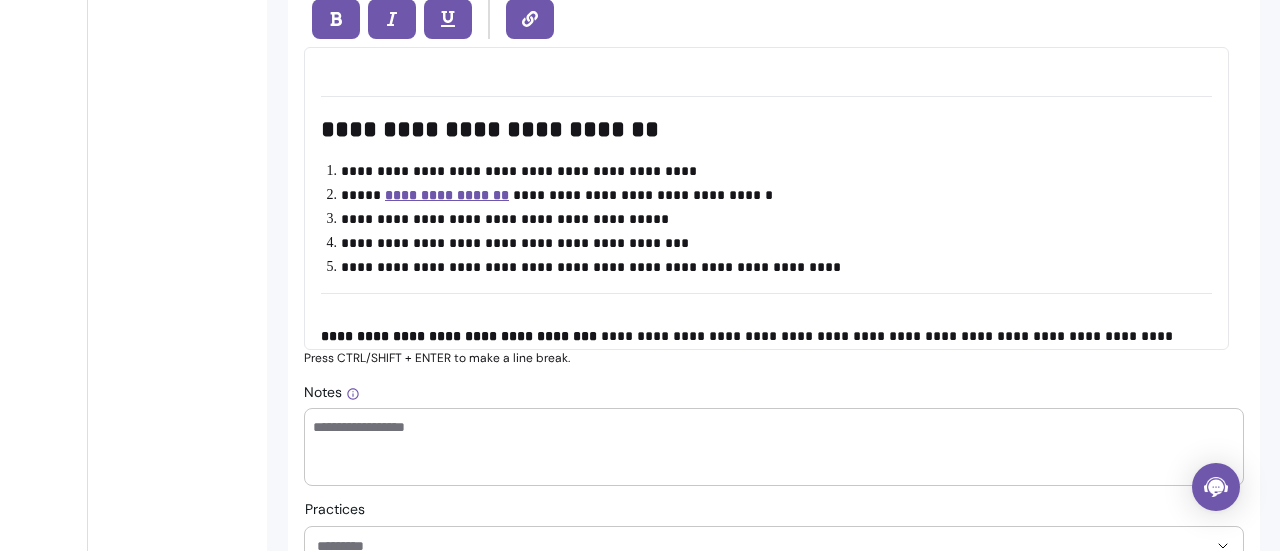 scroll, scrollTop: 569, scrollLeft: 0, axis: vertical 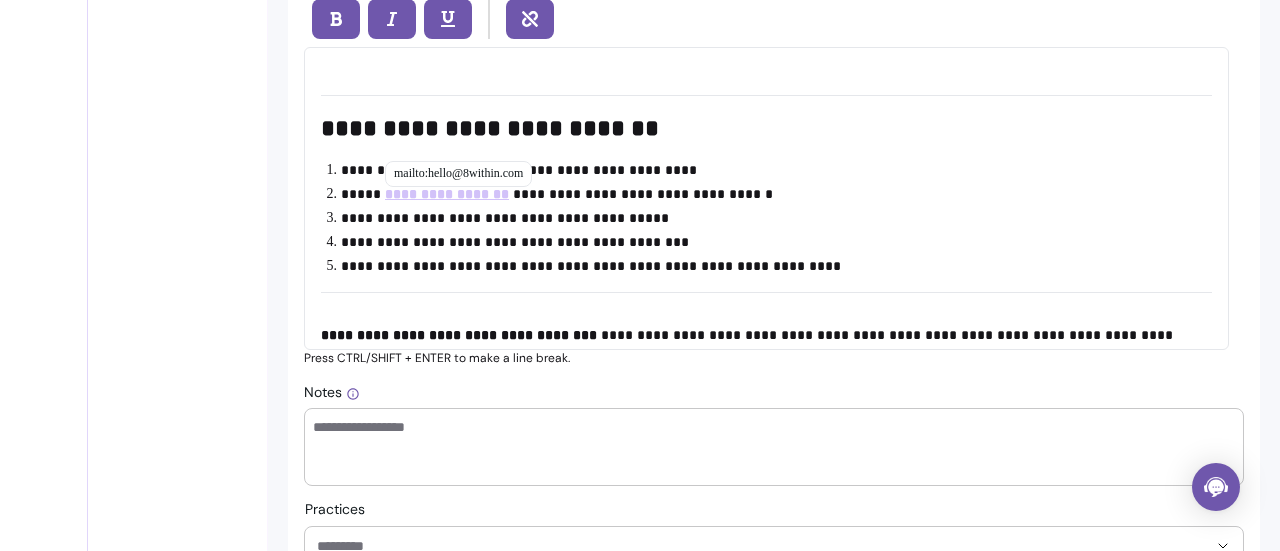 click on "**********" at bounding box center (447, 194) 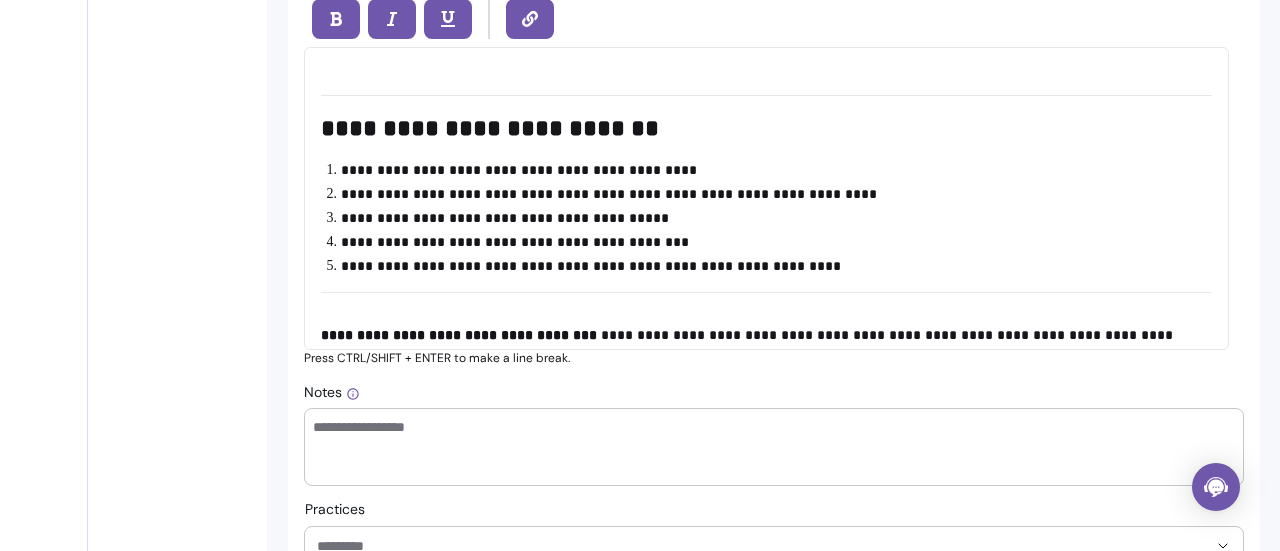 click on "**********" at bounding box center [769, 194] 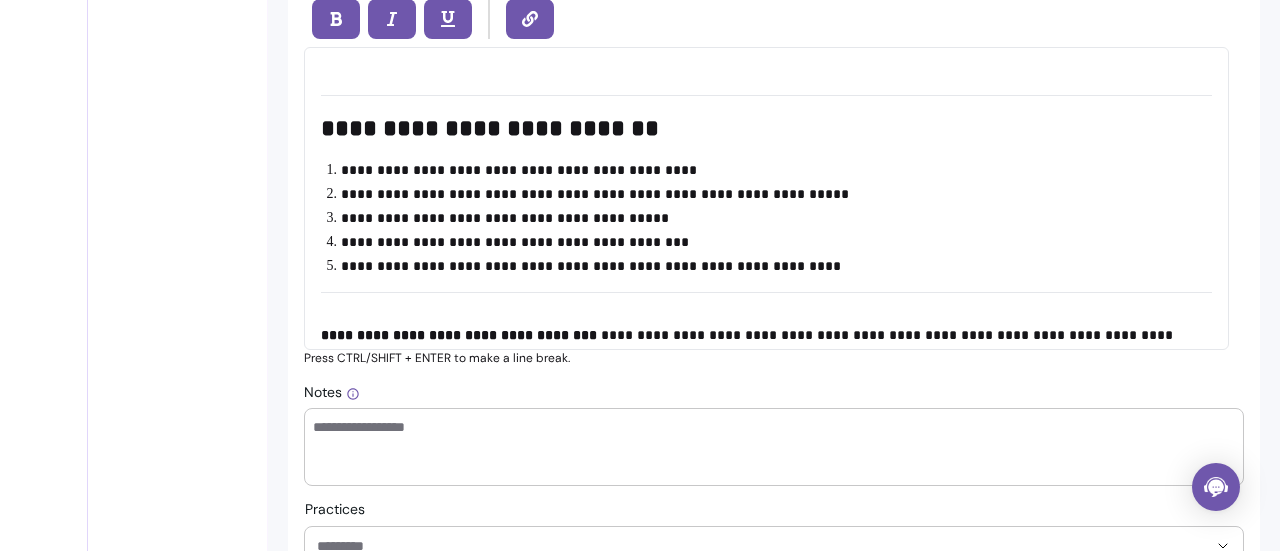 click on "**********" at bounding box center (769, 194) 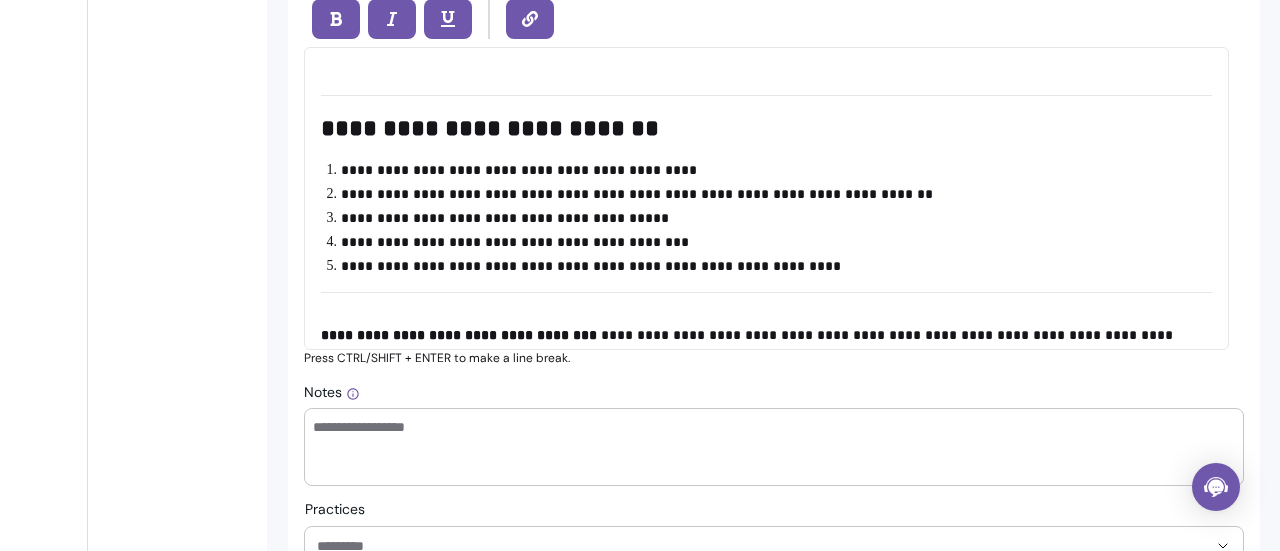 click on "**********" at bounding box center (769, 194) 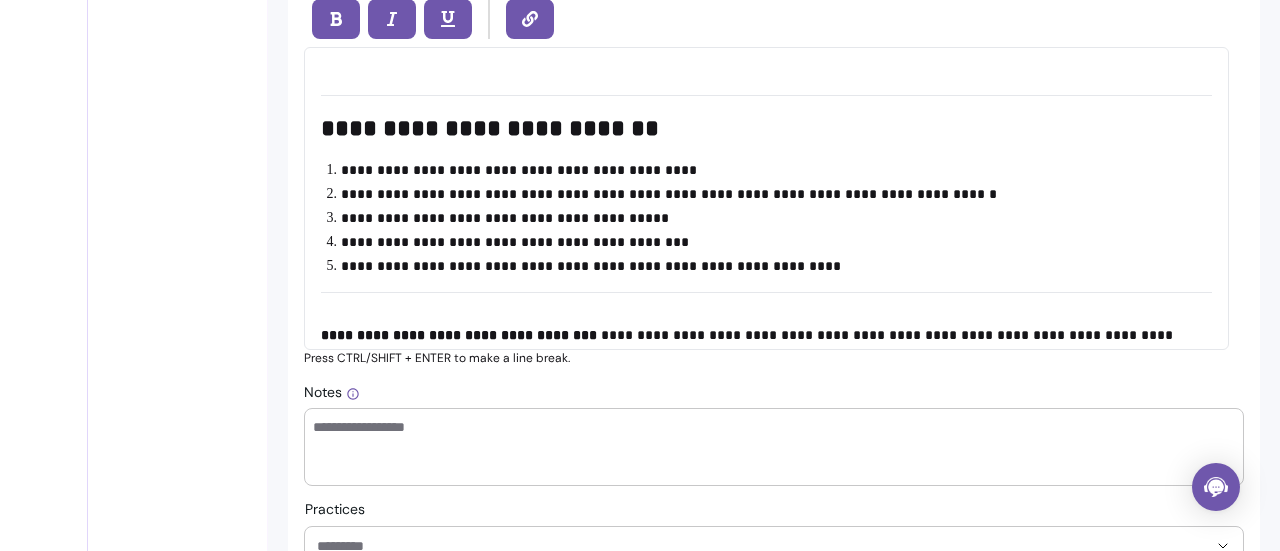 click on "**********" at bounding box center [769, 194] 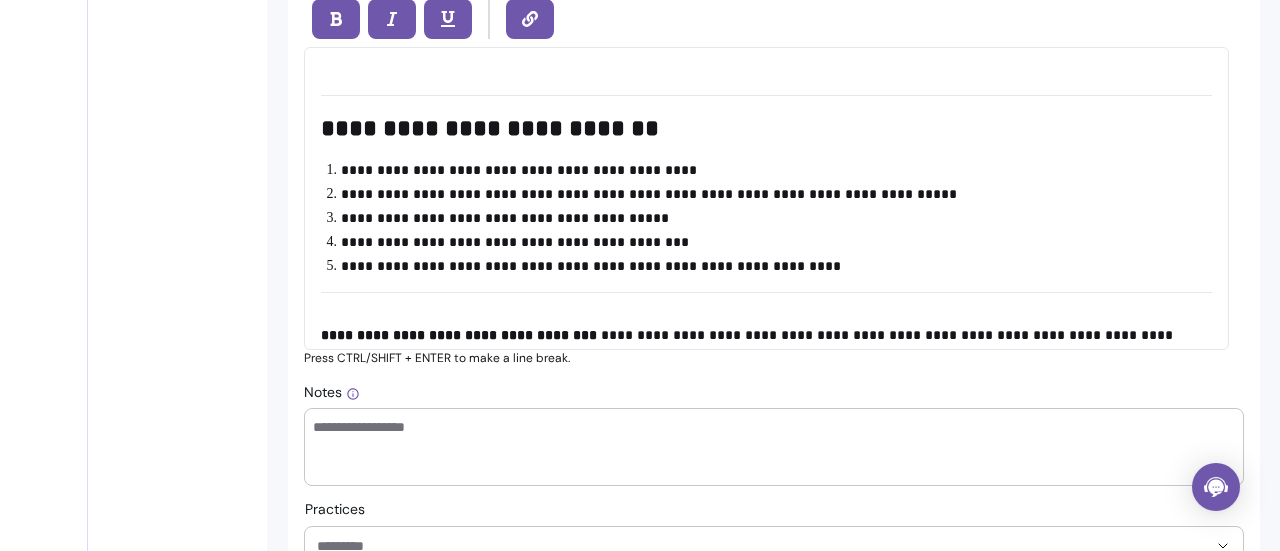 click on "**********" at bounding box center (769, 194) 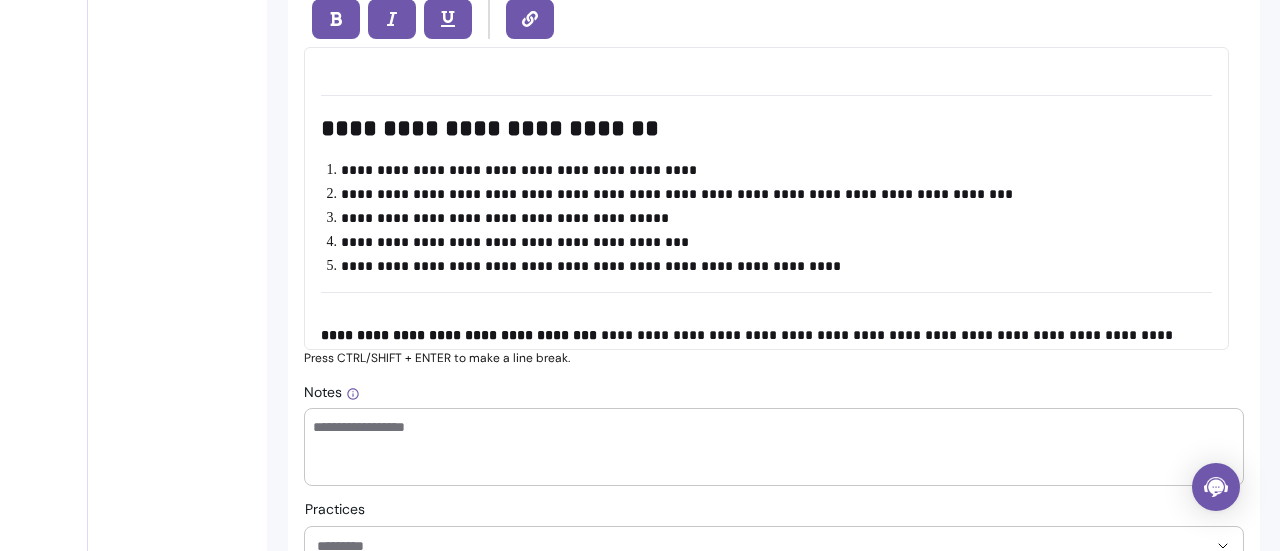 click on "**********" at bounding box center [769, 194] 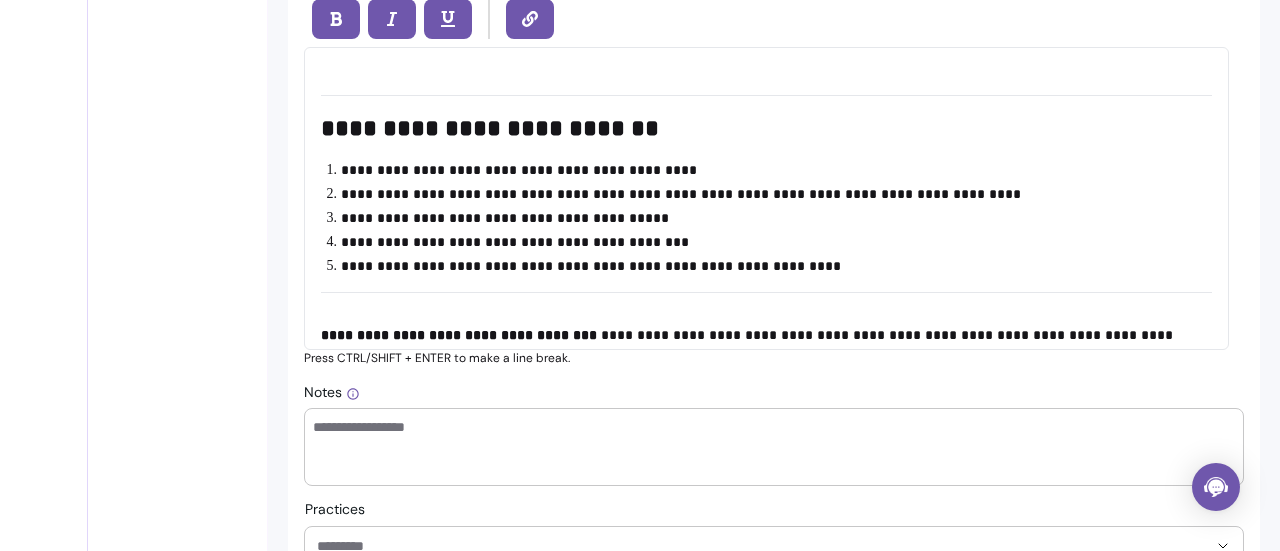 click on "**********" at bounding box center (769, 194) 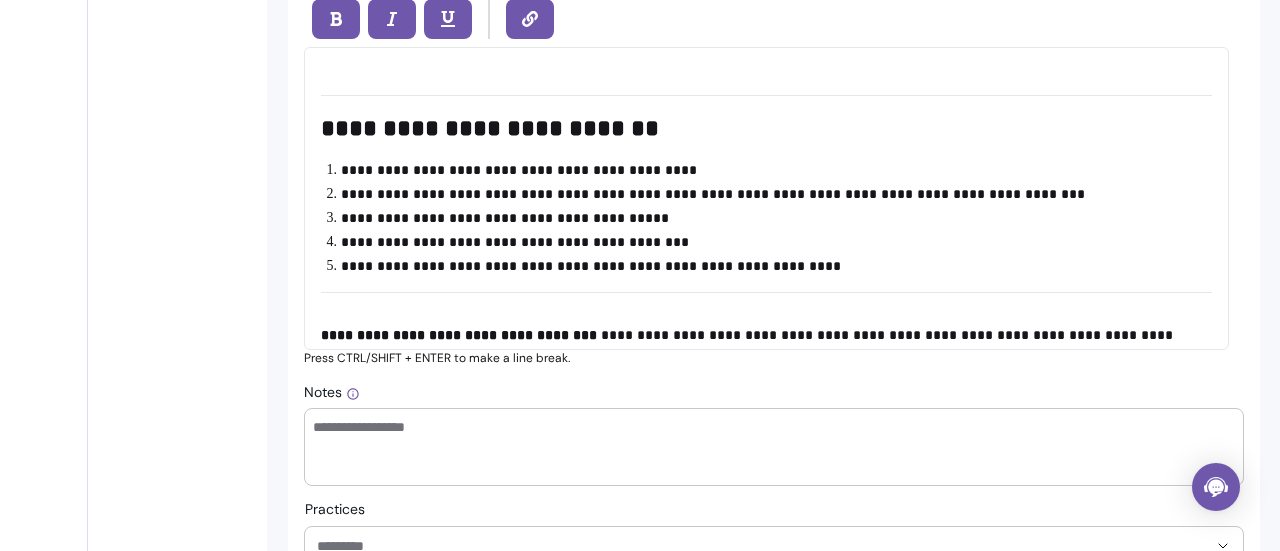 click on "**********" at bounding box center (769, 194) 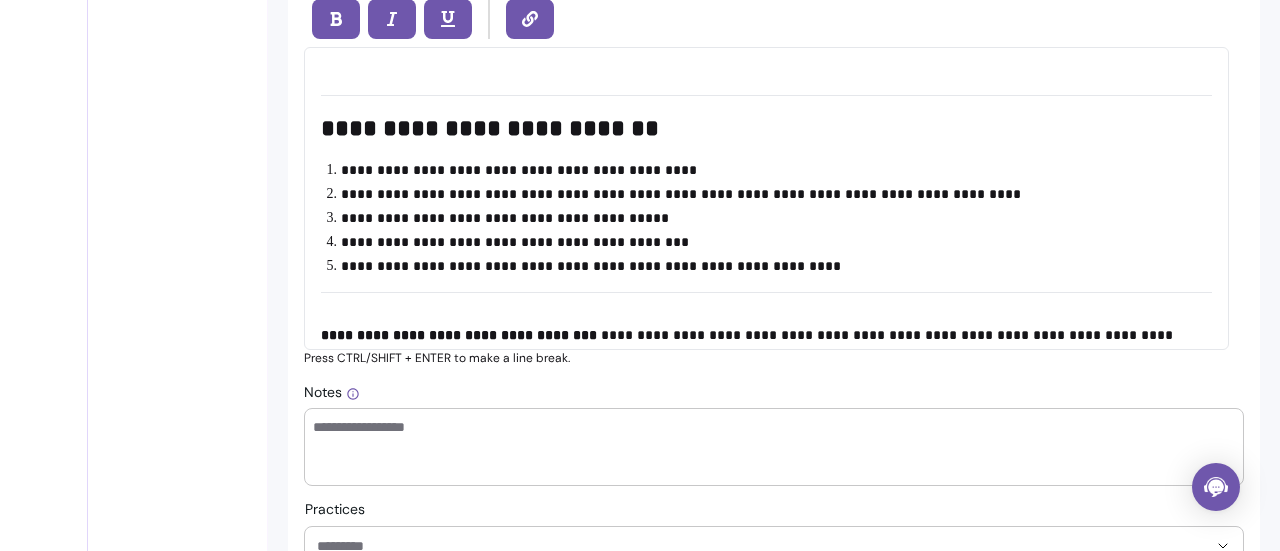 click on "**********" at bounding box center (769, 194) 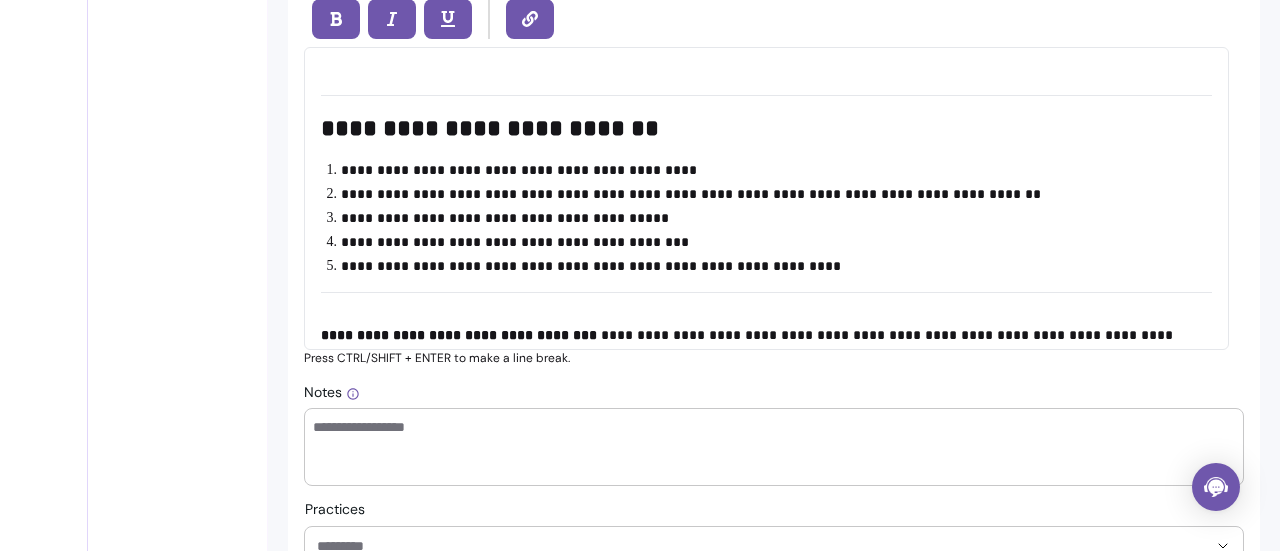 scroll, scrollTop: 599, scrollLeft: 0, axis: vertical 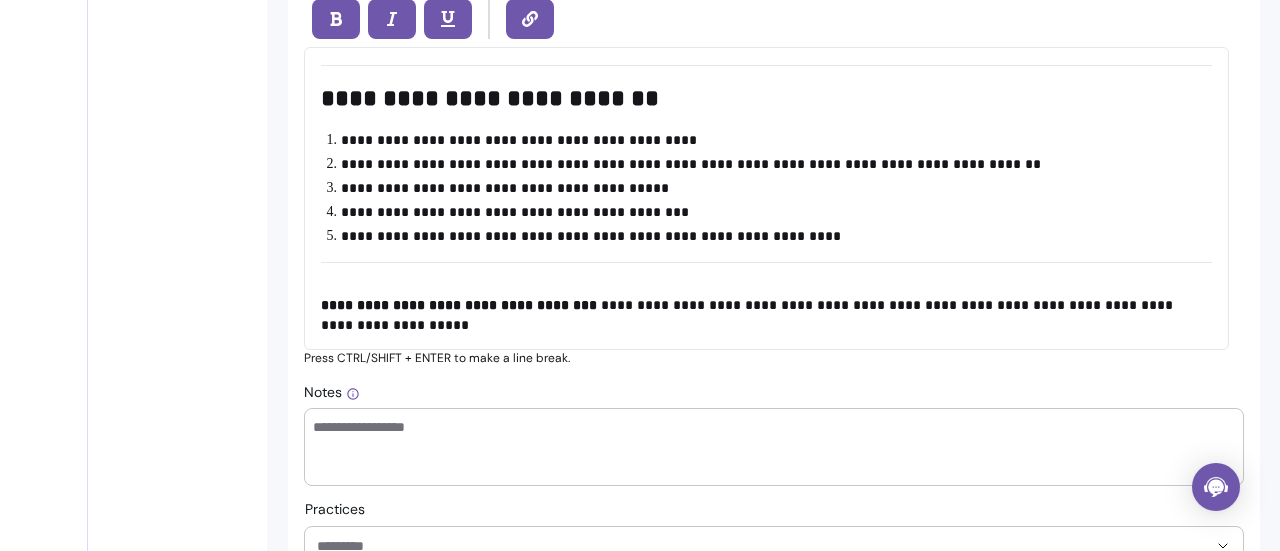 click on "**********" at bounding box center (769, 188) 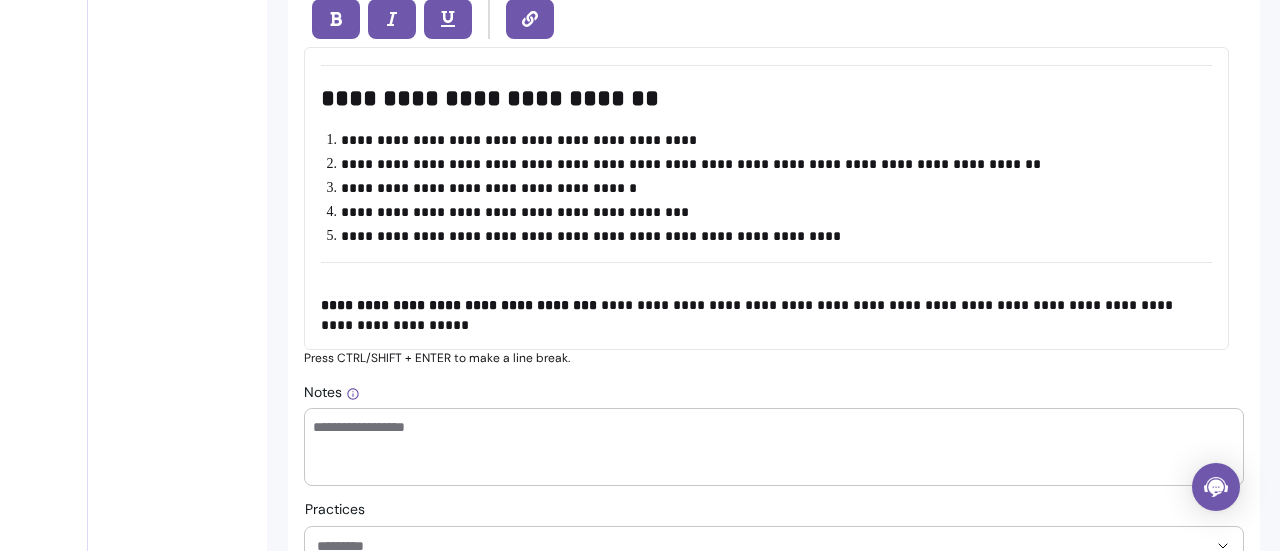 click on "**********" at bounding box center [769, 212] 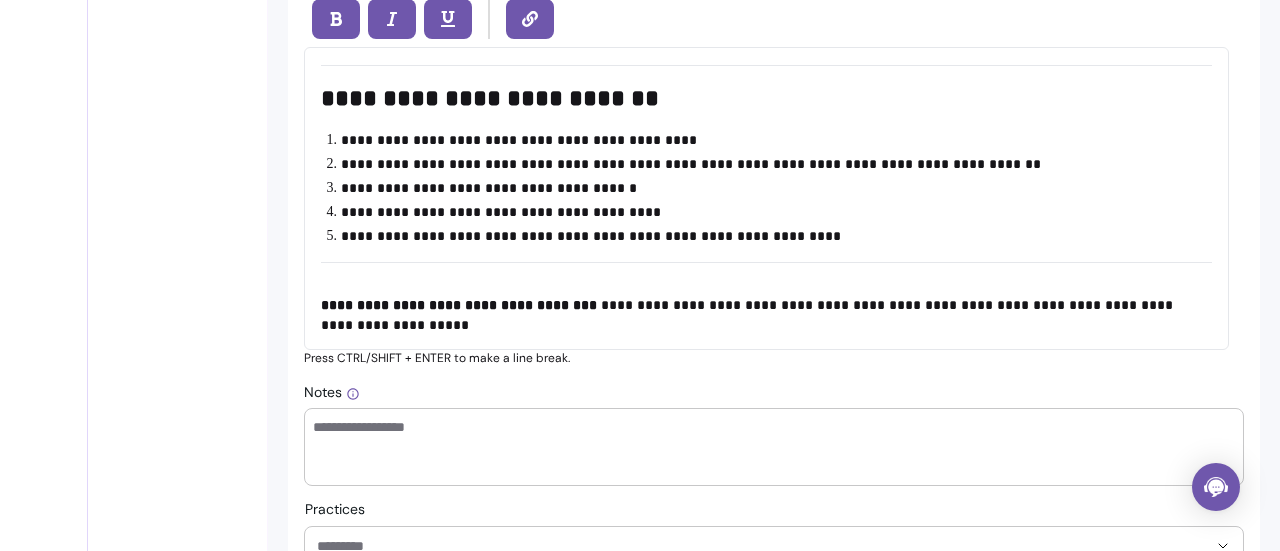click on "**********" at bounding box center (769, 212) 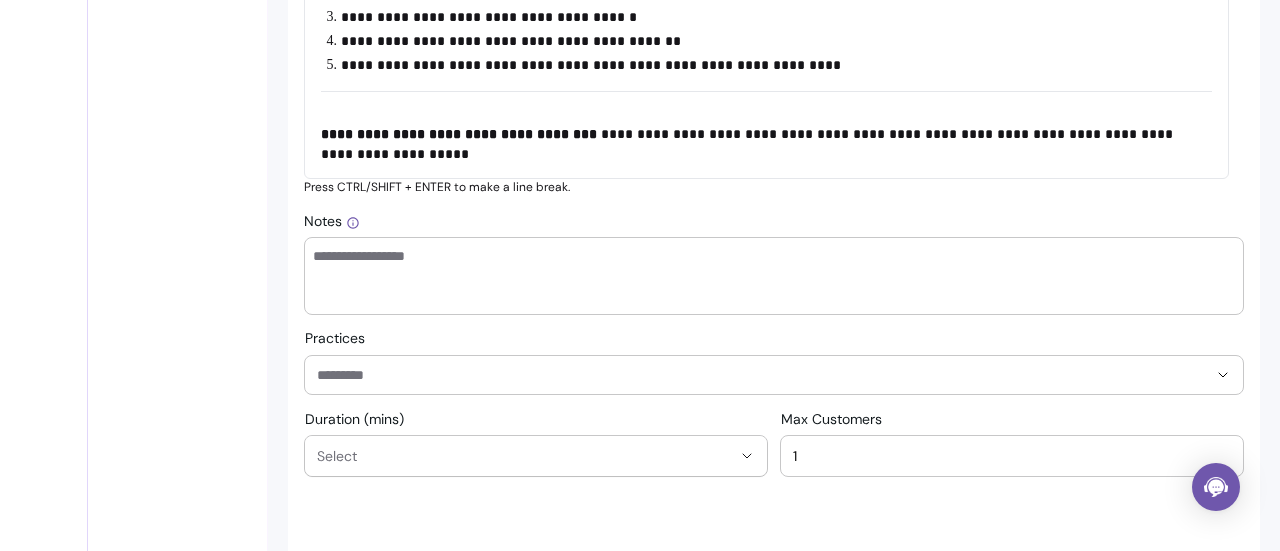 scroll, scrollTop: 1133, scrollLeft: 0, axis: vertical 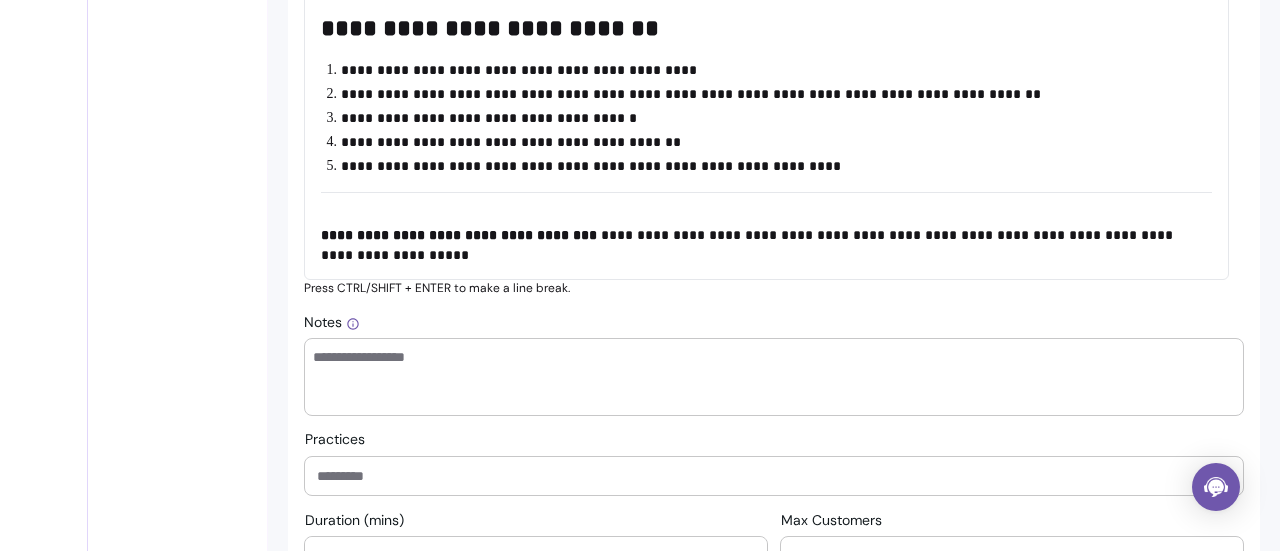 click on "**********" at bounding box center (766, 128) 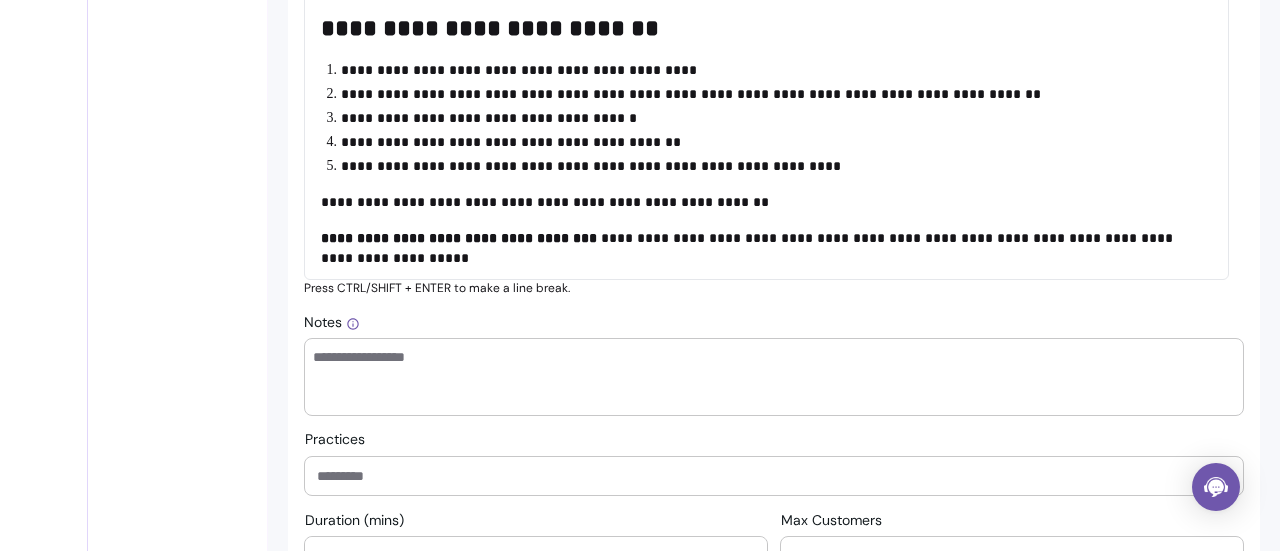 click on "**********" at bounding box center (759, 202) 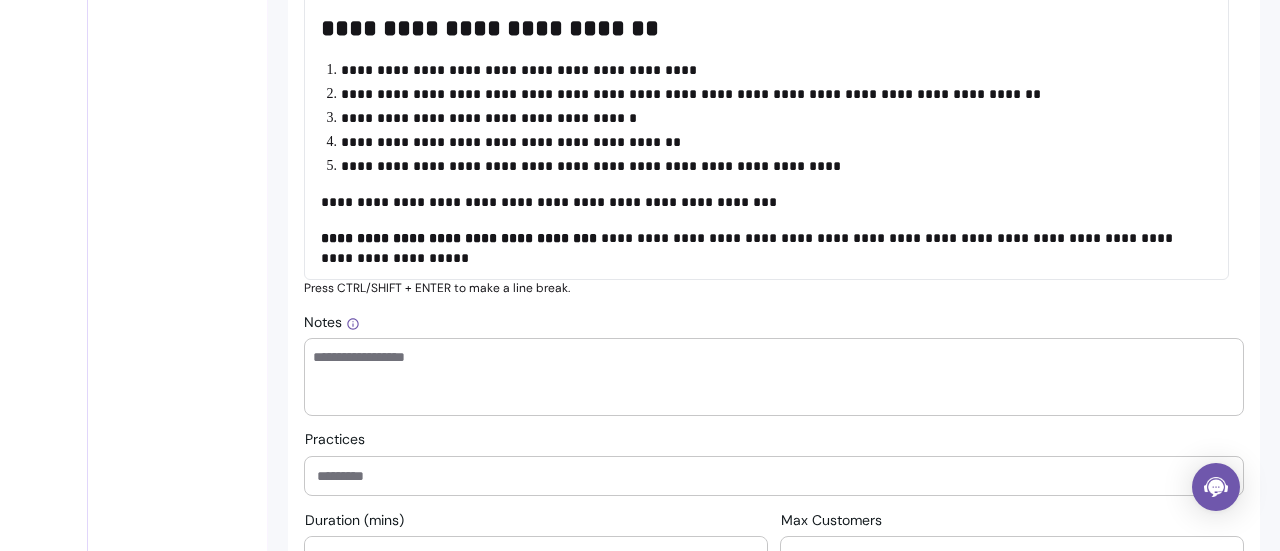 click on "**********" at bounding box center [759, 202] 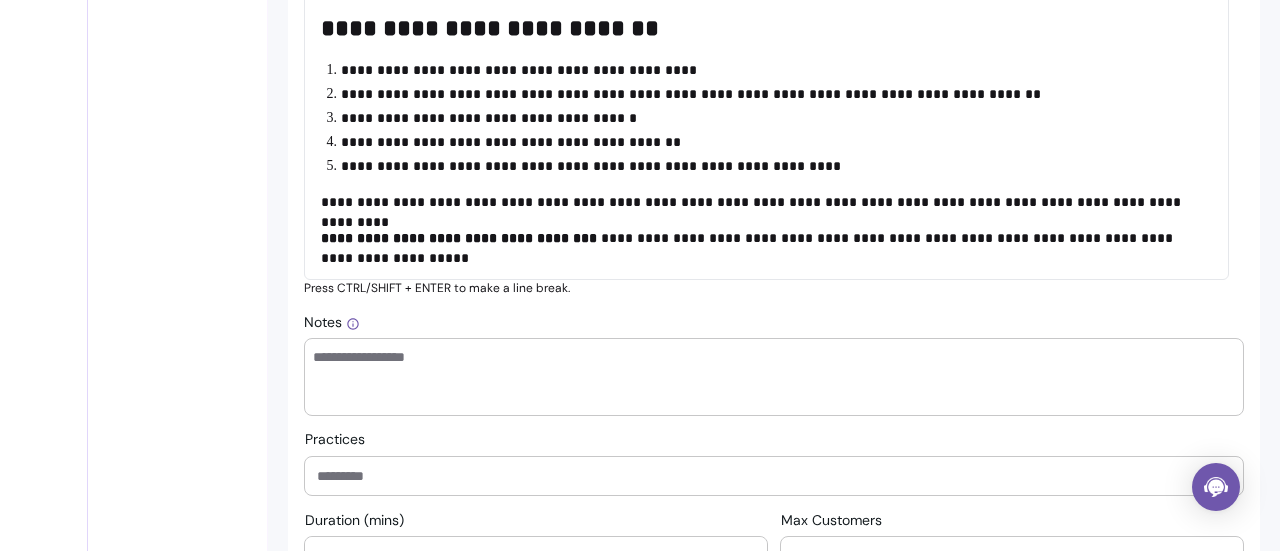 scroll, scrollTop: 602, scrollLeft: 0, axis: vertical 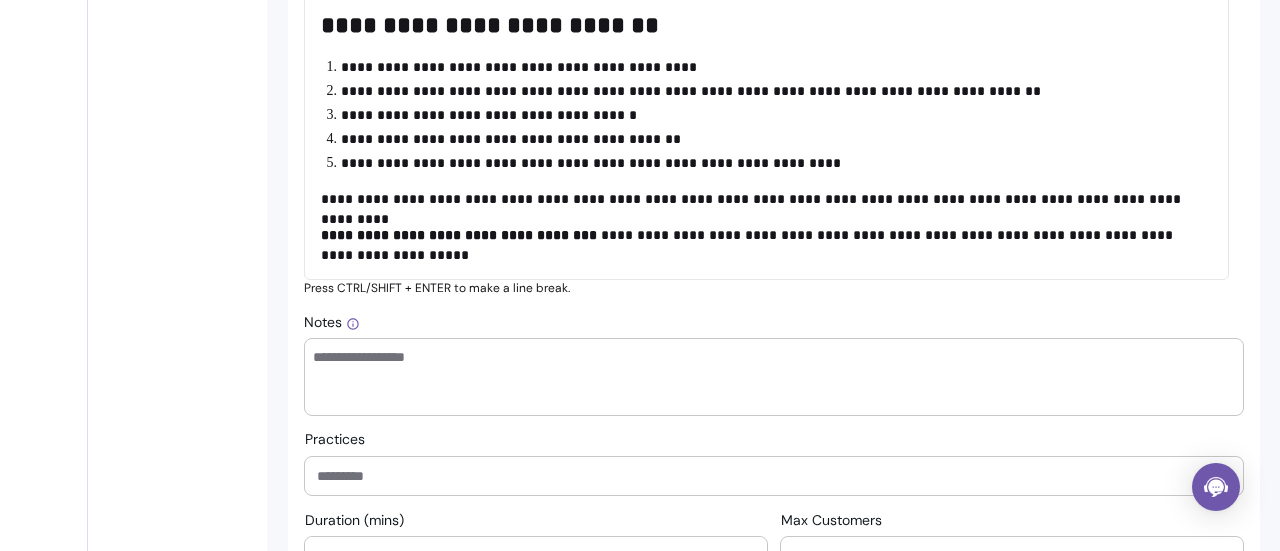 click on "**********" at bounding box center (759, 245) 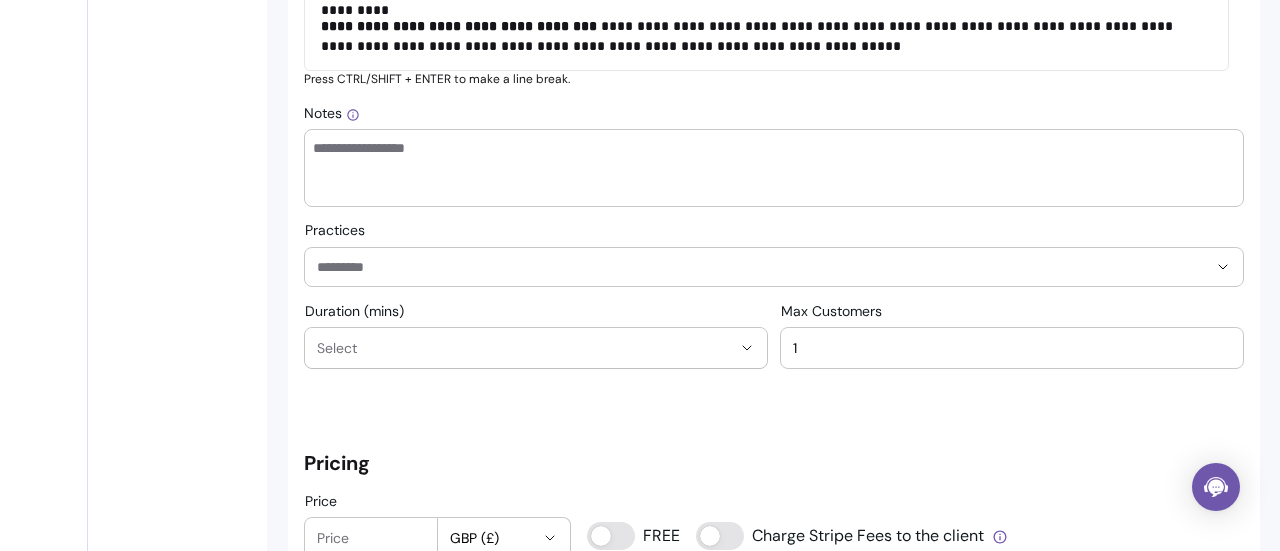 scroll, scrollTop: 1253, scrollLeft: 0, axis: vertical 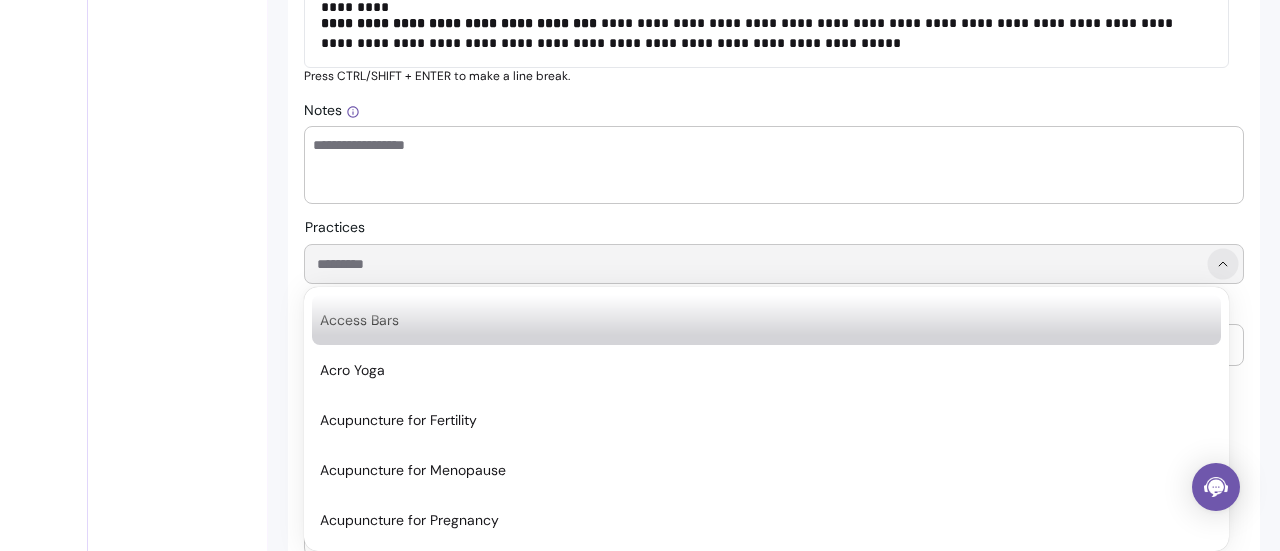 click at bounding box center [1222, 264] 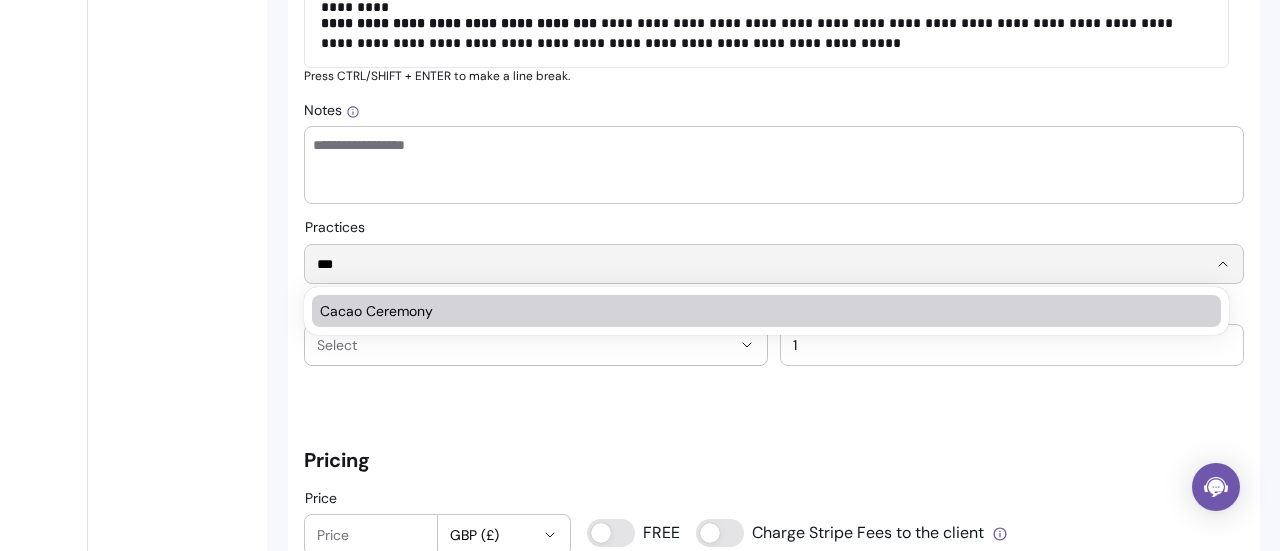 type on "***" 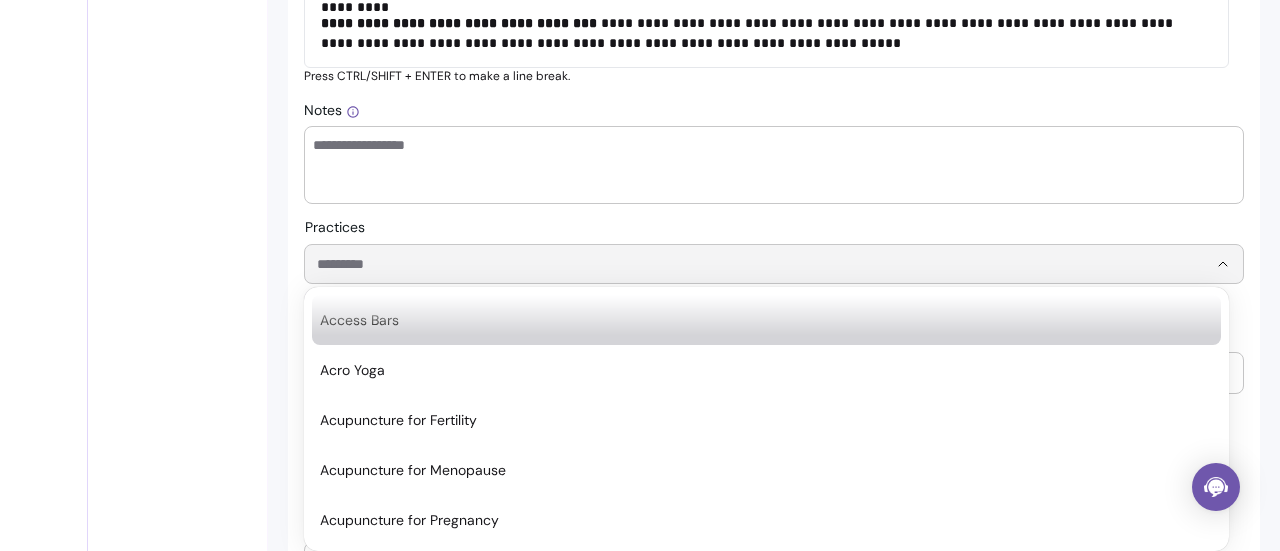 click on "Practices" at bounding box center [746, 264] 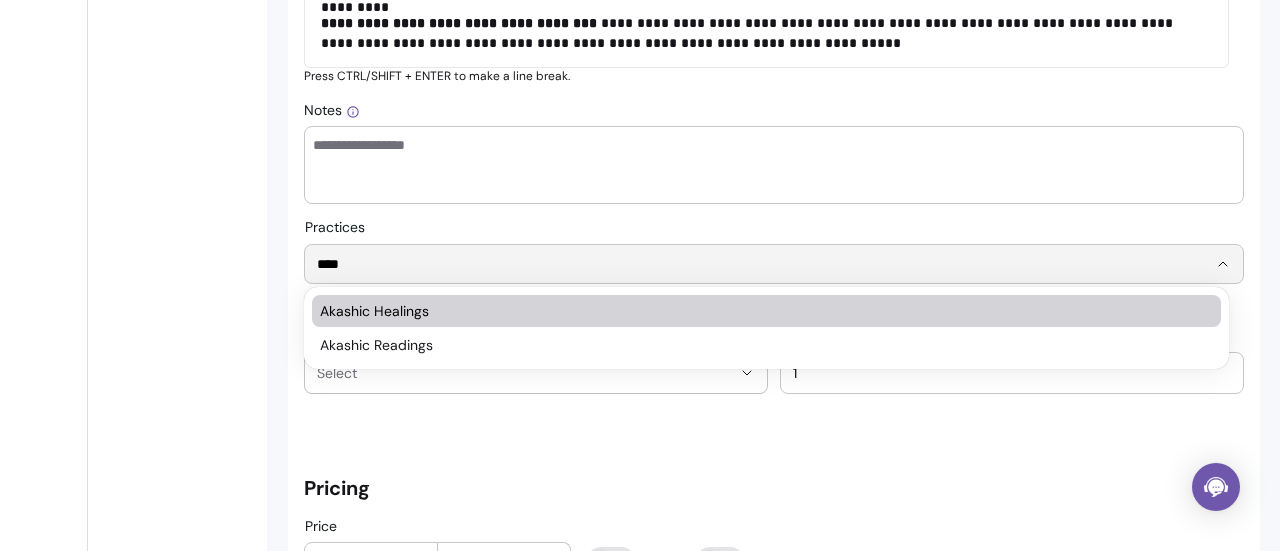 type on "****" 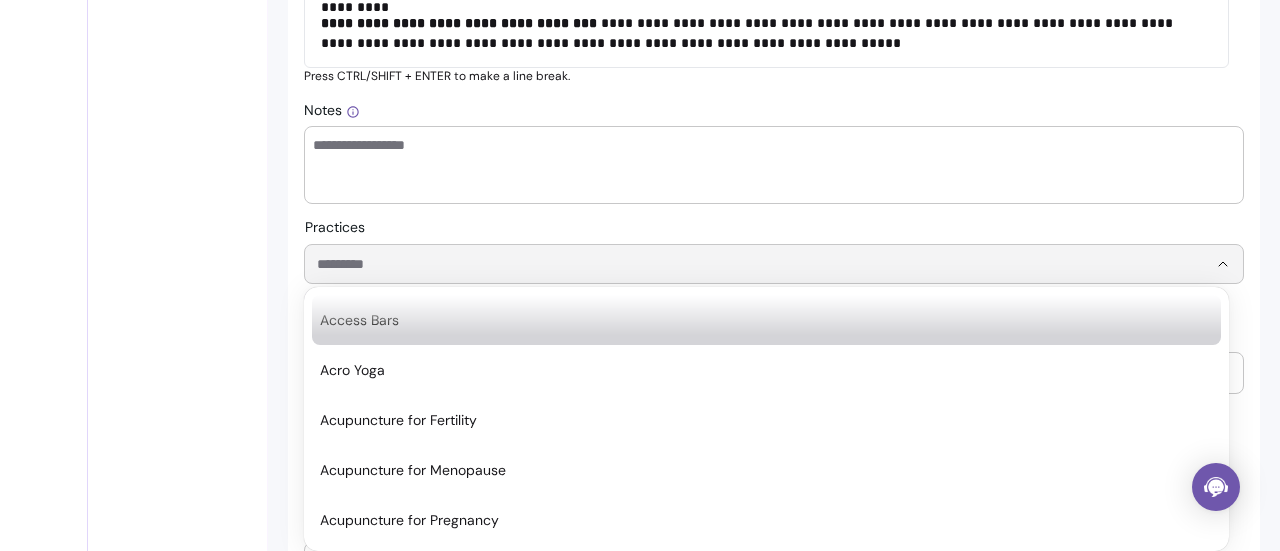 click on "Practices" at bounding box center [746, 264] 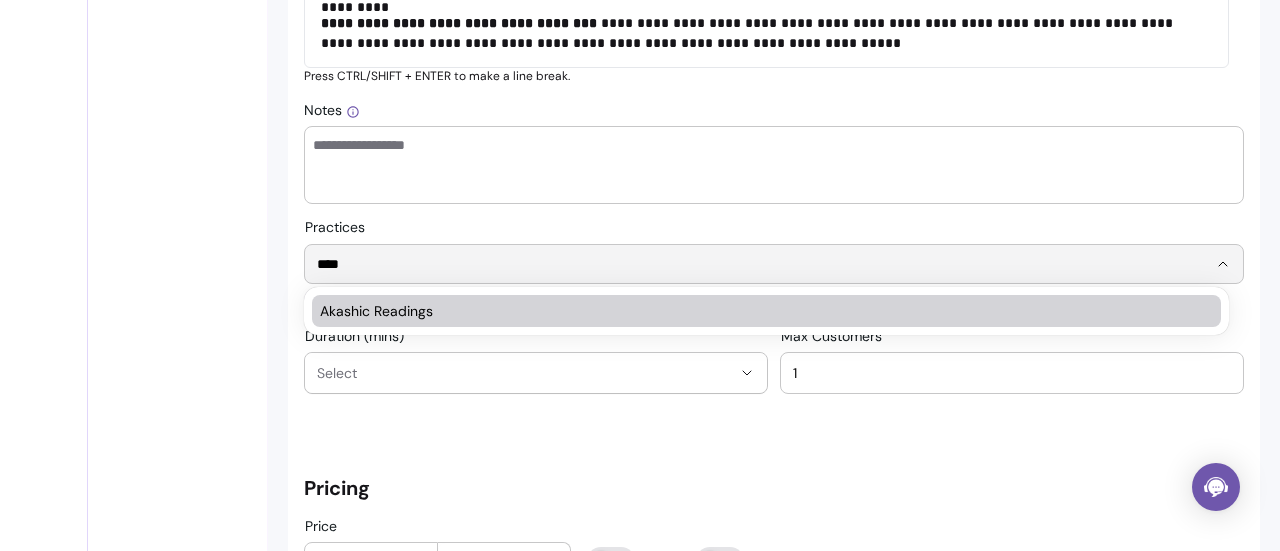 type on "****" 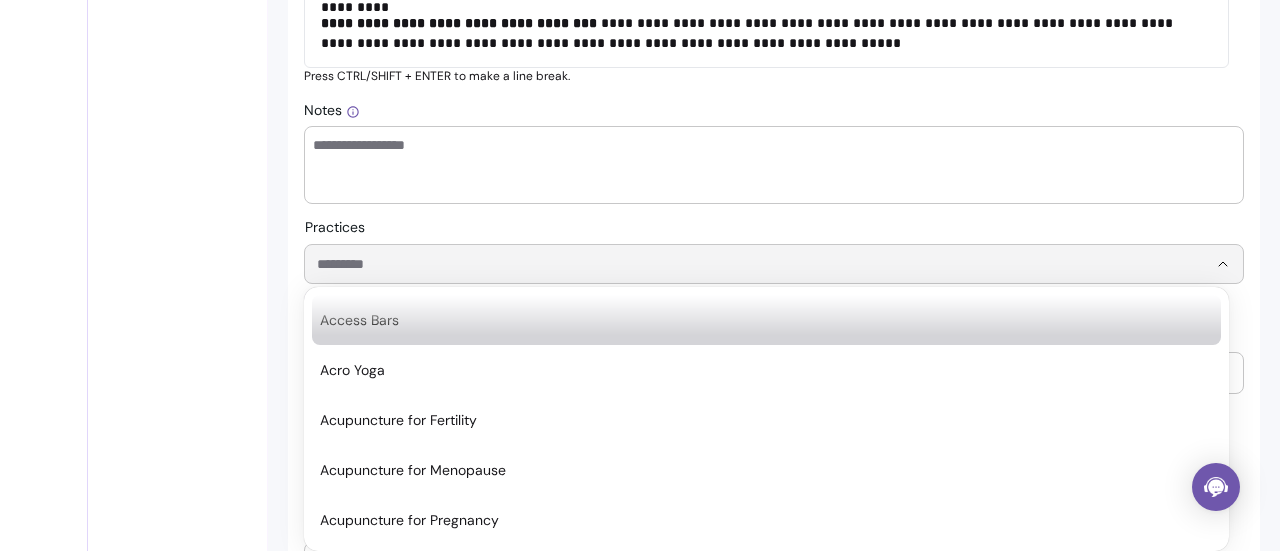 click on "Practices" at bounding box center (746, 264) 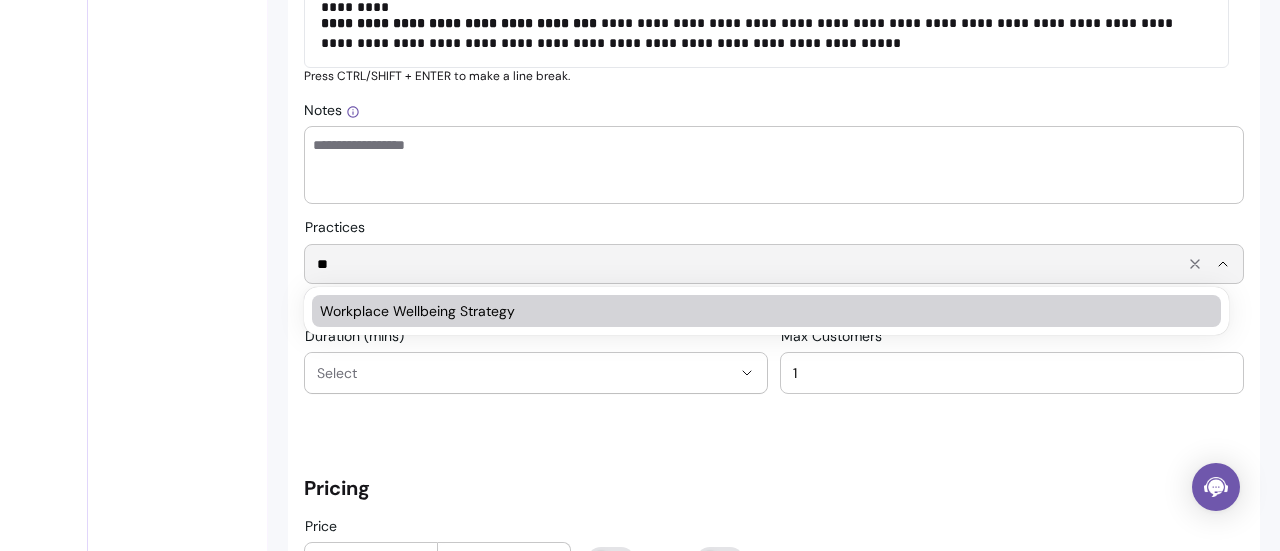 type on "*" 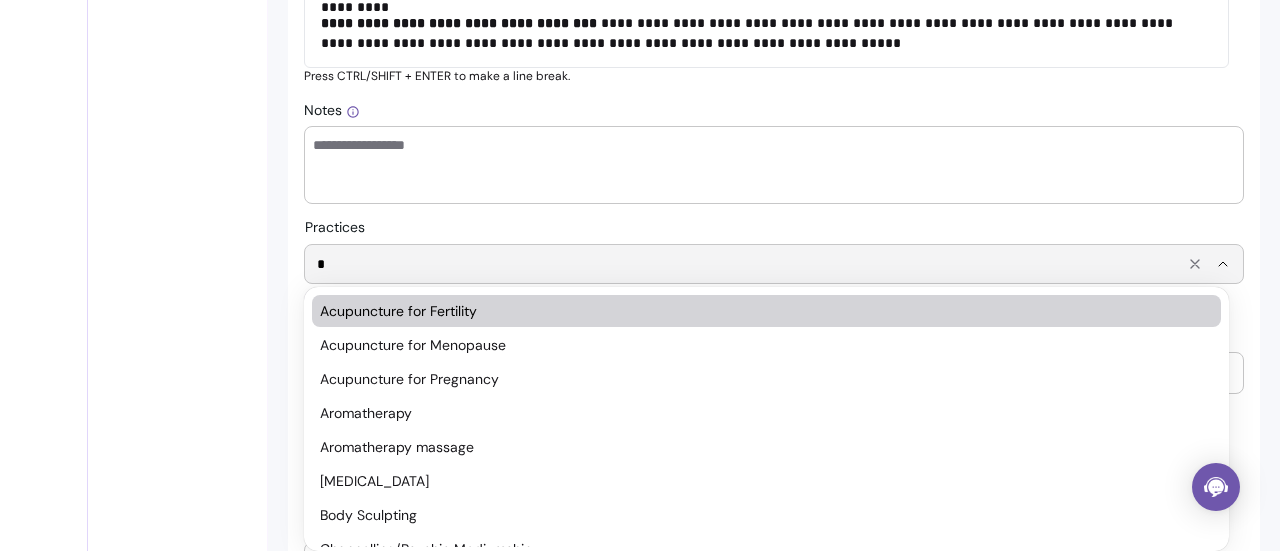 type 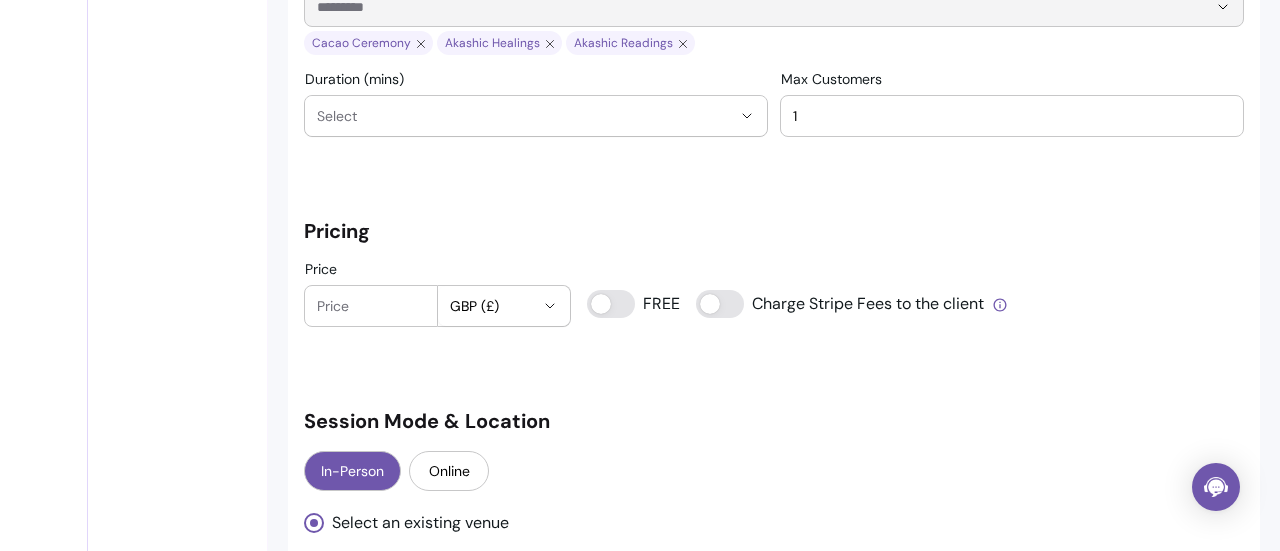 scroll, scrollTop: 1514, scrollLeft: 0, axis: vertical 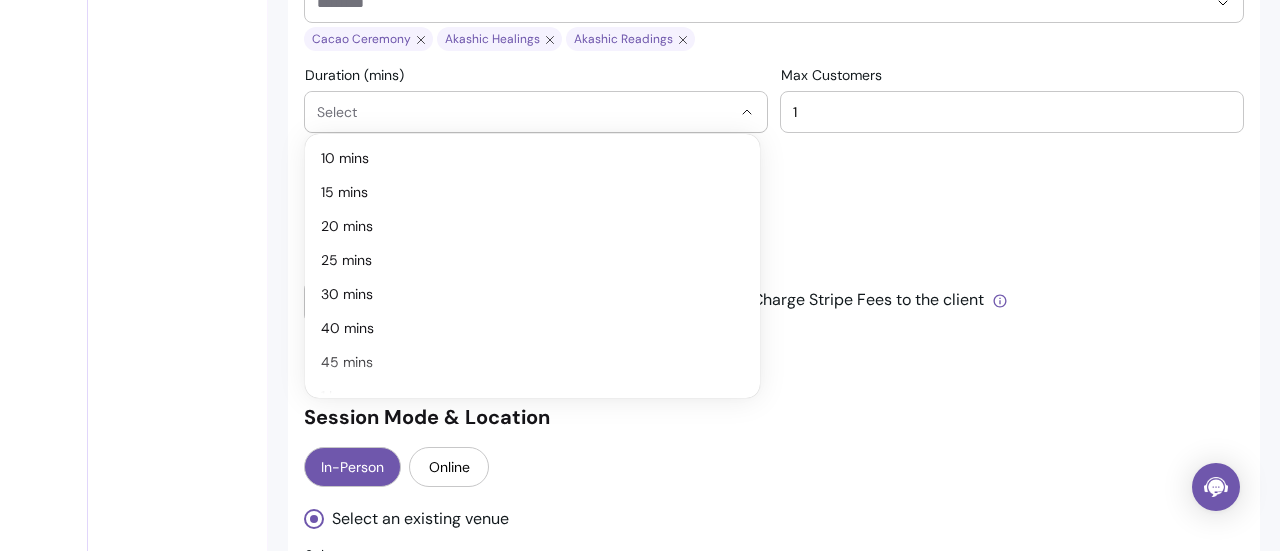 click 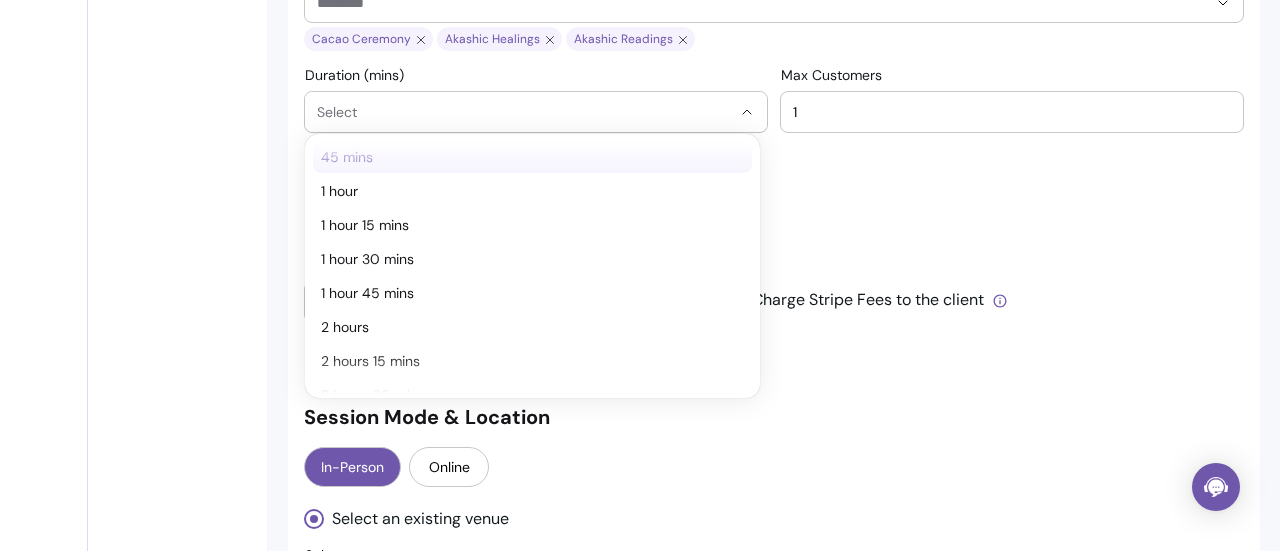 scroll, scrollTop: 223, scrollLeft: 0, axis: vertical 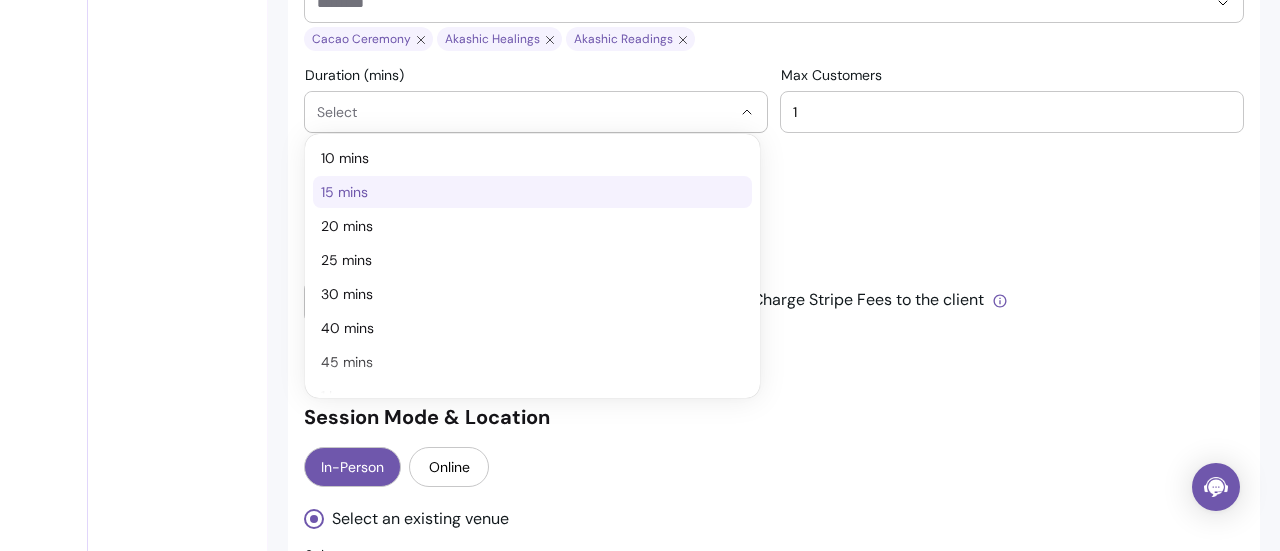 click on "15 mins" at bounding box center (522, 192) 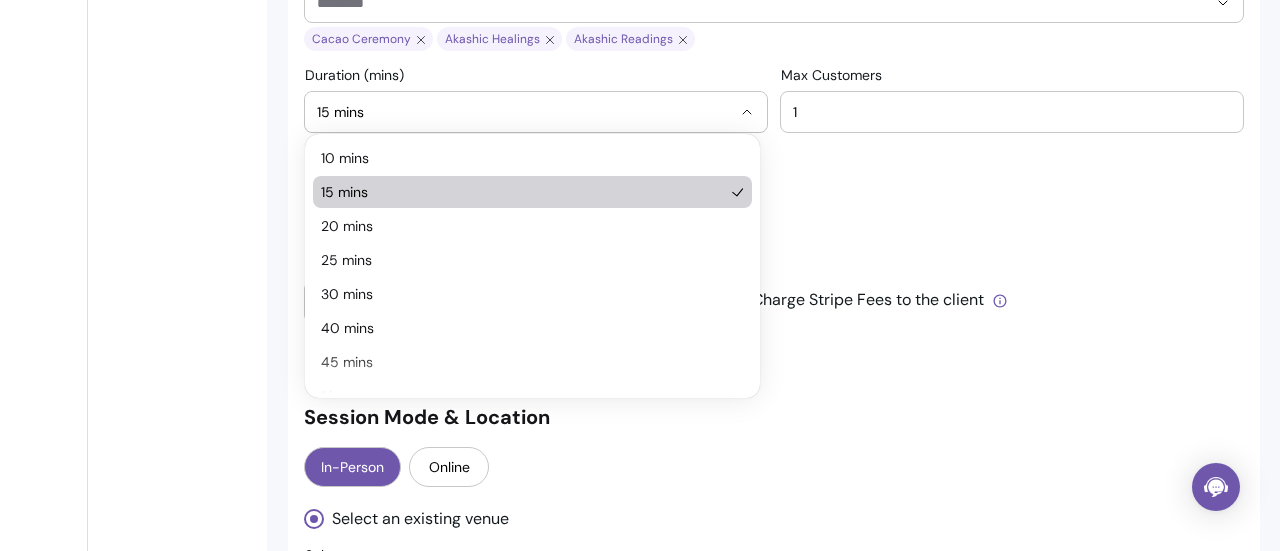 click 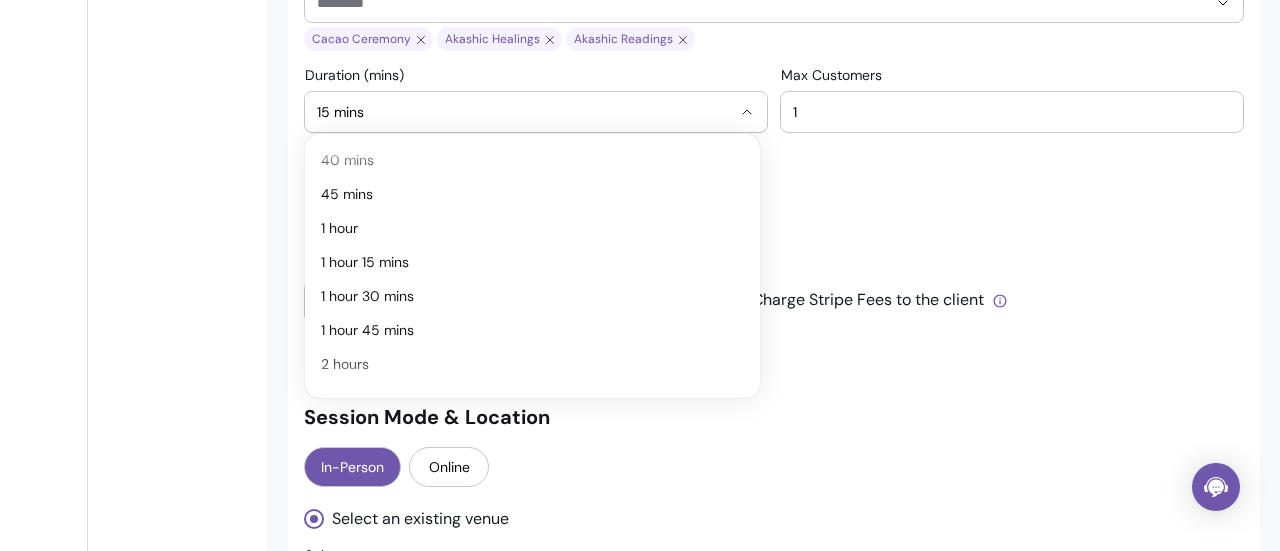 scroll, scrollTop: 159, scrollLeft: 0, axis: vertical 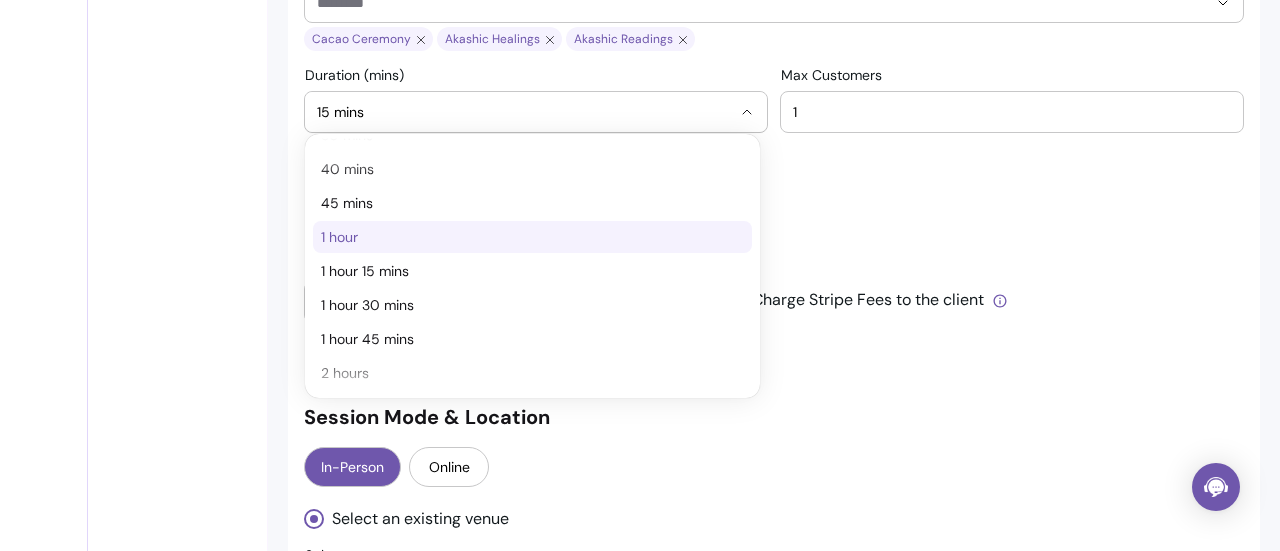 click on "1 hour" at bounding box center [522, 237] 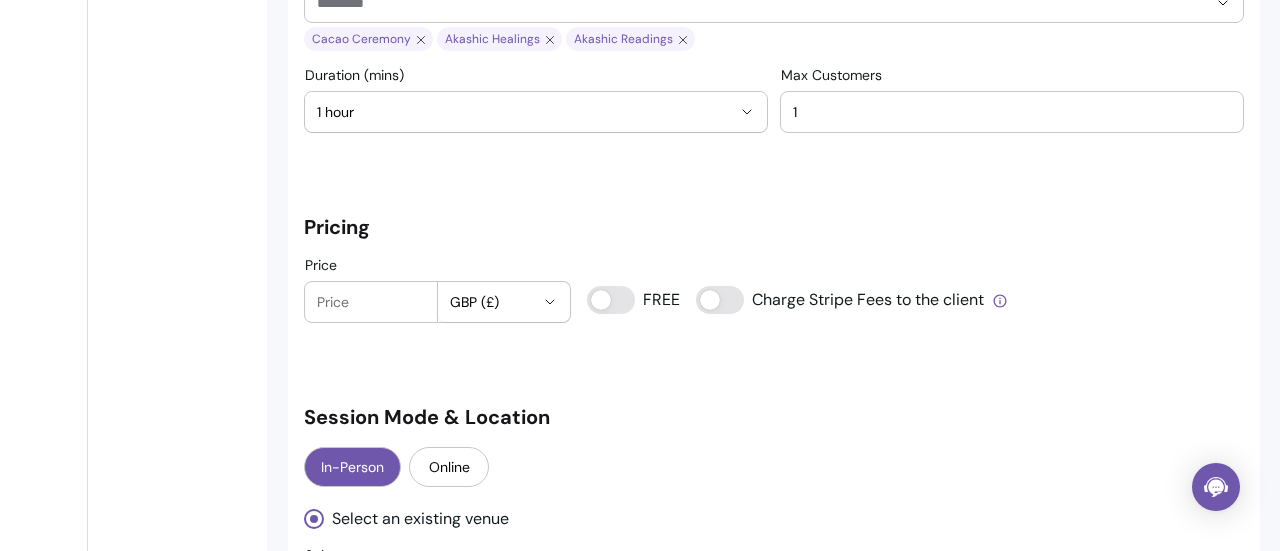 click at bounding box center (371, 302) 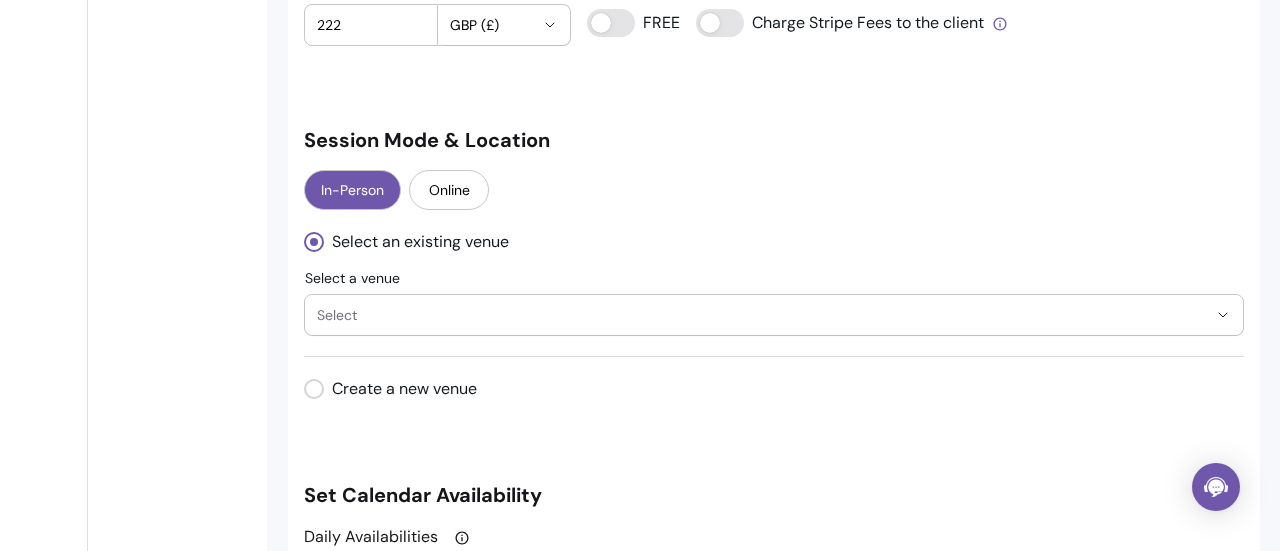 scroll, scrollTop: 1792, scrollLeft: 0, axis: vertical 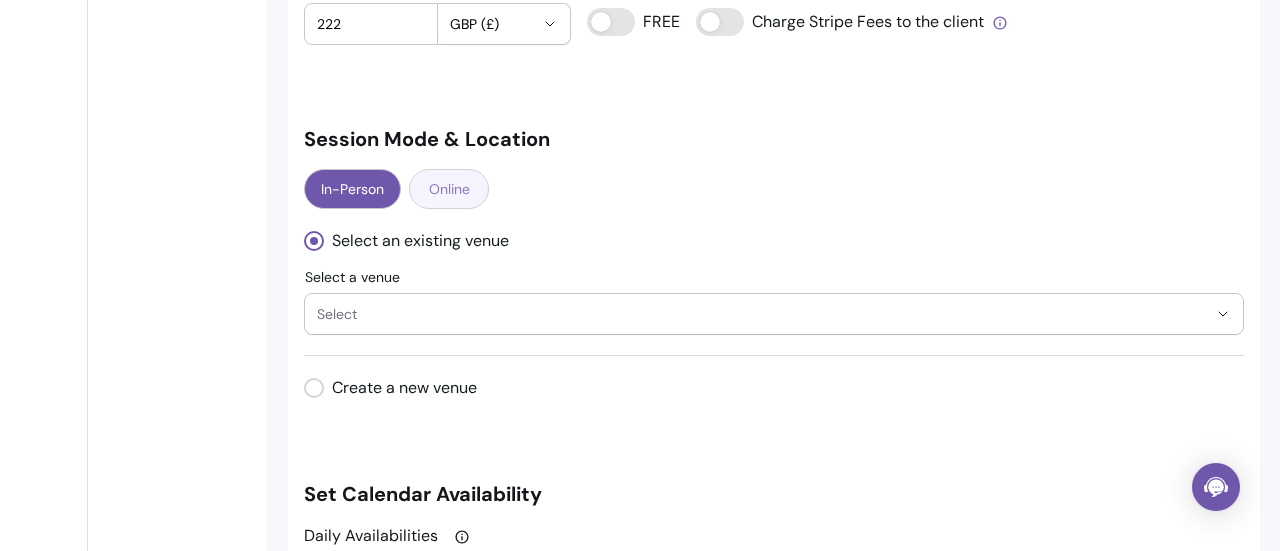 type on "222" 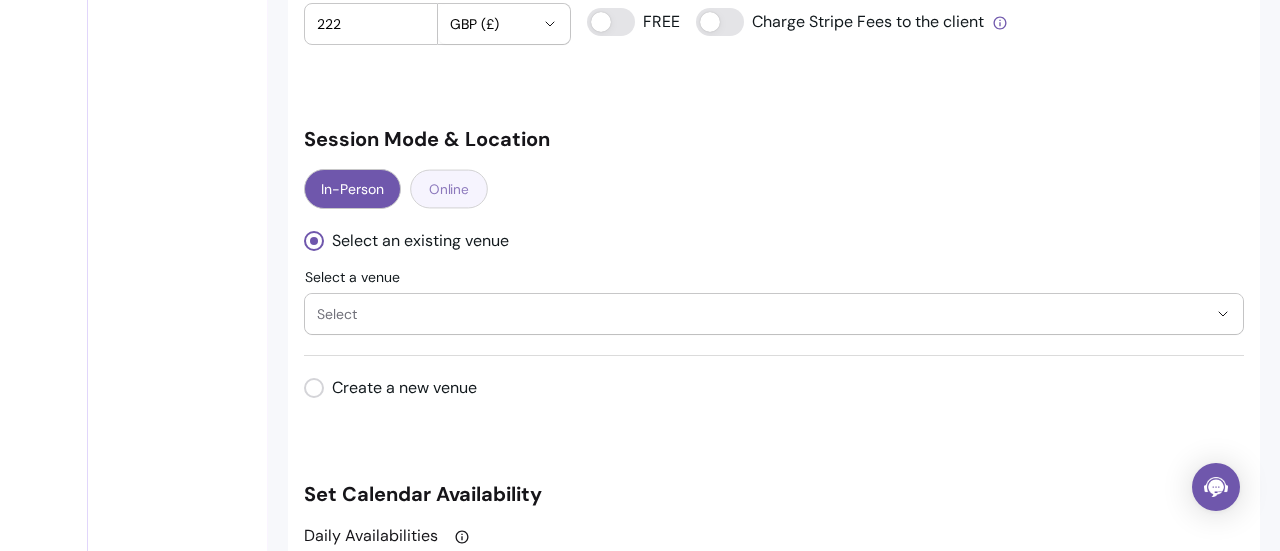 click on "Online" at bounding box center [449, 189] 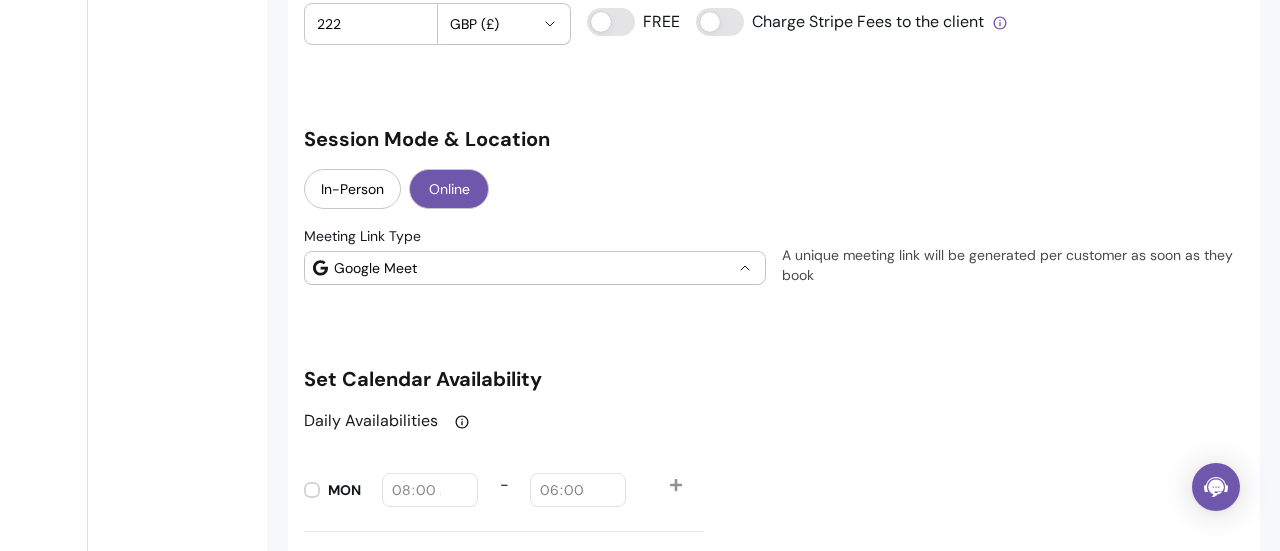 click 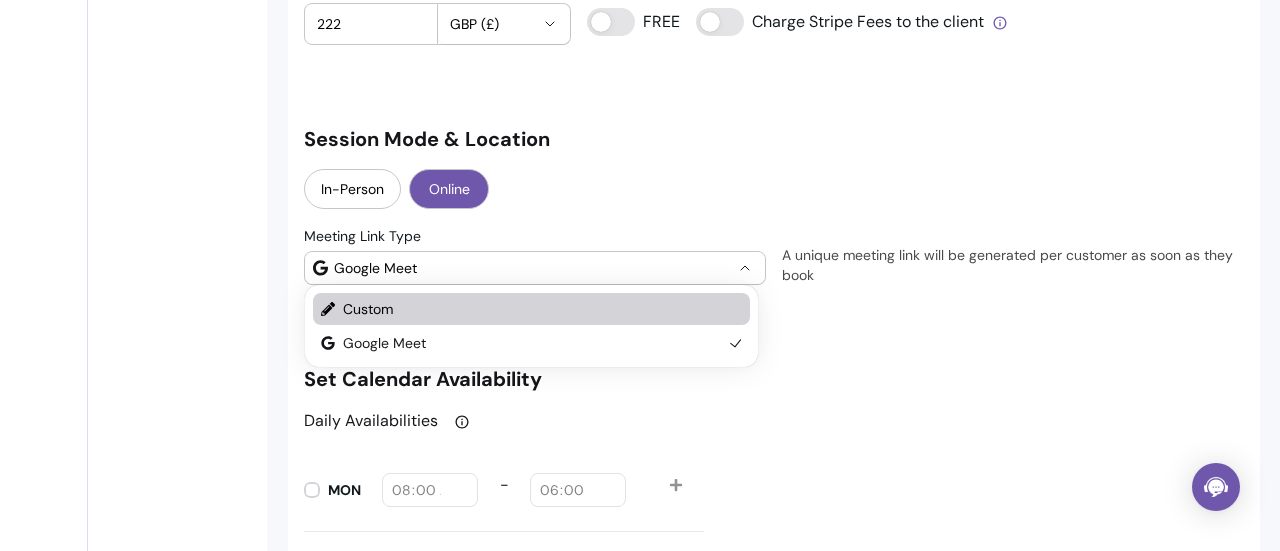 click on "Custom" at bounding box center [532, 309] 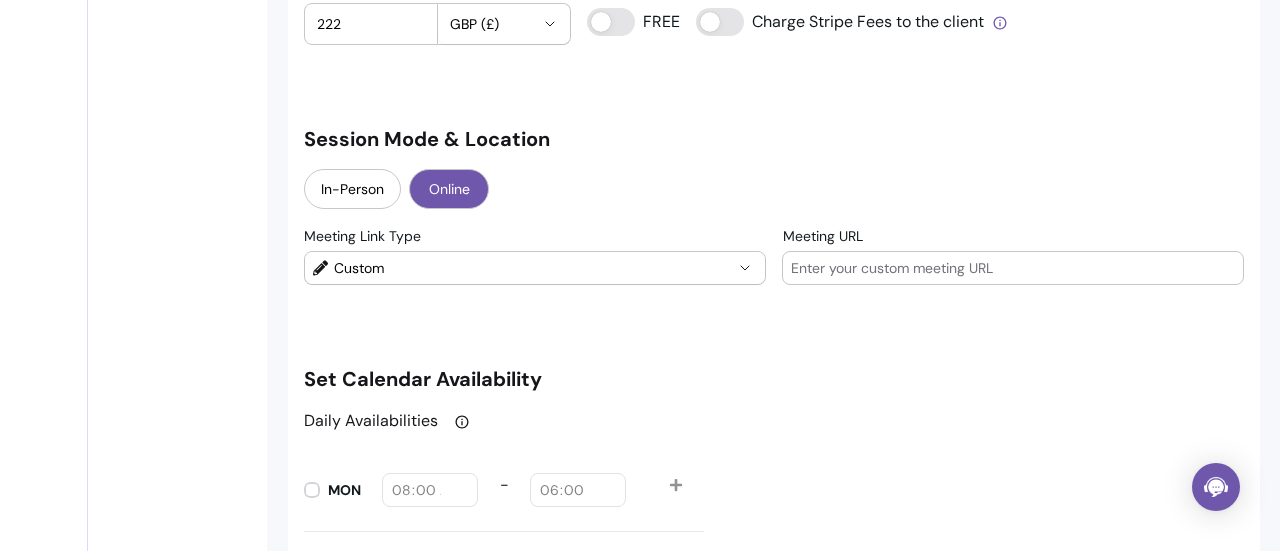 click on "Meeting URL" at bounding box center (1013, 268) 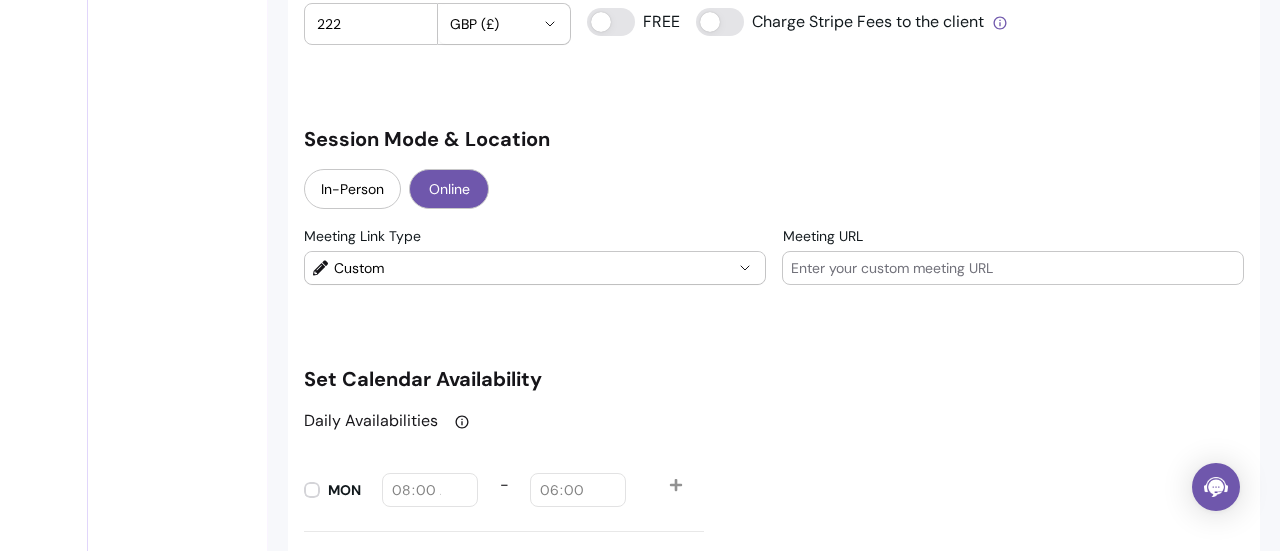 paste on "[URL][DOMAIN_NAME][SECURITY_DATA]" 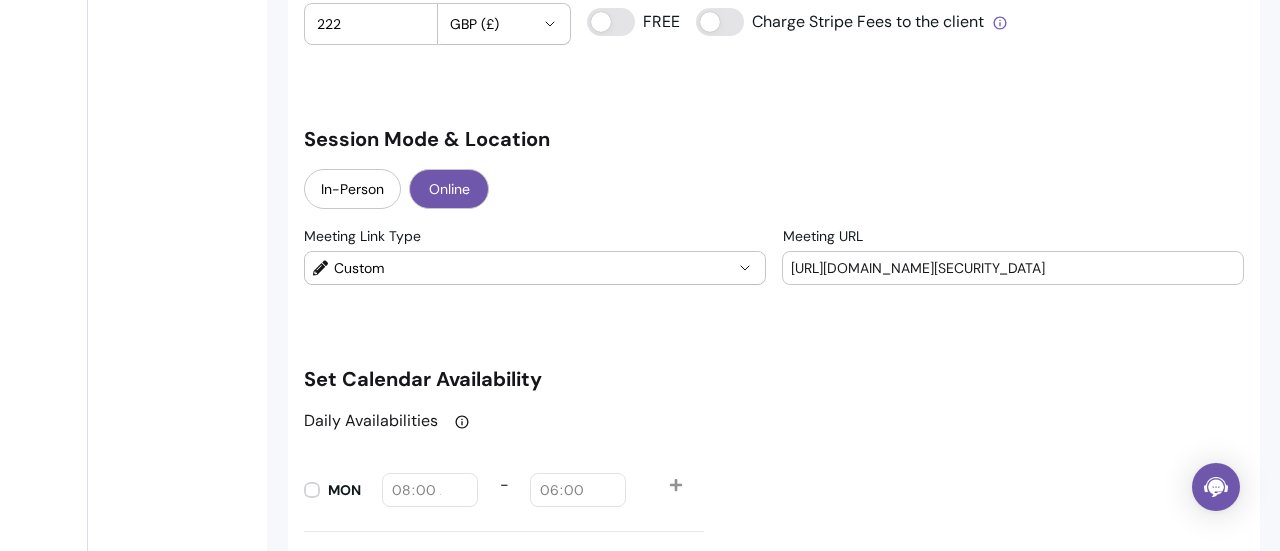 scroll, scrollTop: 0, scrollLeft: 132, axis: horizontal 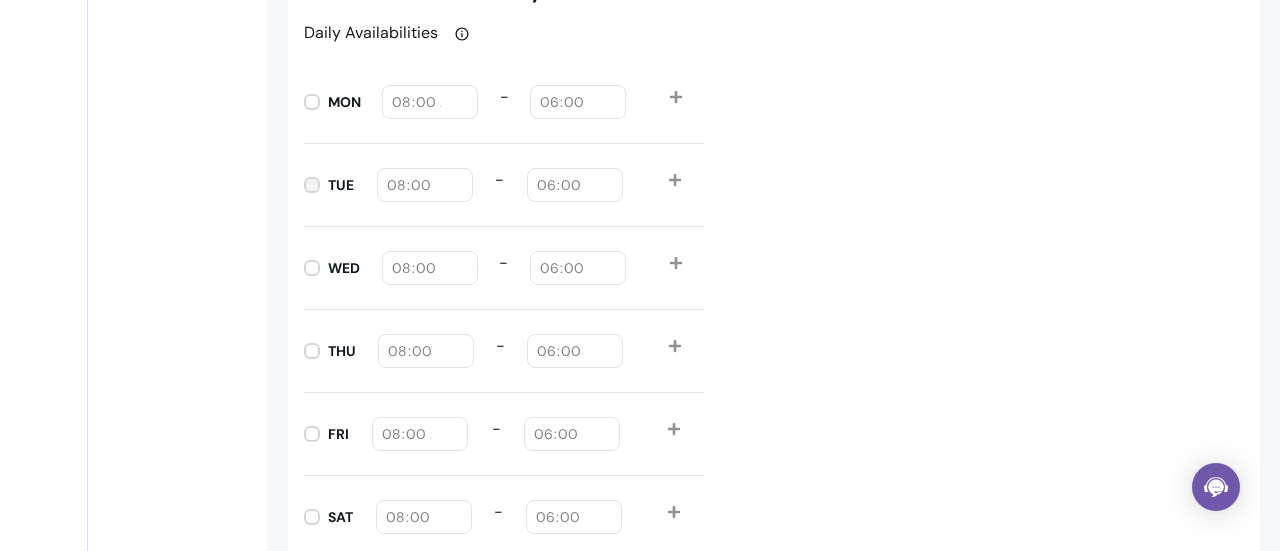 type on "[URL][DOMAIN_NAME][SECURITY_DATA]" 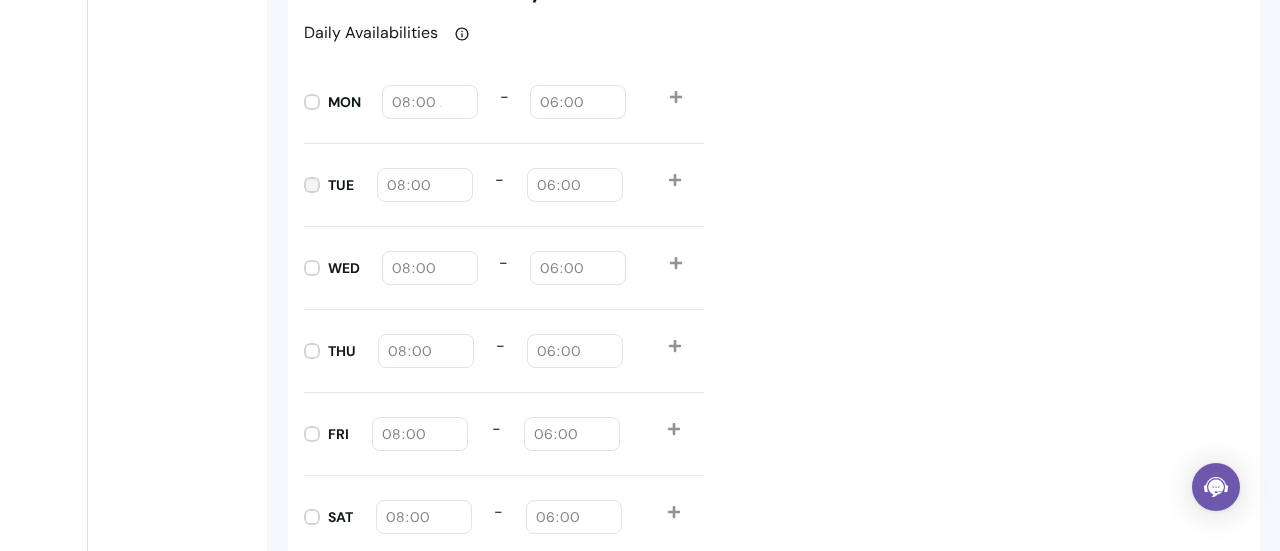 scroll, scrollTop: 0, scrollLeft: 0, axis: both 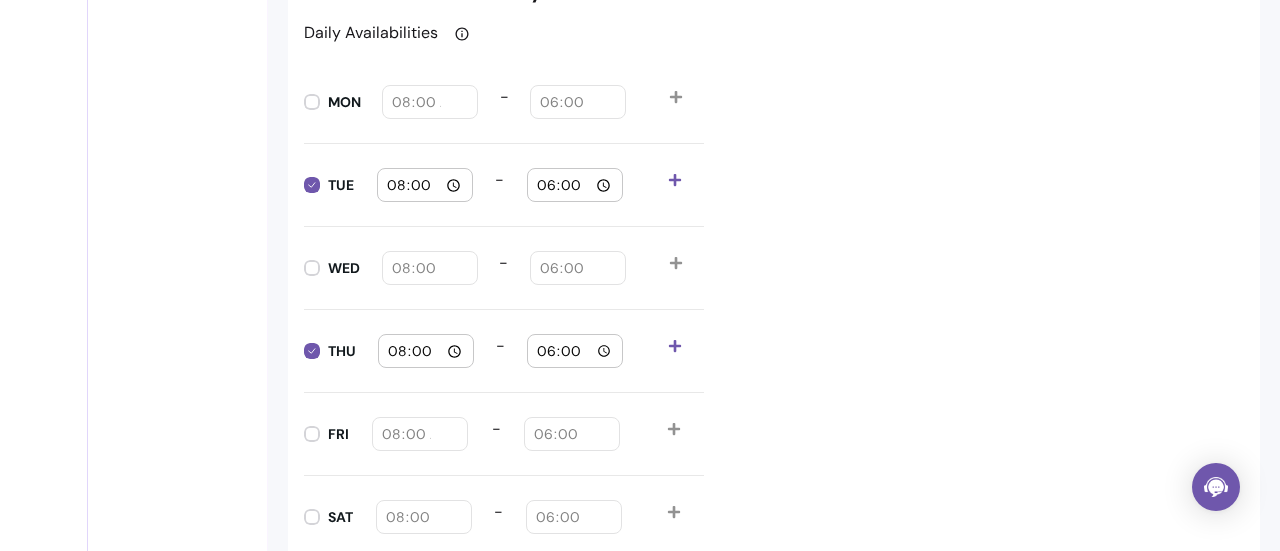 click on "18:00" at bounding box center (575, 185) 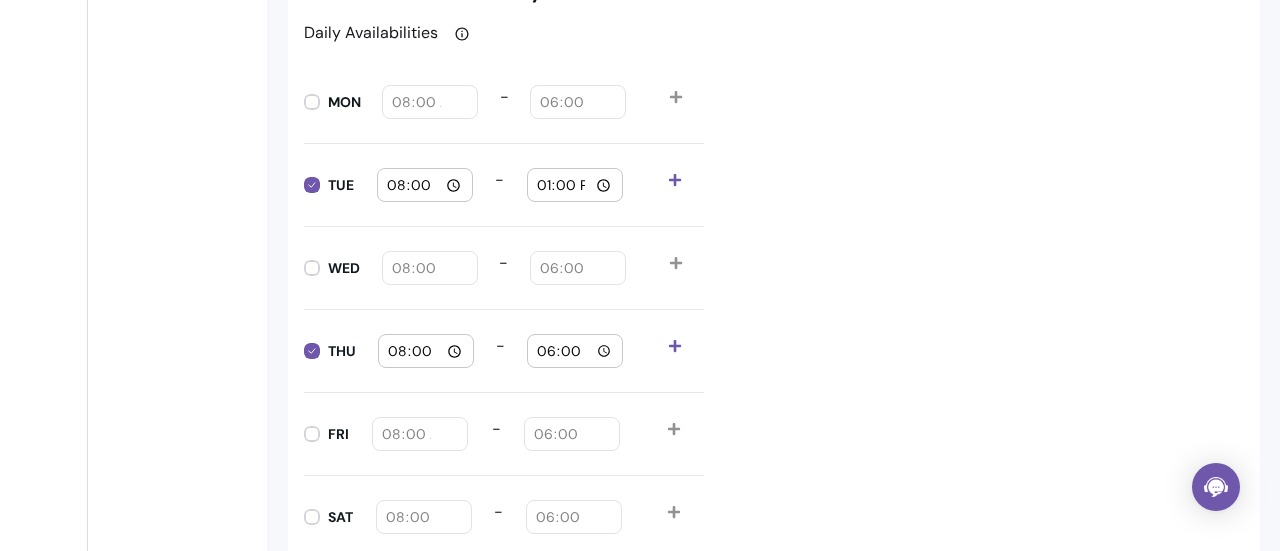 type on "13:00" 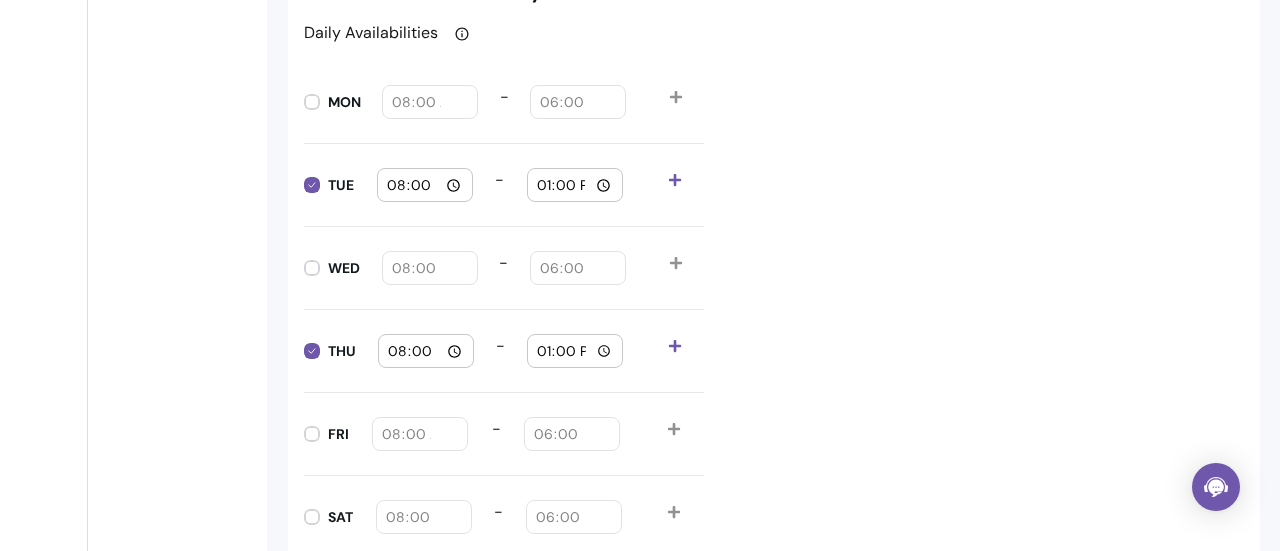 type on "13:00" 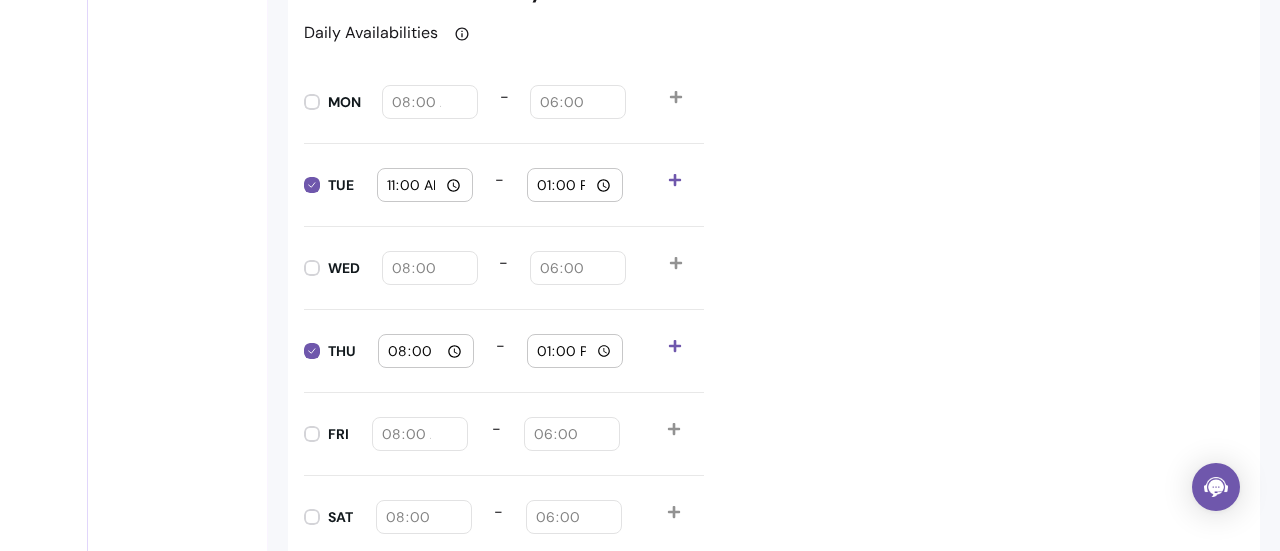 type on "11:00" 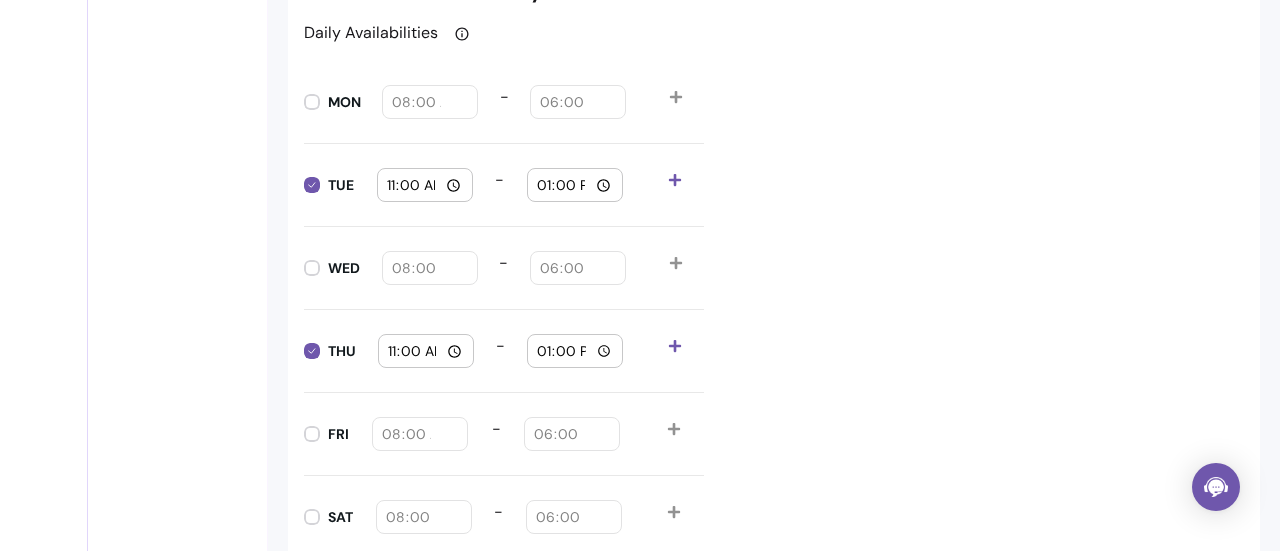 type on "11:00" 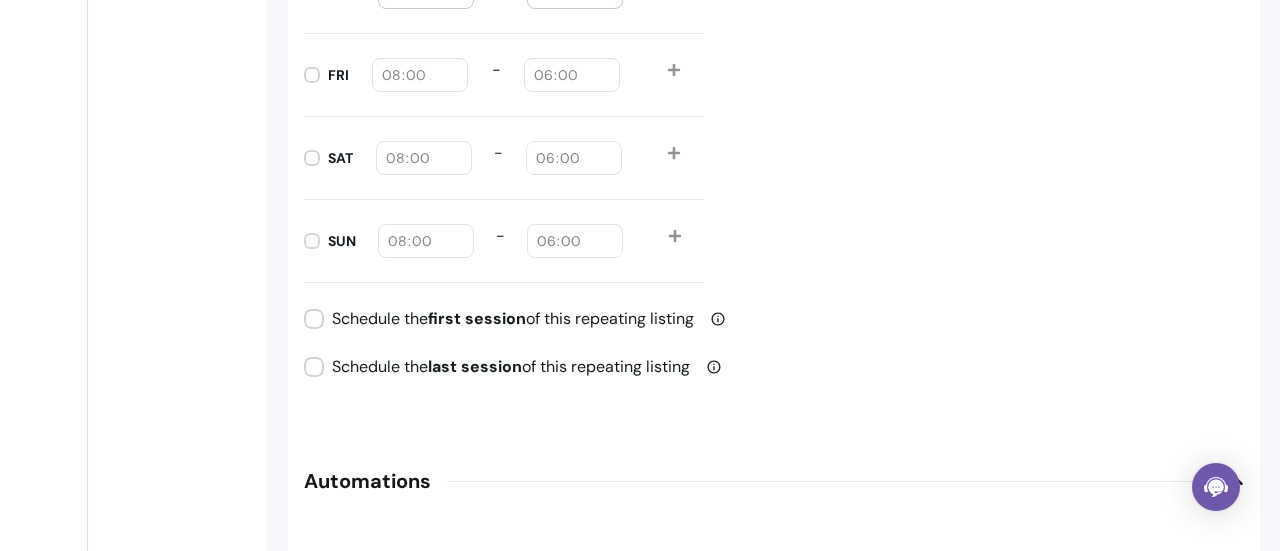 scroll, scrollTop: 2543, scrollLeft: 0, axis: vertical 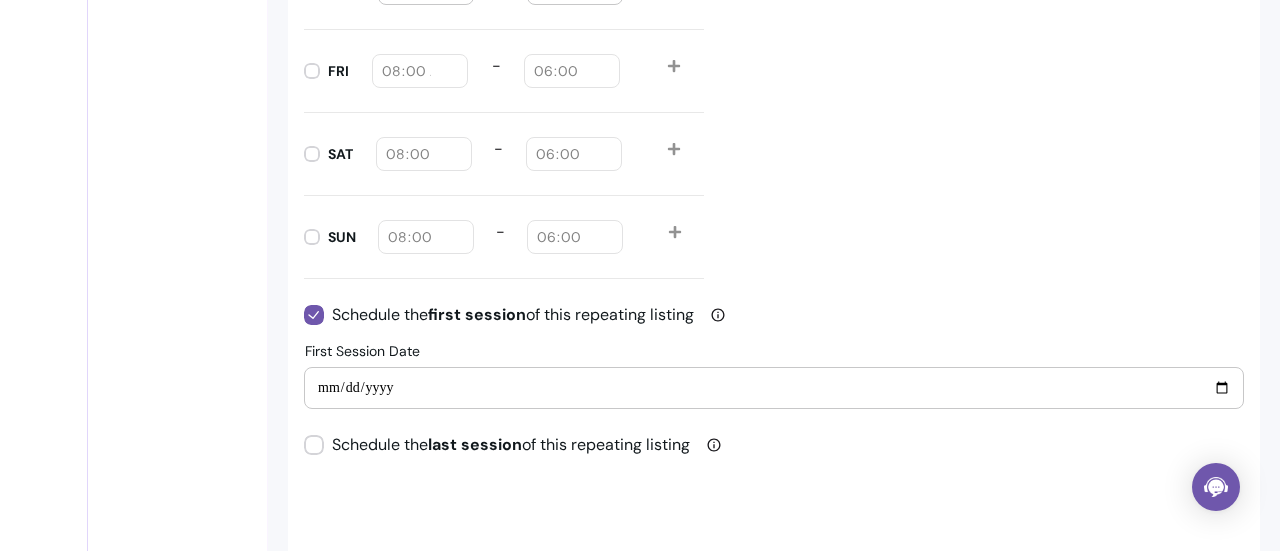 click on "**********" at bounding box center [774, 388] 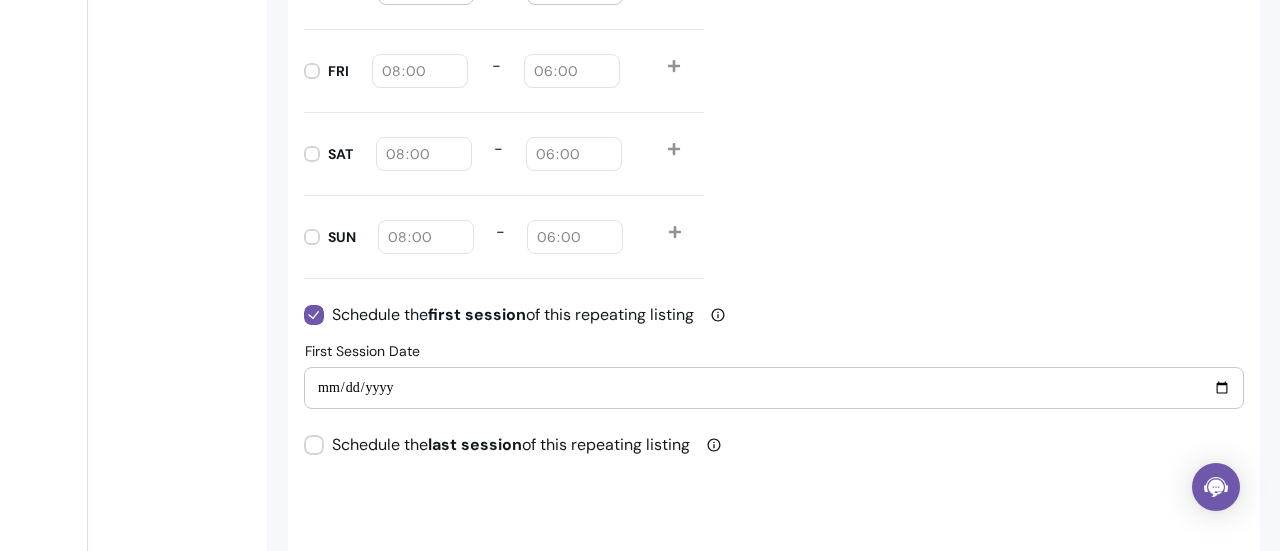 type on "**********" 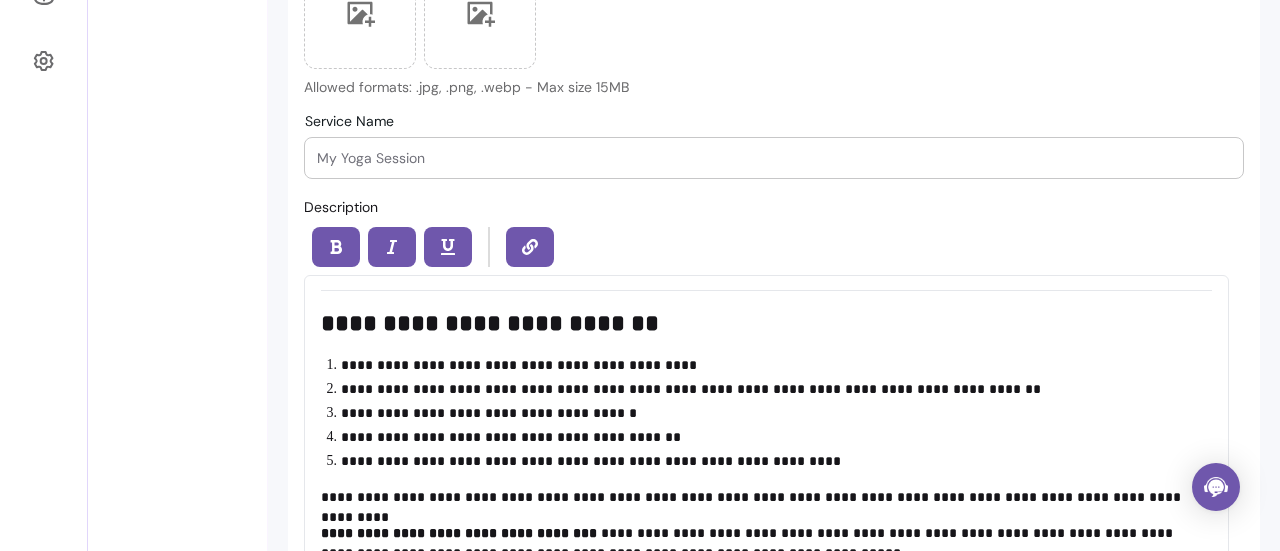 scroll, scrollTop: 741, scrollLeft: 0, axis: vertical 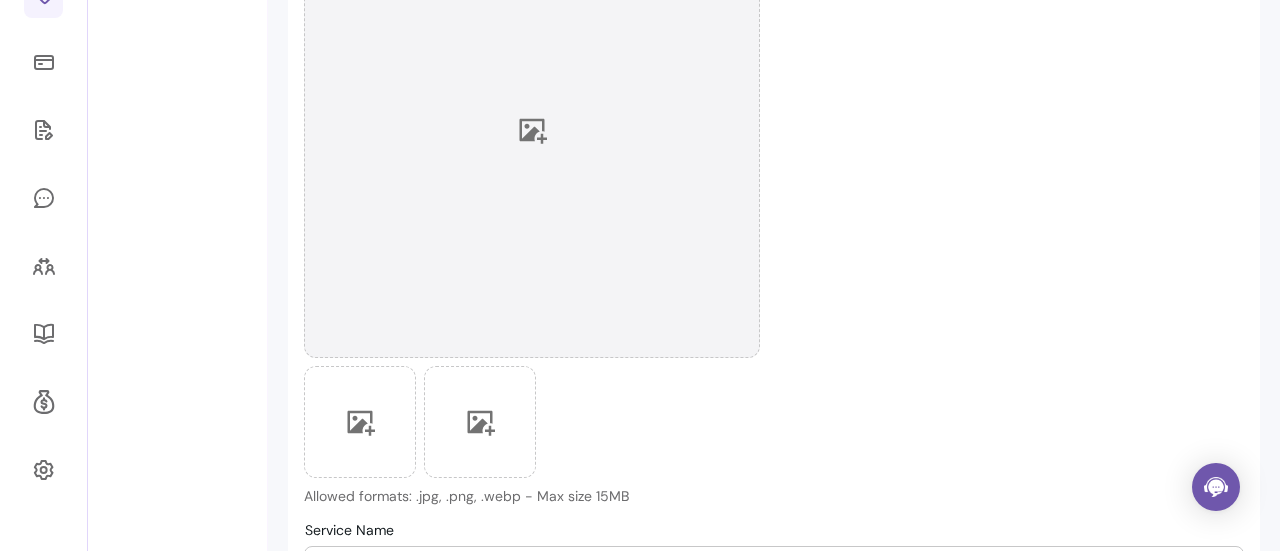 click at bounding box center [532, 130] 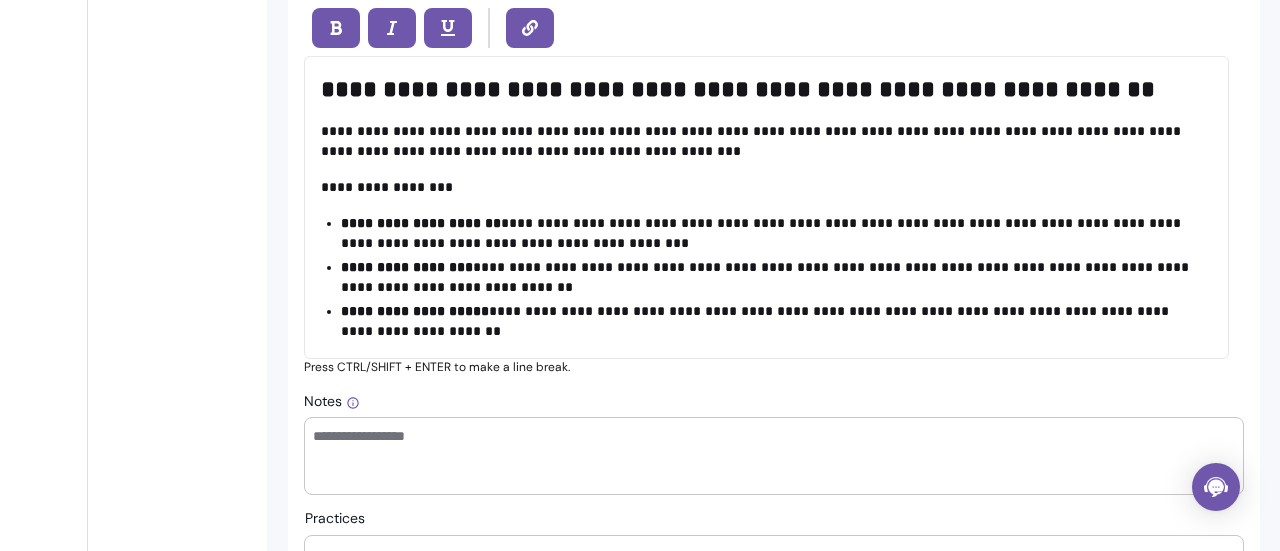 scroll, scrollTop: 964, scrollLeft: 0, axis: vertical 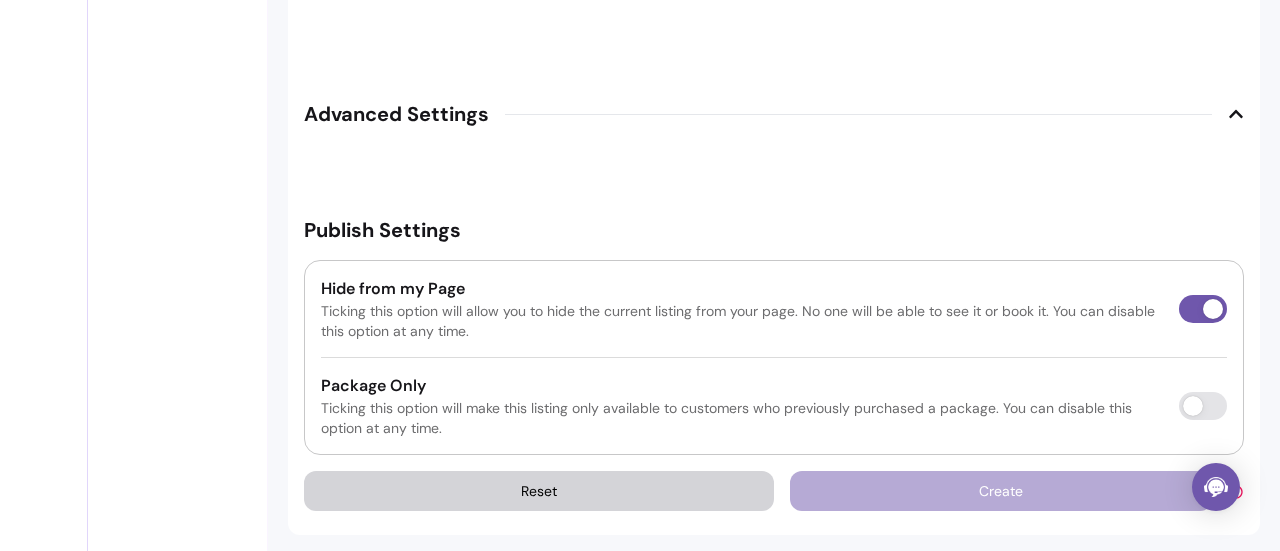 click on "Create" at bounding box center (1017, 491) 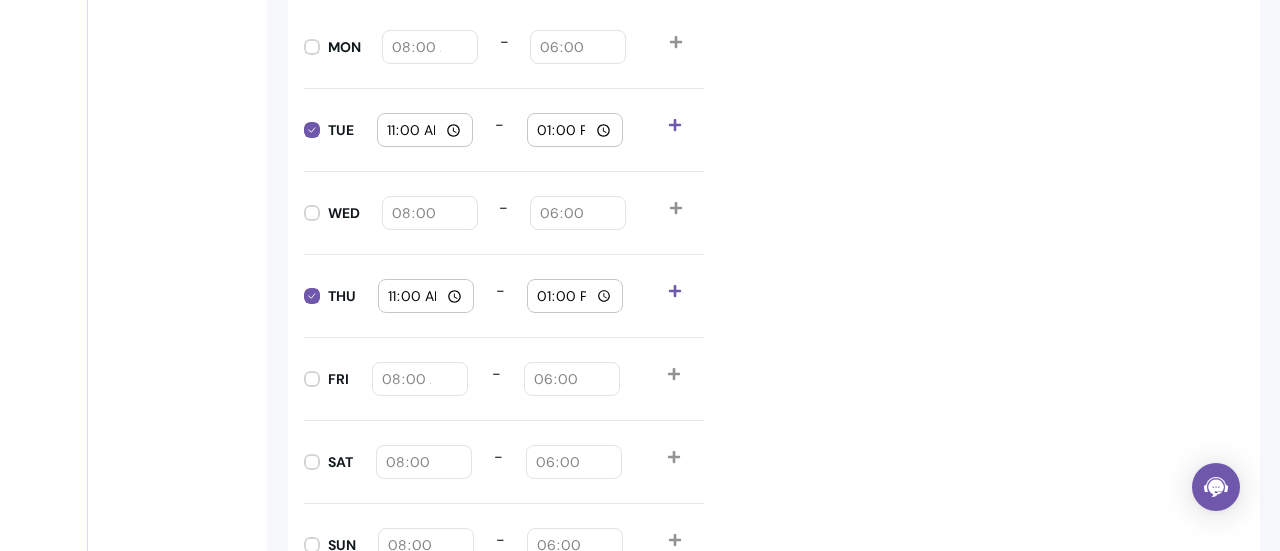 scroll, scrollTop: 1971, scrollLeft: 0, axis: vertical 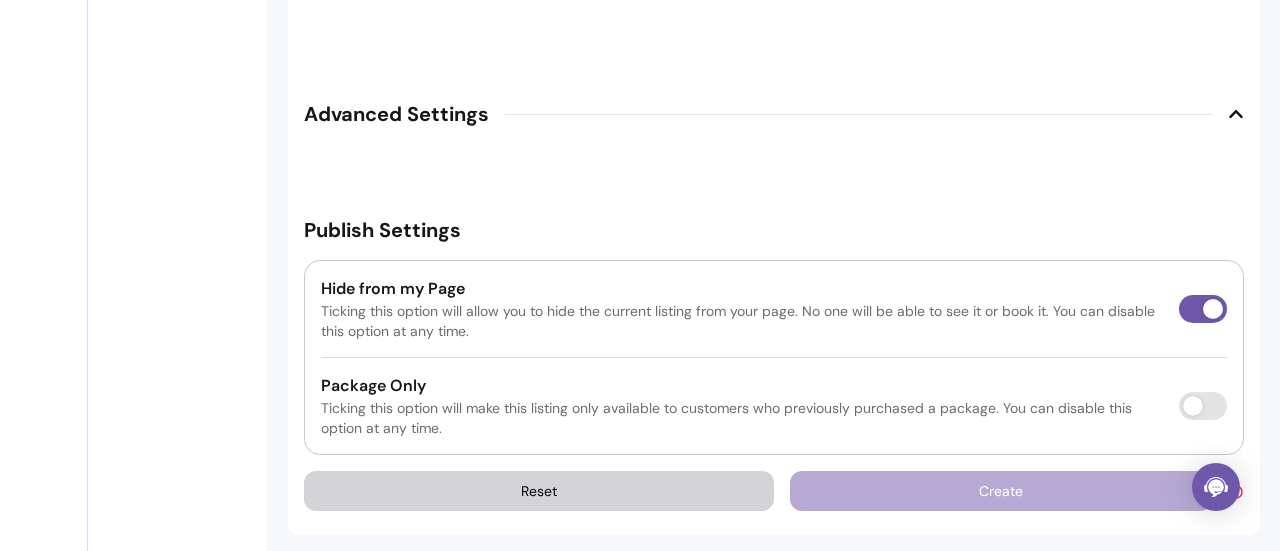 click on "**********" at bounding box center [774, -1277] 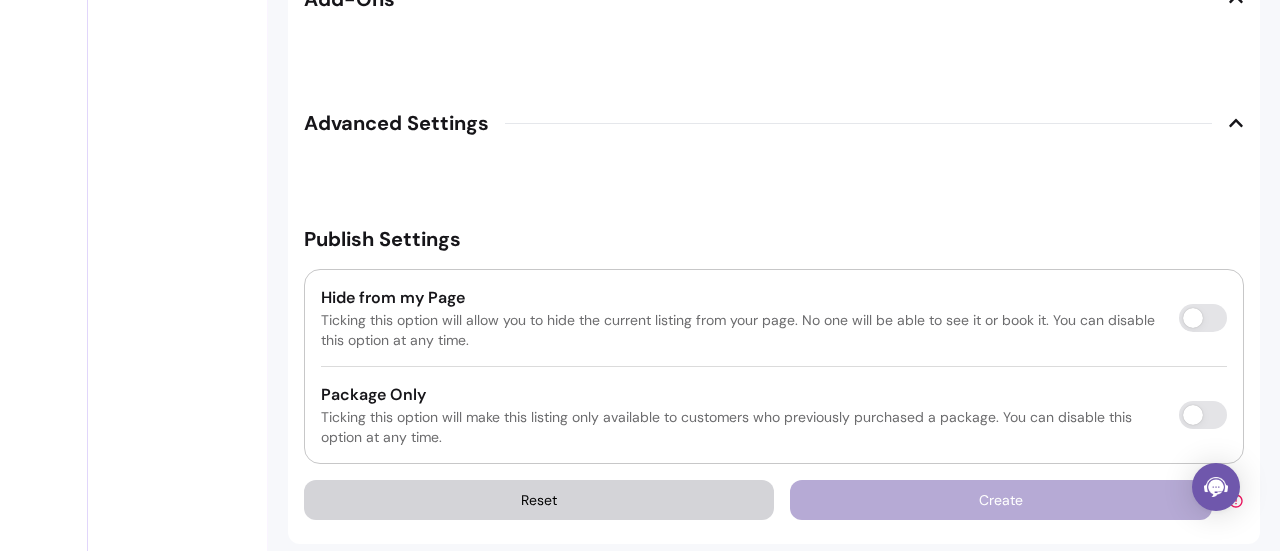 click on "Create" at bounding box center [1017, 500] 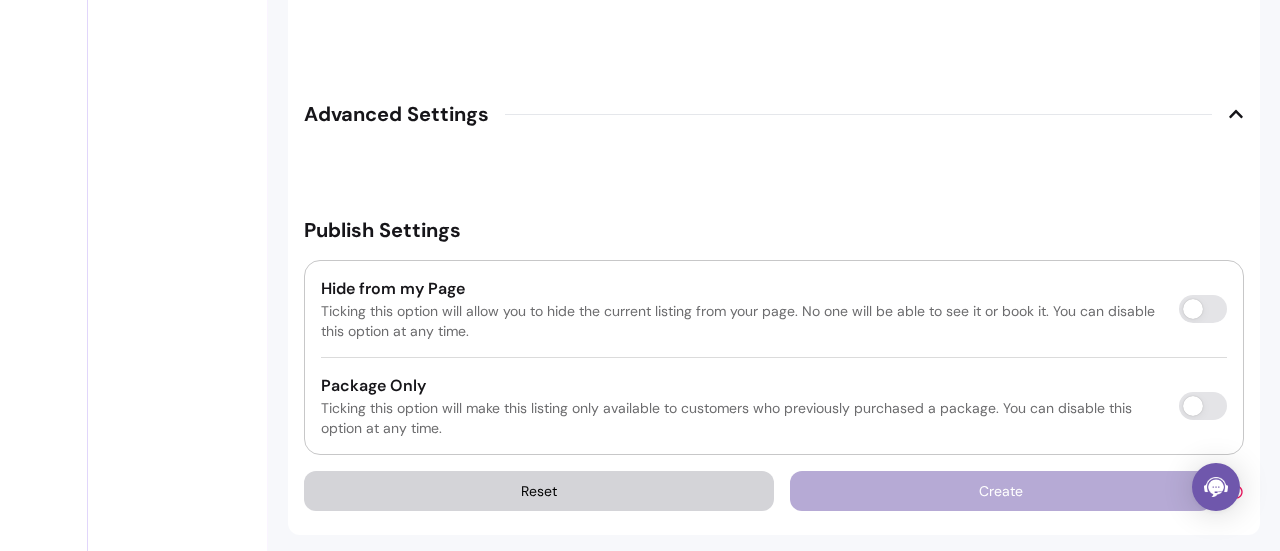 click on "Create" at bounding box center (1017, 491) 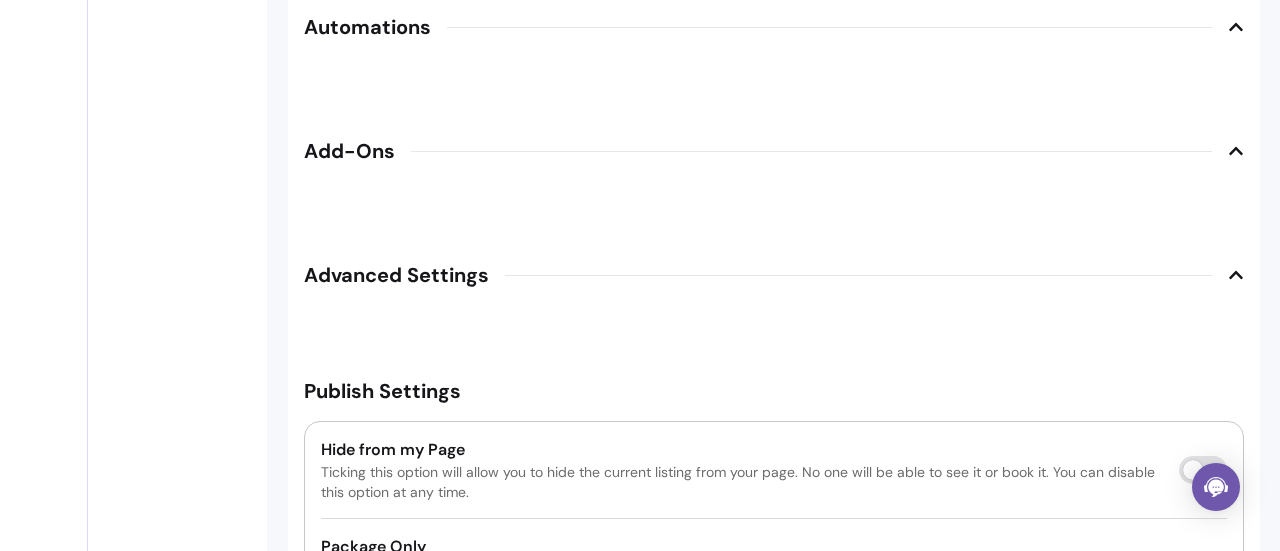 scroll, scrollTop: 3063, scrollLeft: 0, axis: vertical 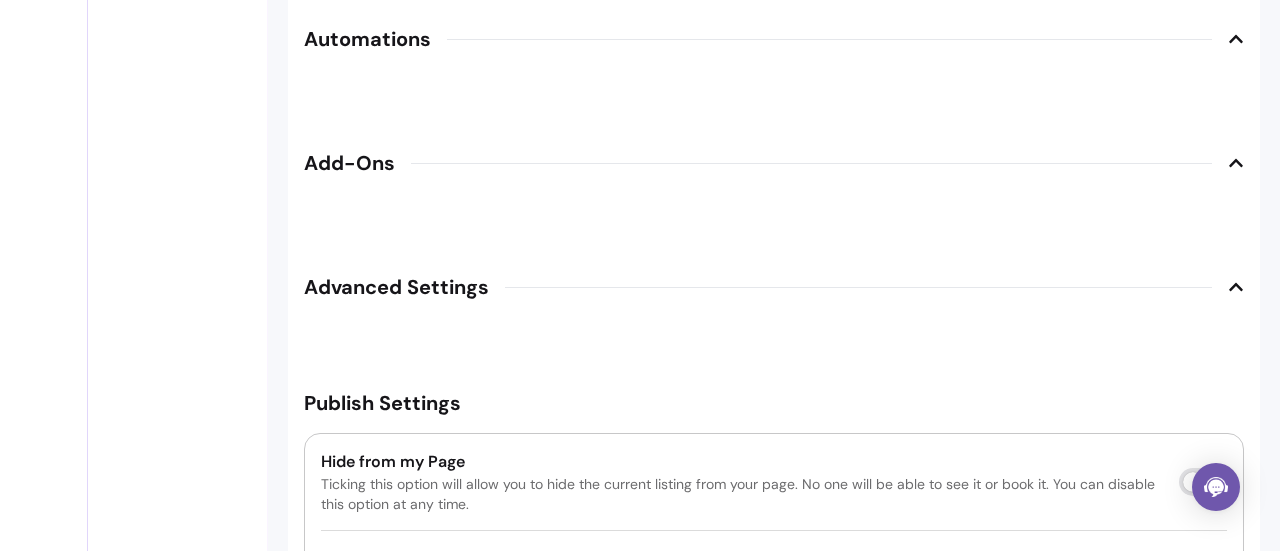 click 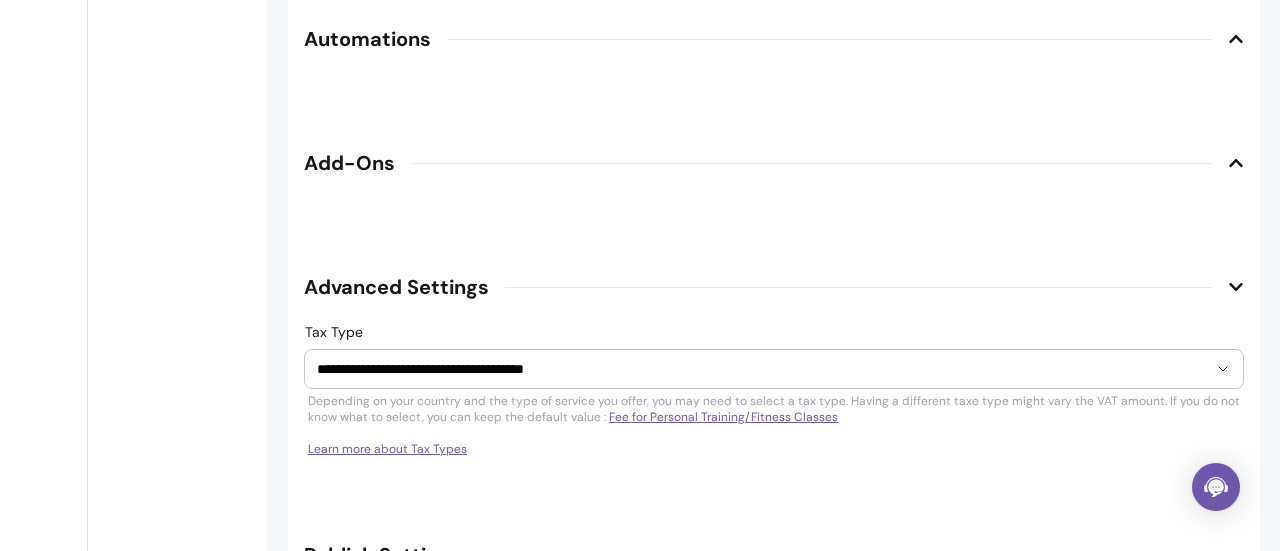 click 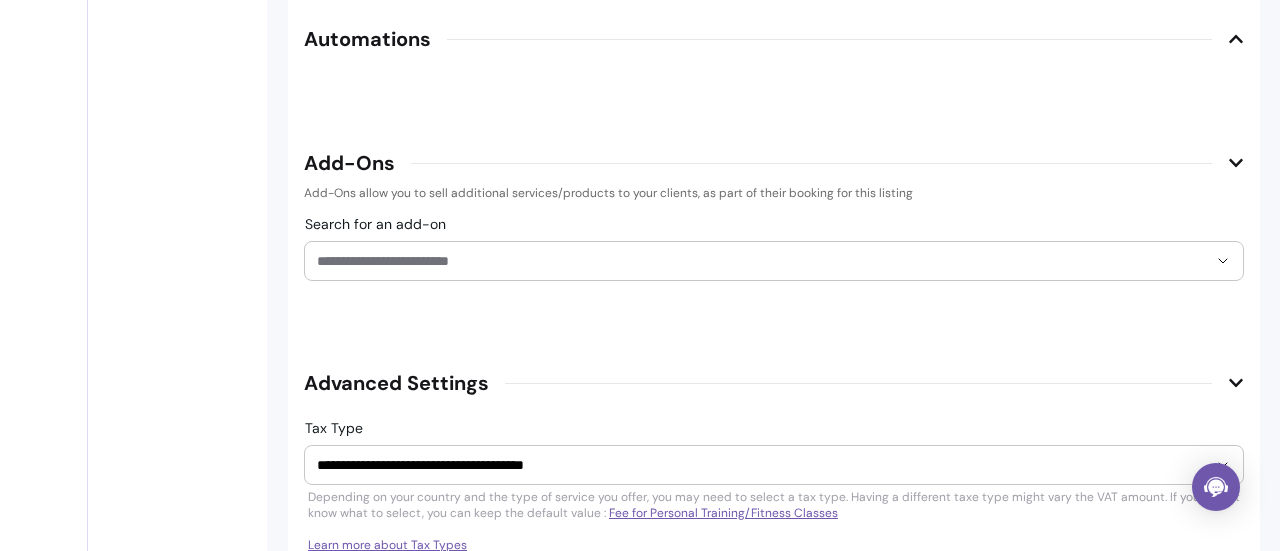 click 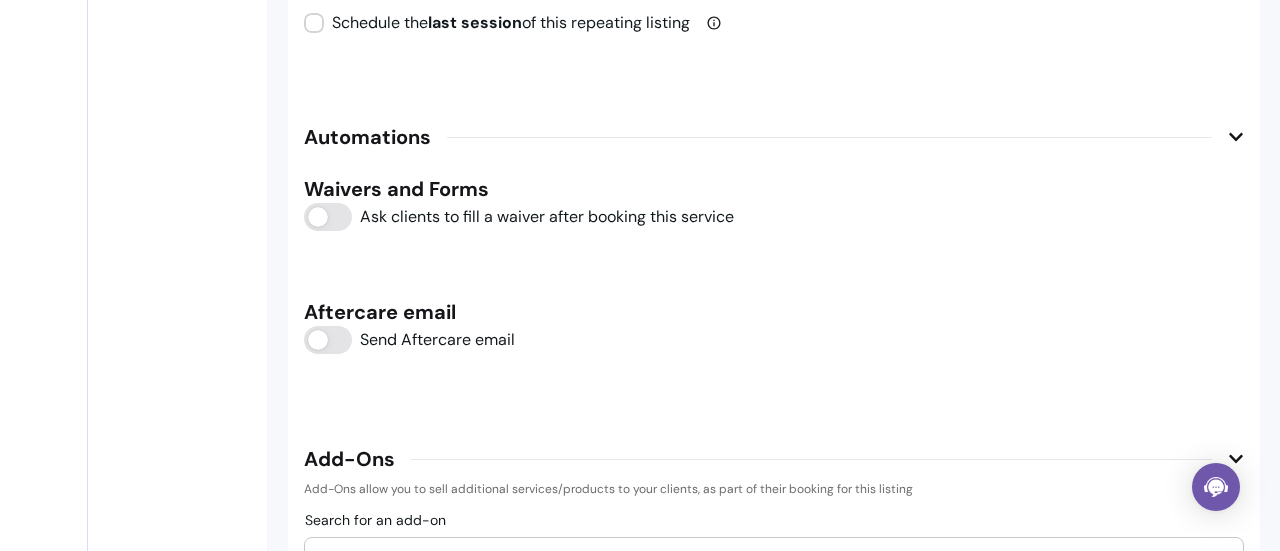 scroll, scrollTop: 2963, scrollLeft: 0, axis: vertical 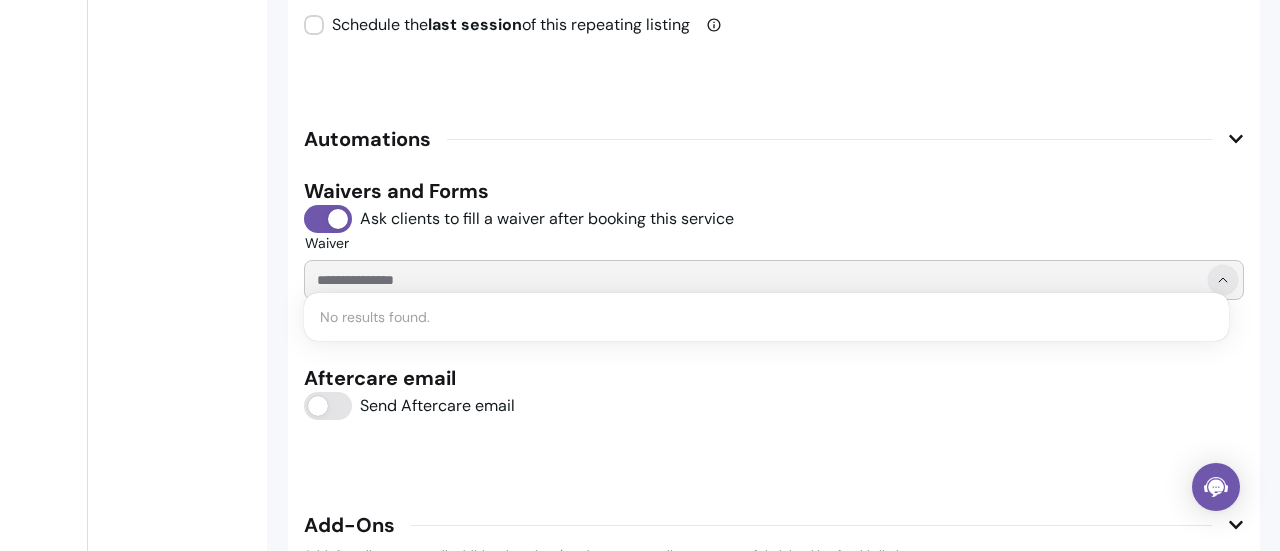 click 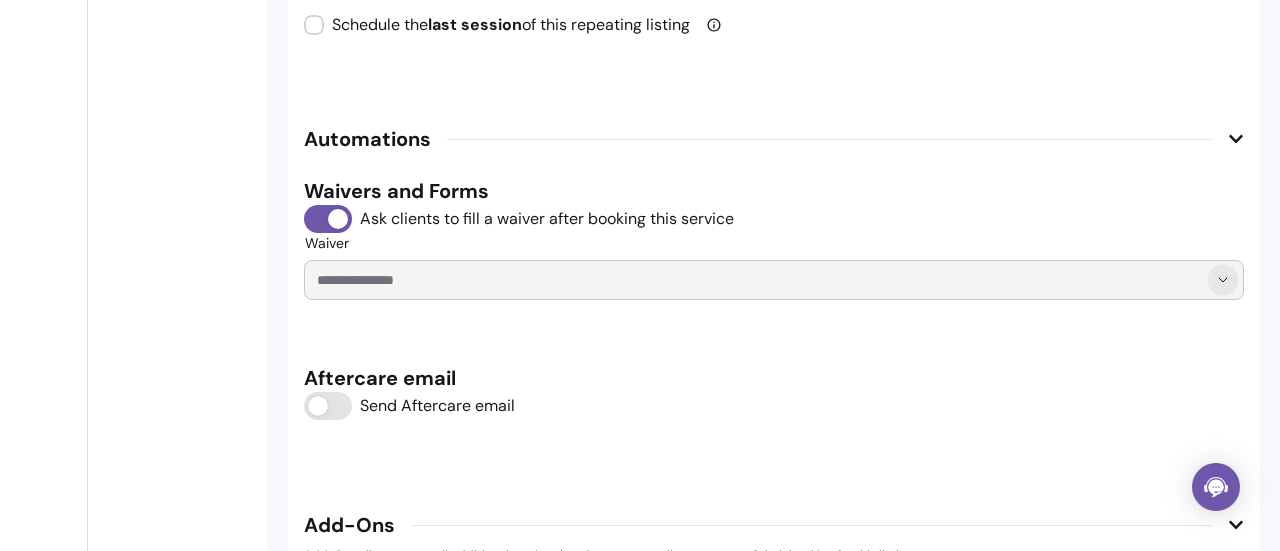 click 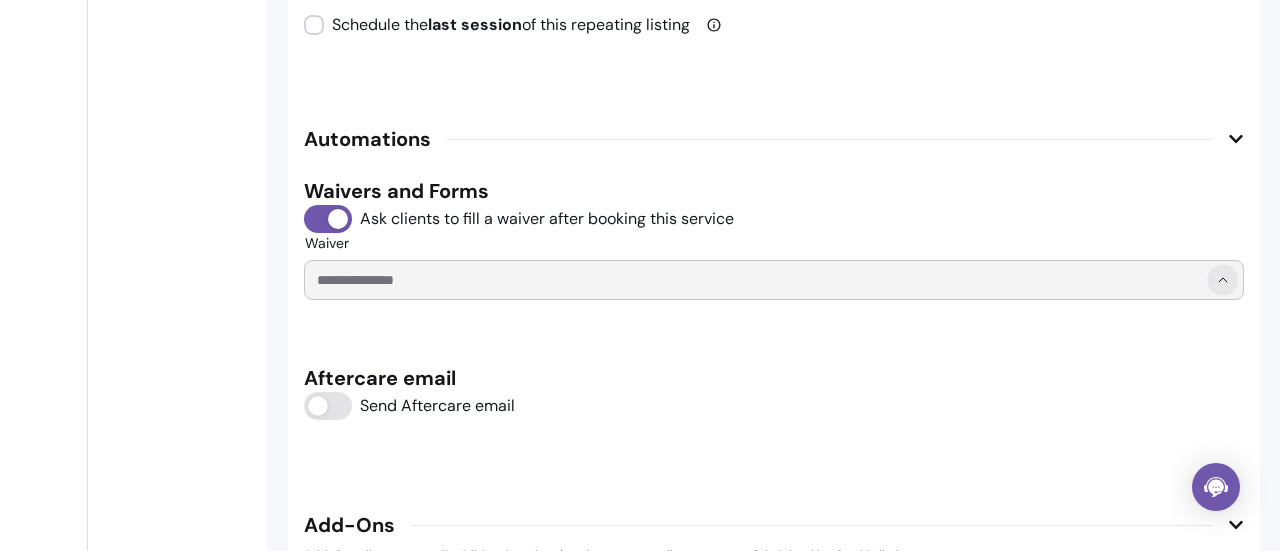 click 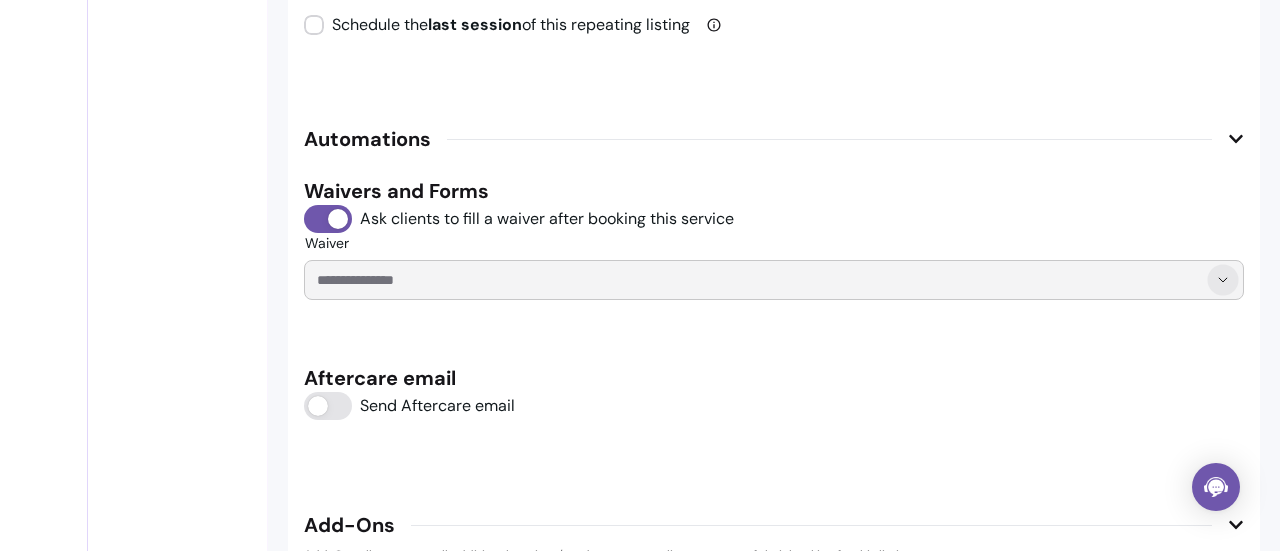 click 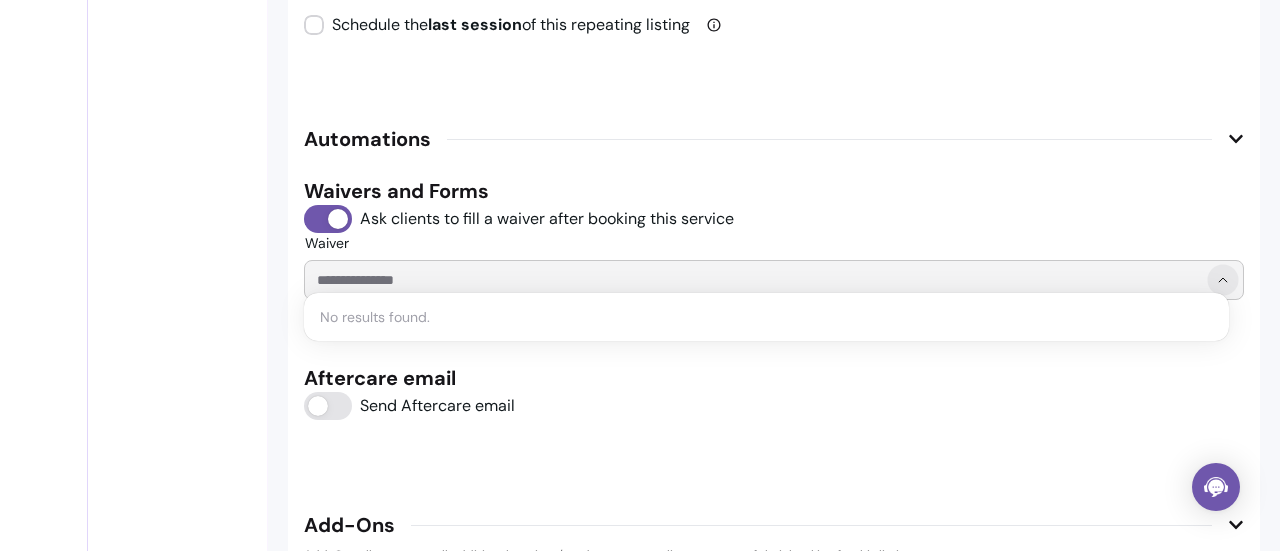 click 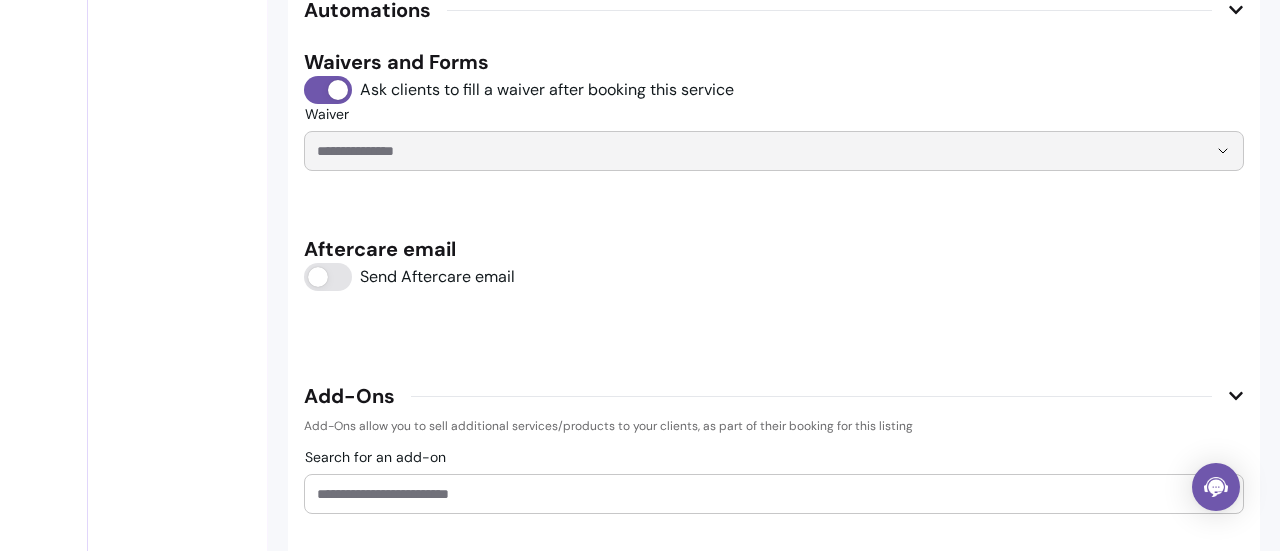 scroll, scrollTop: 3091, scrollLeft: 0, axis: vertical 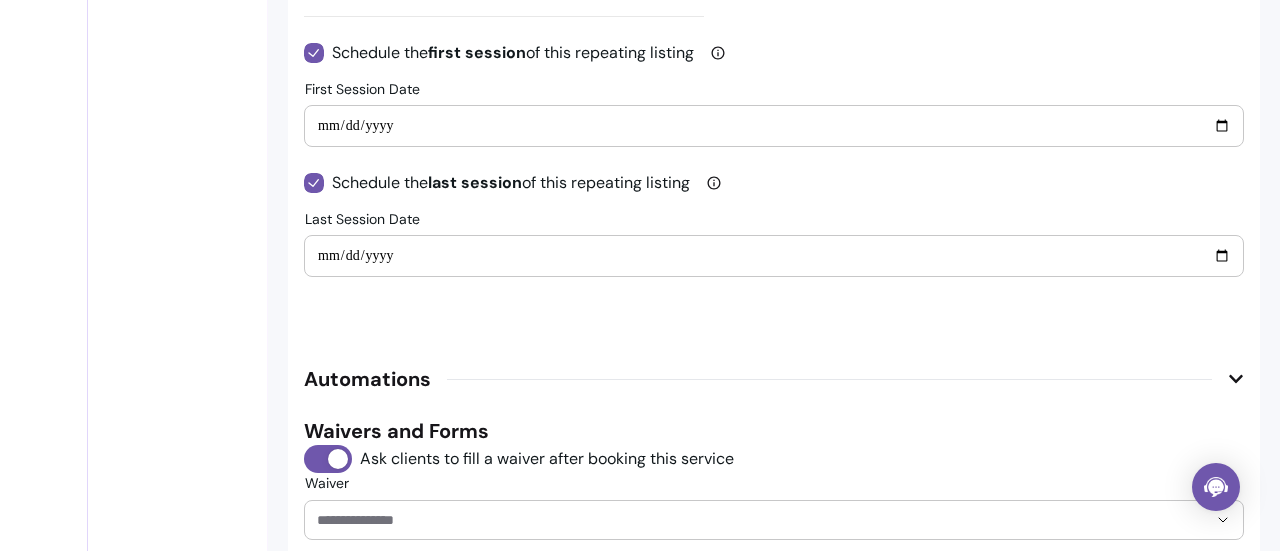 click on "**********" at bounding box center [774, 256] 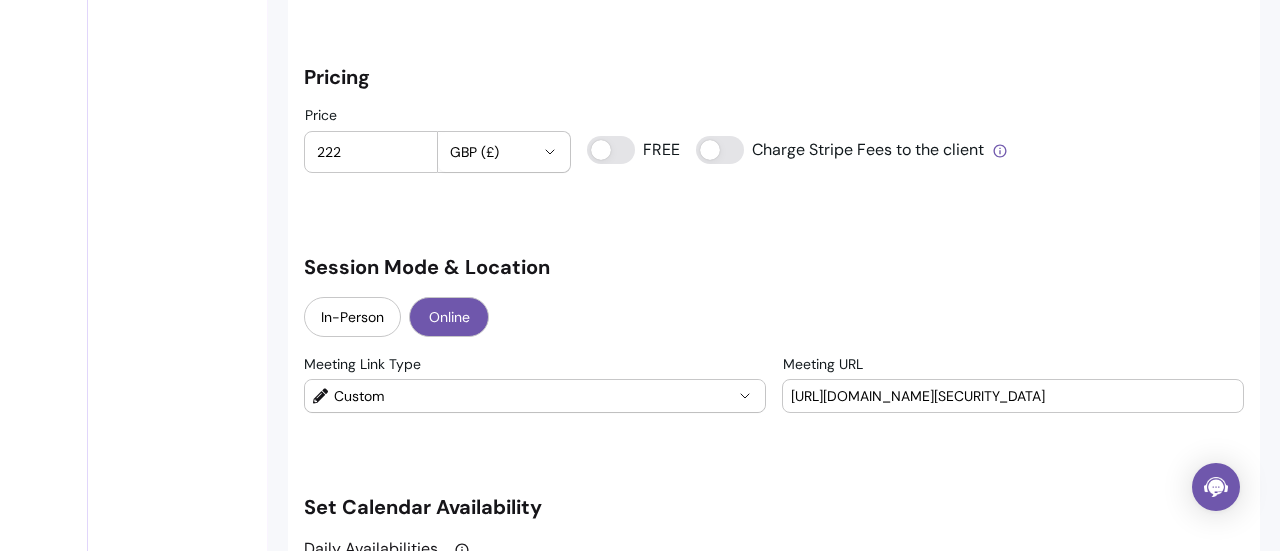 scroll, scrollTop: 1682, scrollLeft: 0, axis: vertical 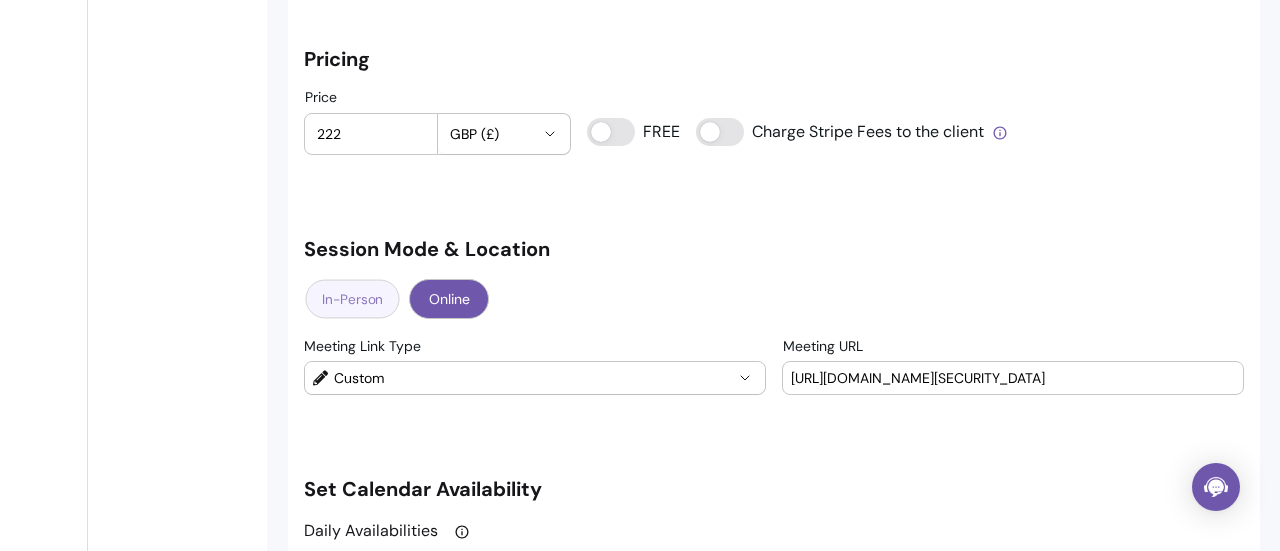 click on "In-Person" at bounding box center (352, 299) 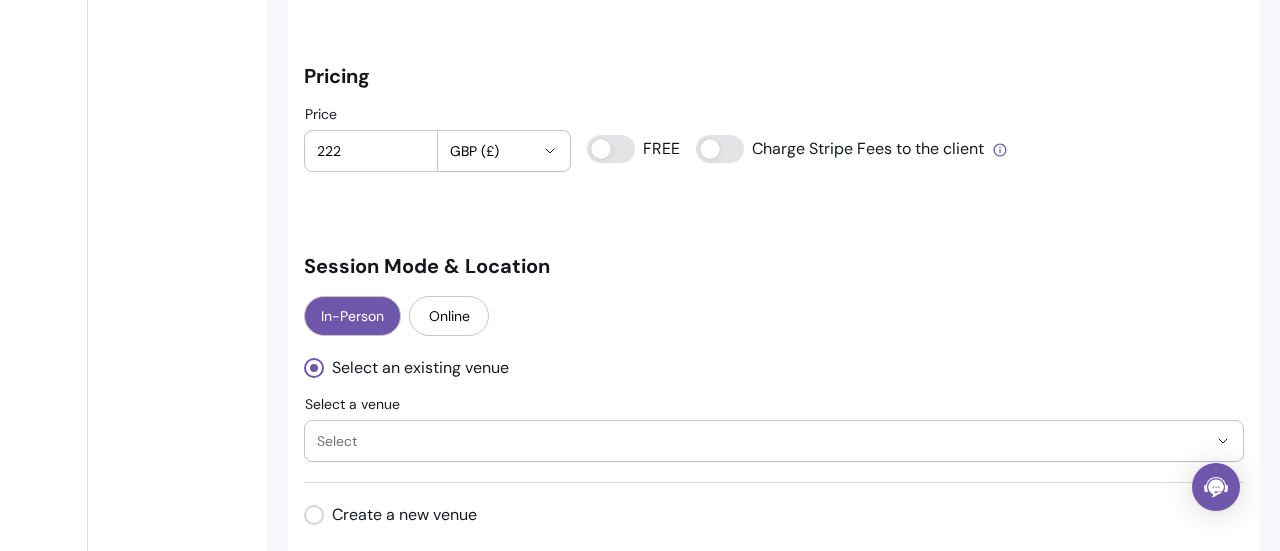 scroll, scrollTop: 1666, scrollLeft: 0, axis: vertical 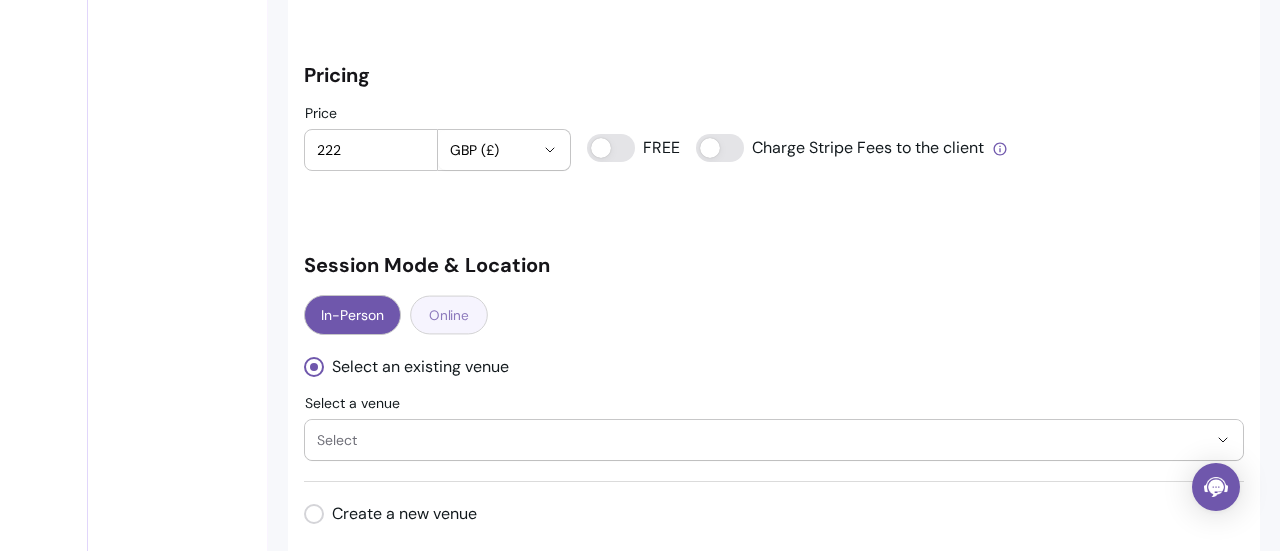 click on "Online" at bounding box center [449, 315] 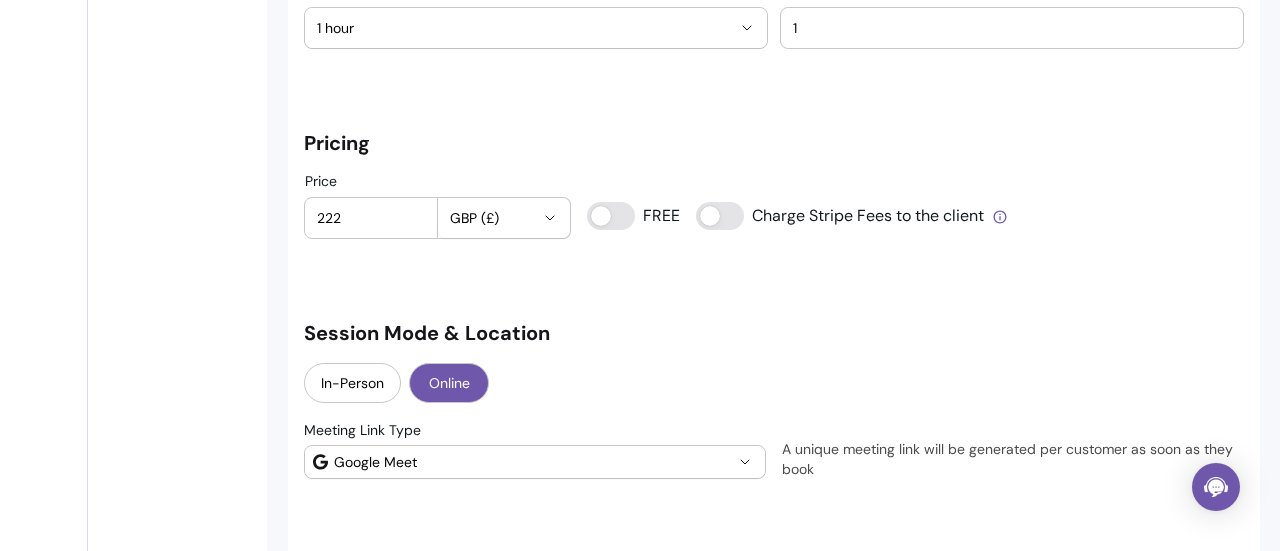 scroll, scrollTop: 1598, scrollLeft: 0, axis: vertical 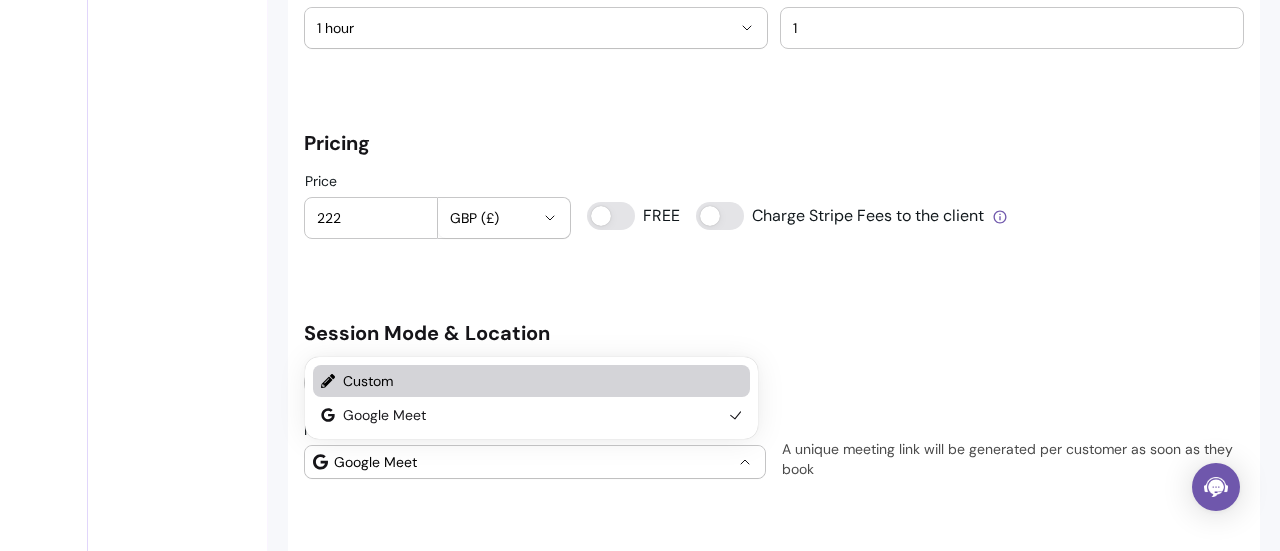 click on "Custom" at bounding box center (532, 381) 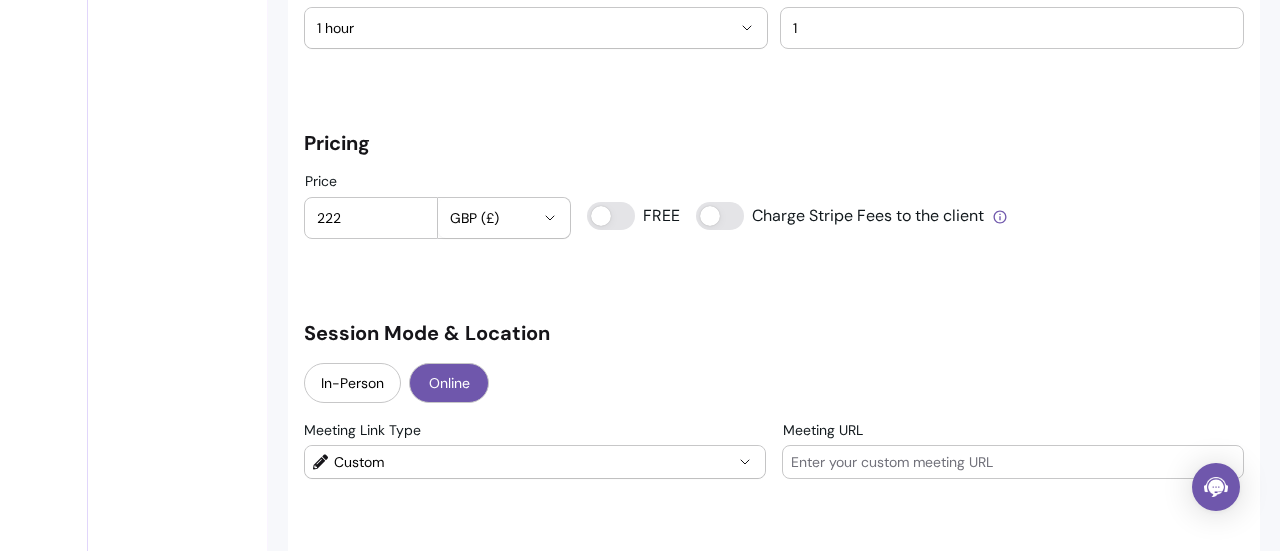 click on "Meeting URL" at bounding box center [1013, 462] 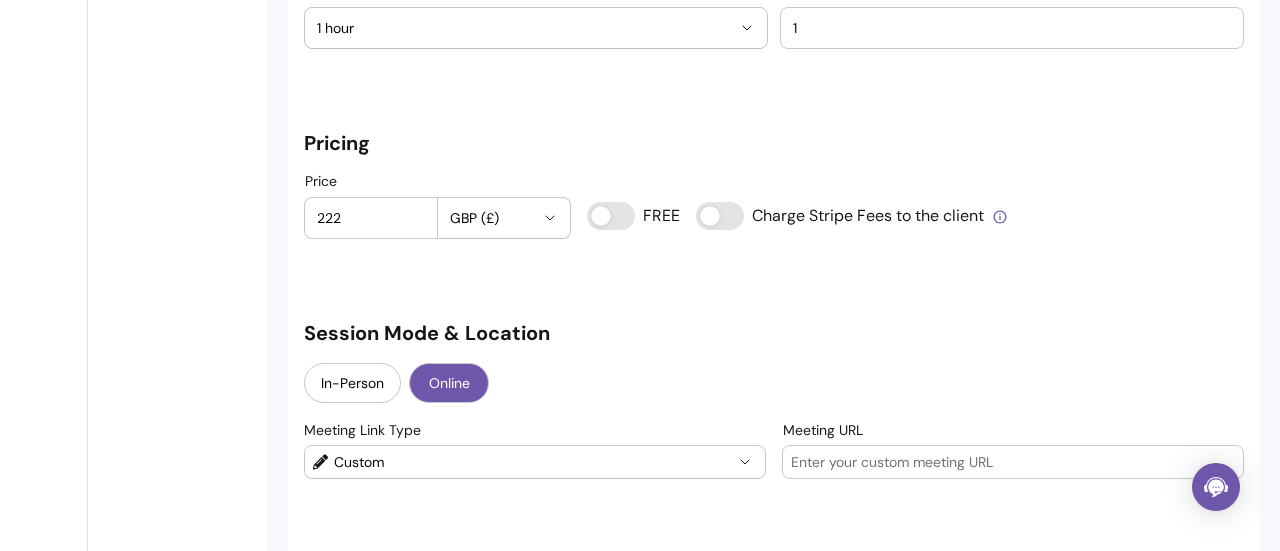 paste on "[URL][DOMAIN_NAME][SECURITY_DATA]" 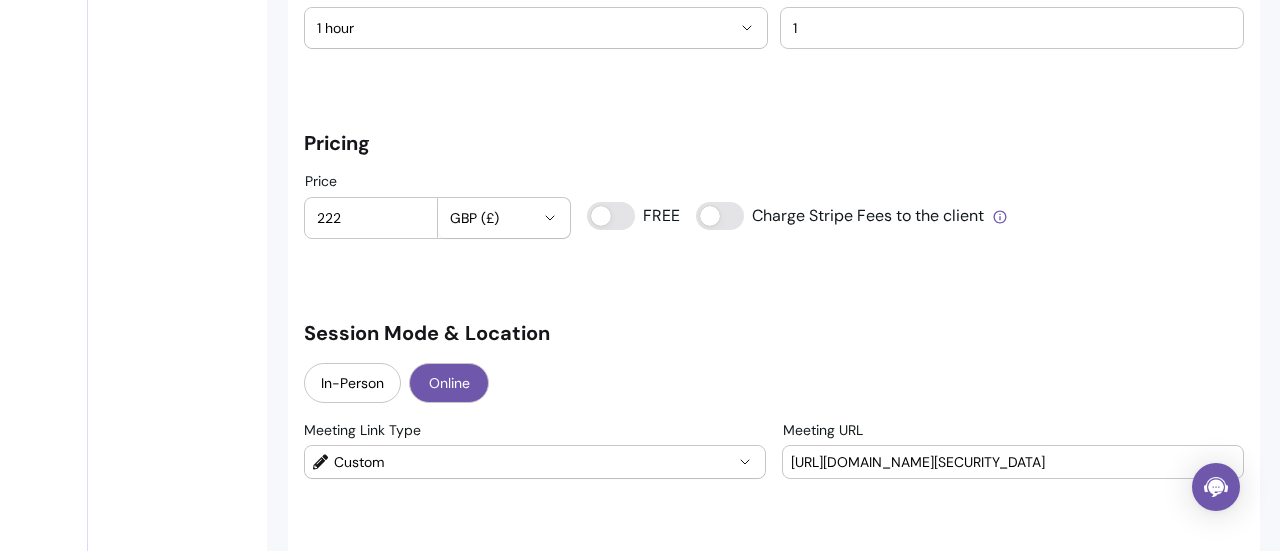 scroll, scrollTop: 0, scrollLeft: 132, axis: horizontal 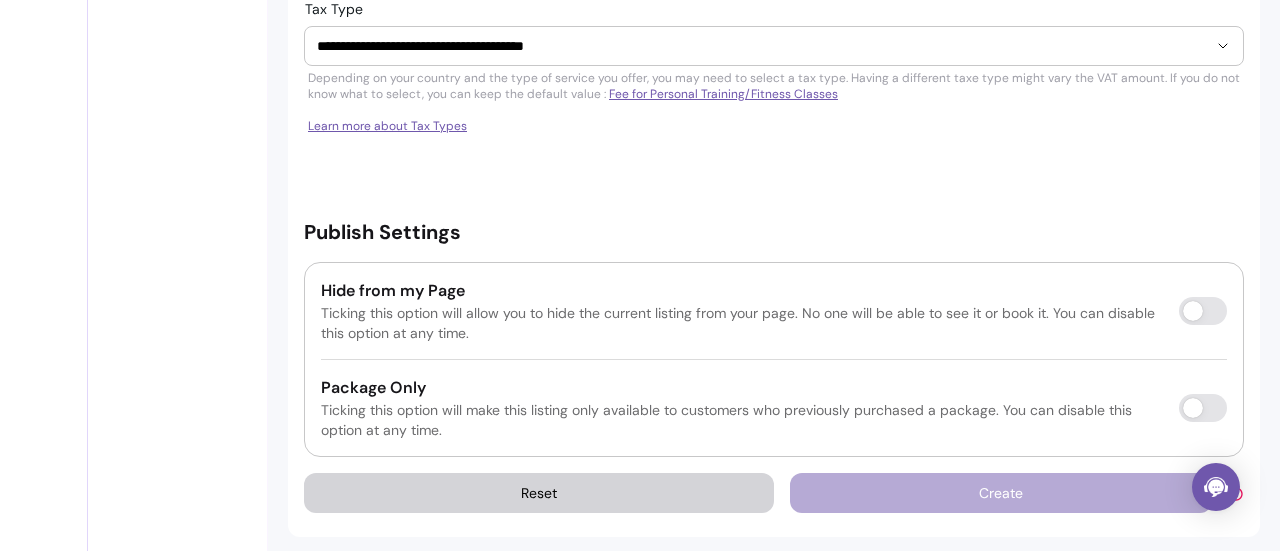 type on "[URL][DOMAIN_NAME][SECURITY_DATA]" 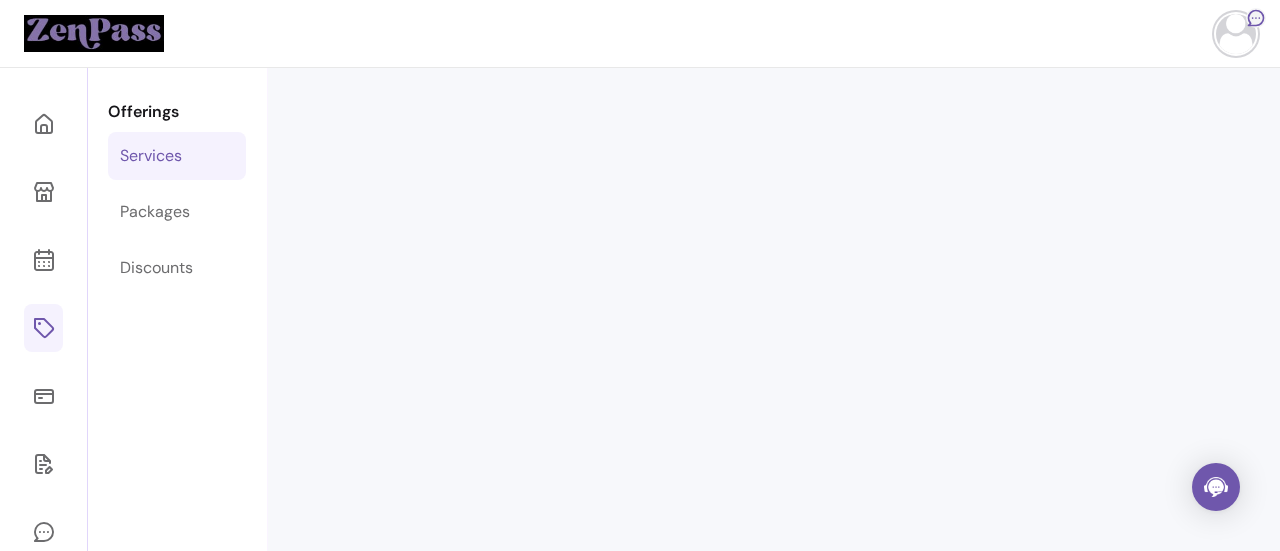 scroll, scrollTop: 0, scrollLeft: 0, axis: both 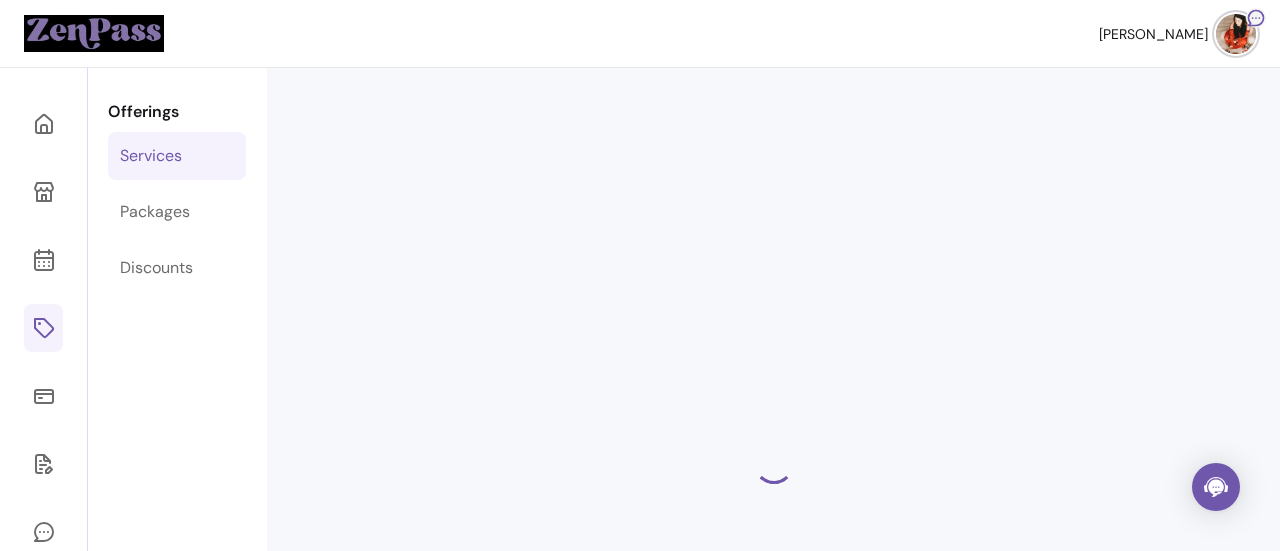 select on "***" 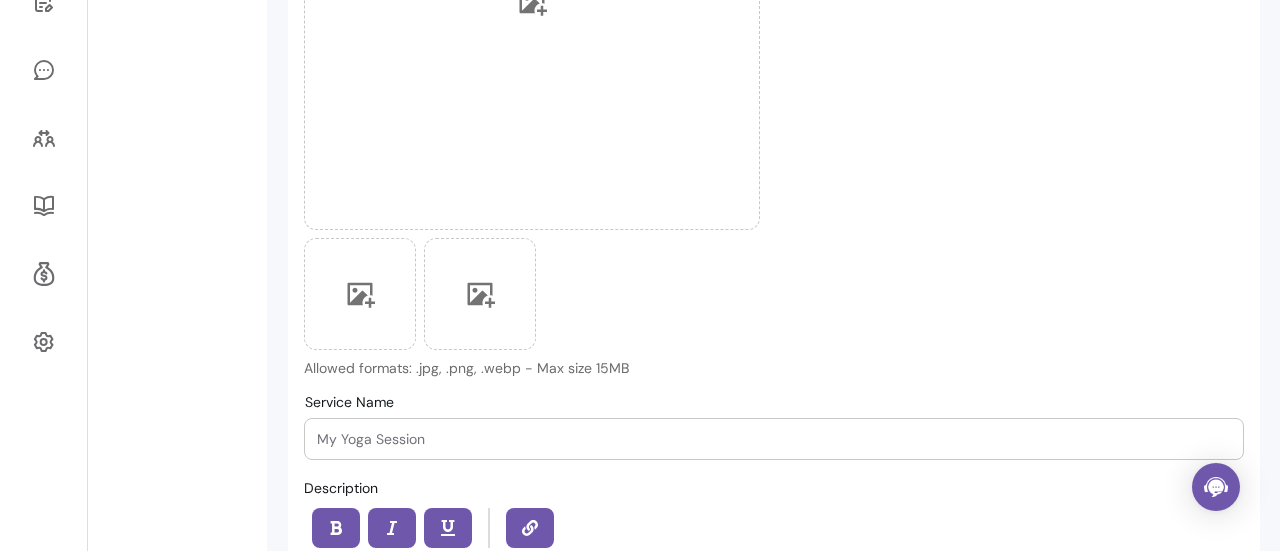 scroll, scrollTop: 0, scrollLeft: 0, axis: both 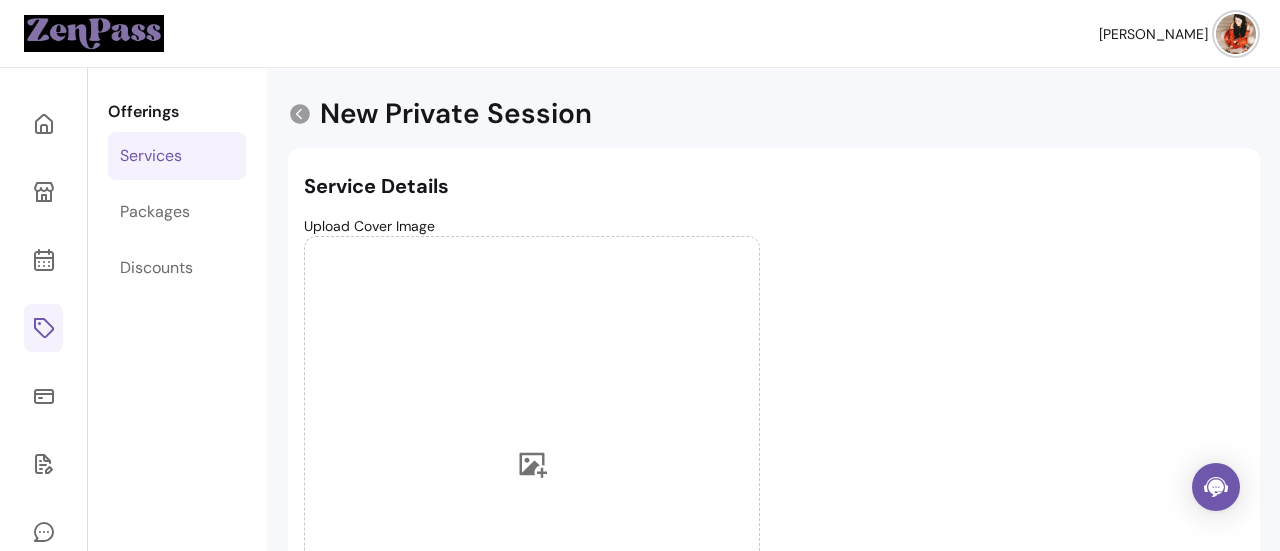 click on "Offerings" at bounding box center [177, 112] 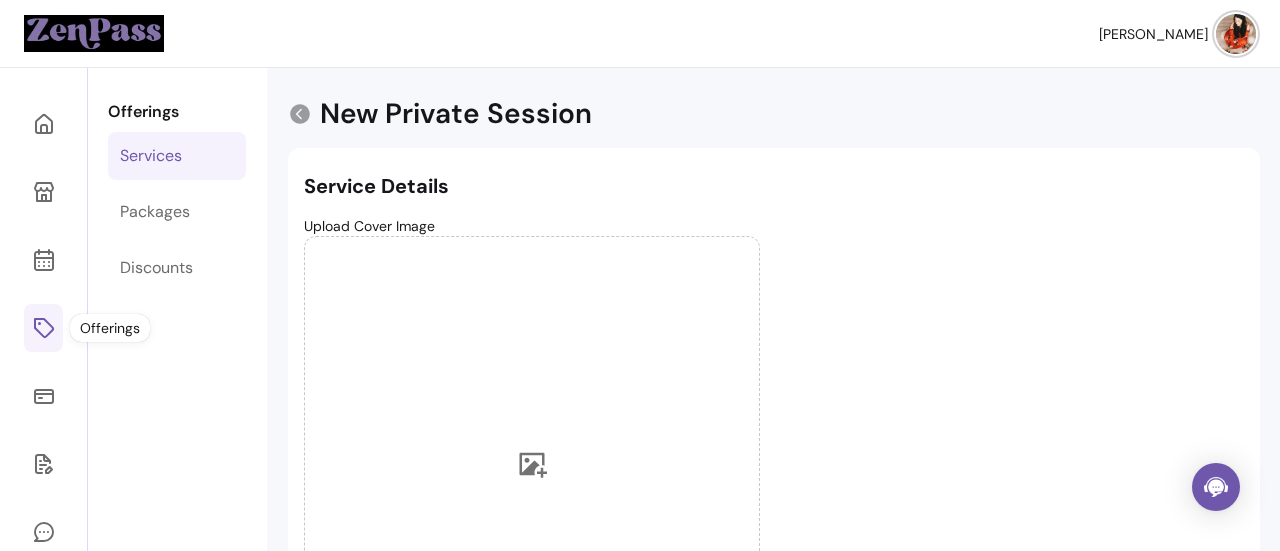 click 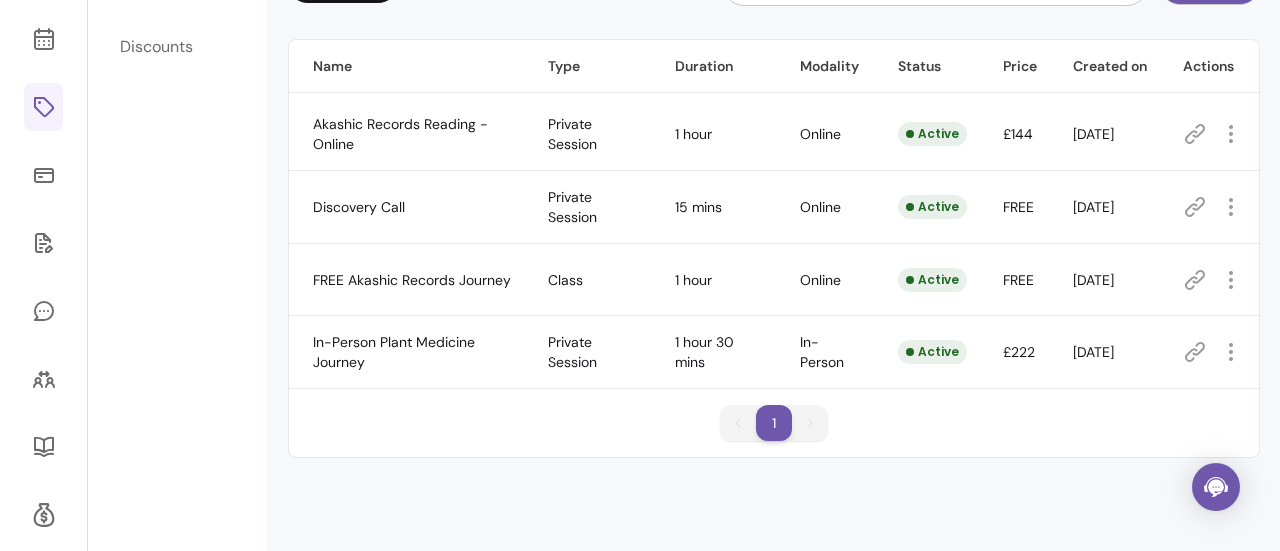 scroll, scrollTop: 222, scrollLeft: 0, axis: vertical 